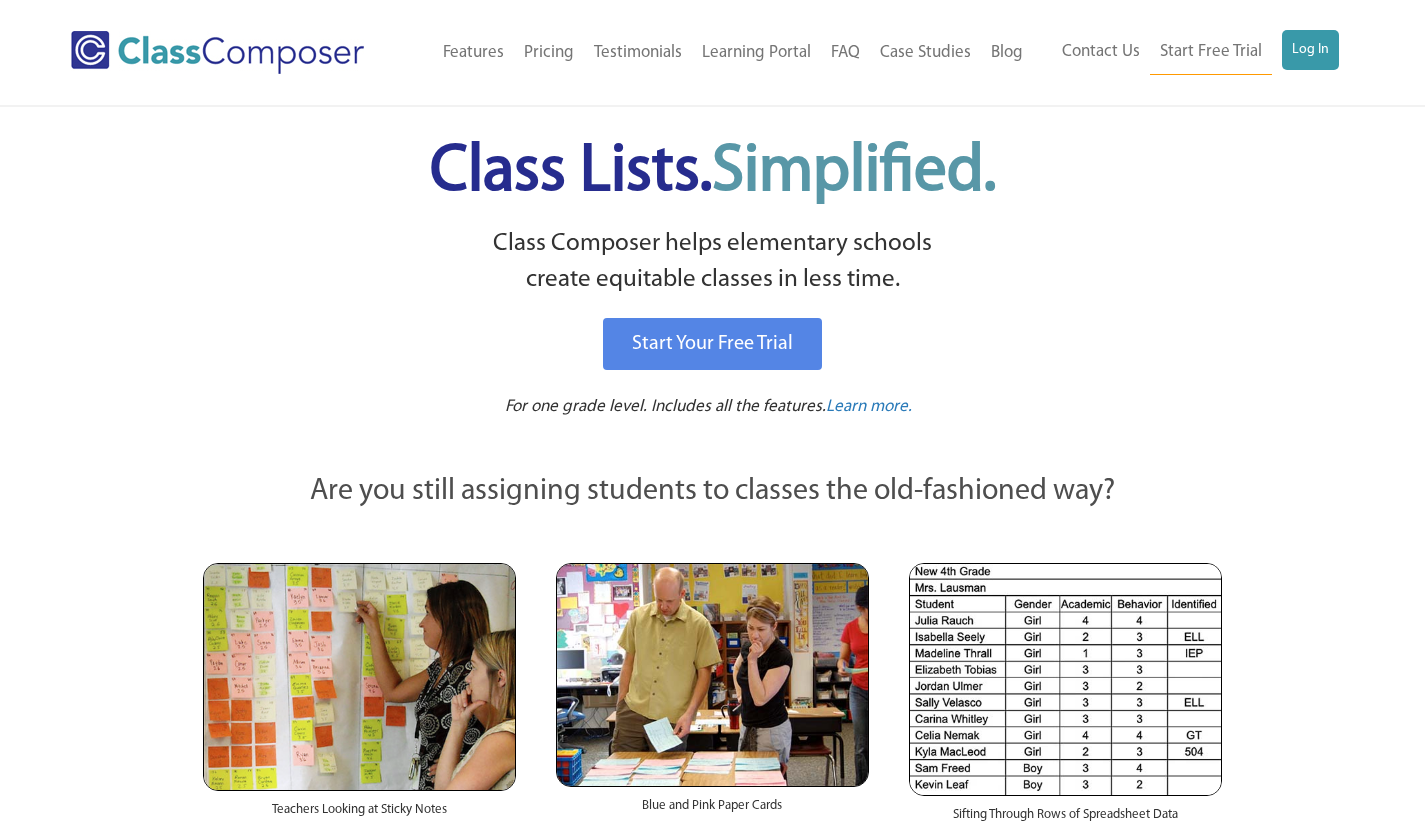 scroll, scrollTop: 0, scrollLeft: 0, axis: both 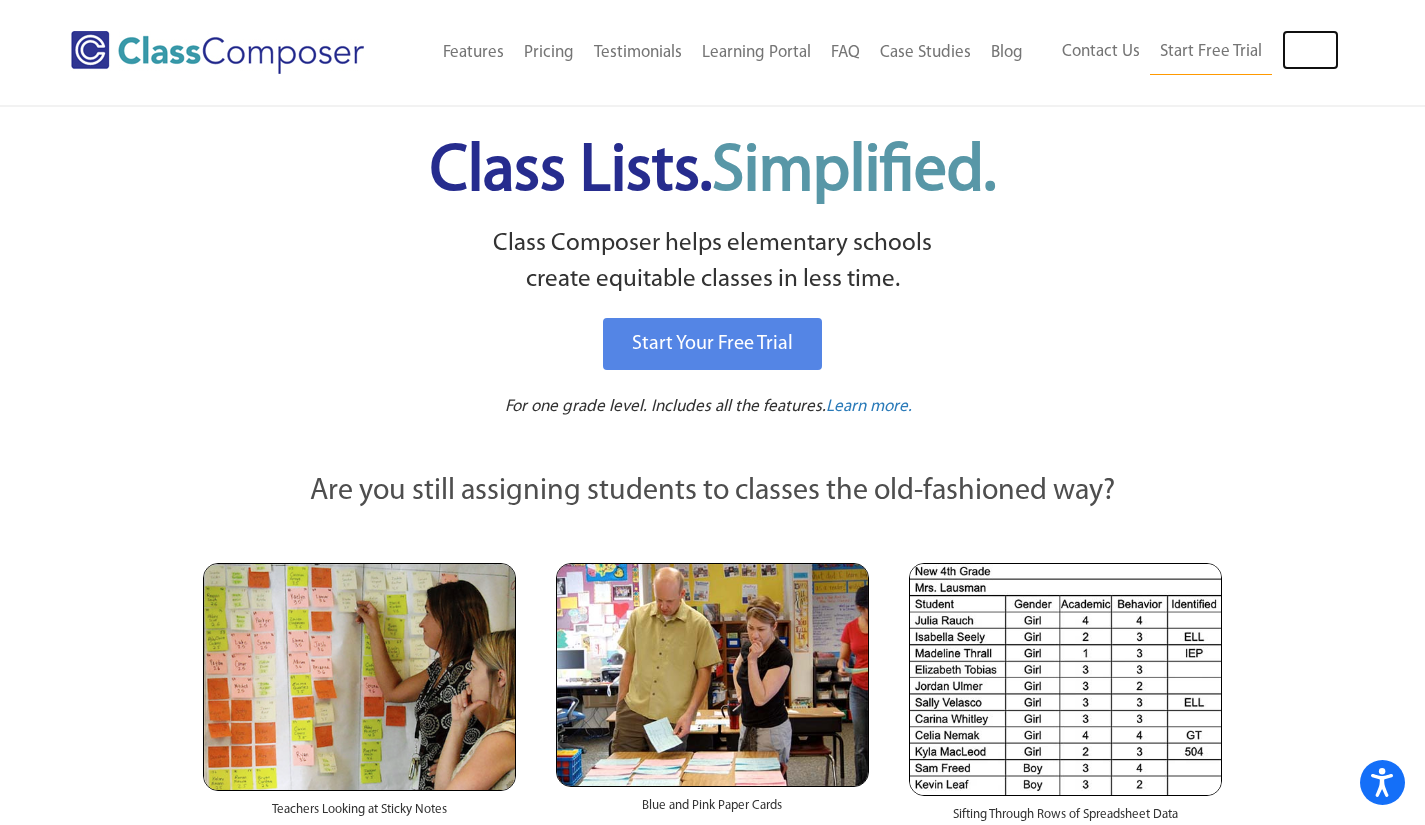 click on "Log In" at bounding box center [1310, 50] 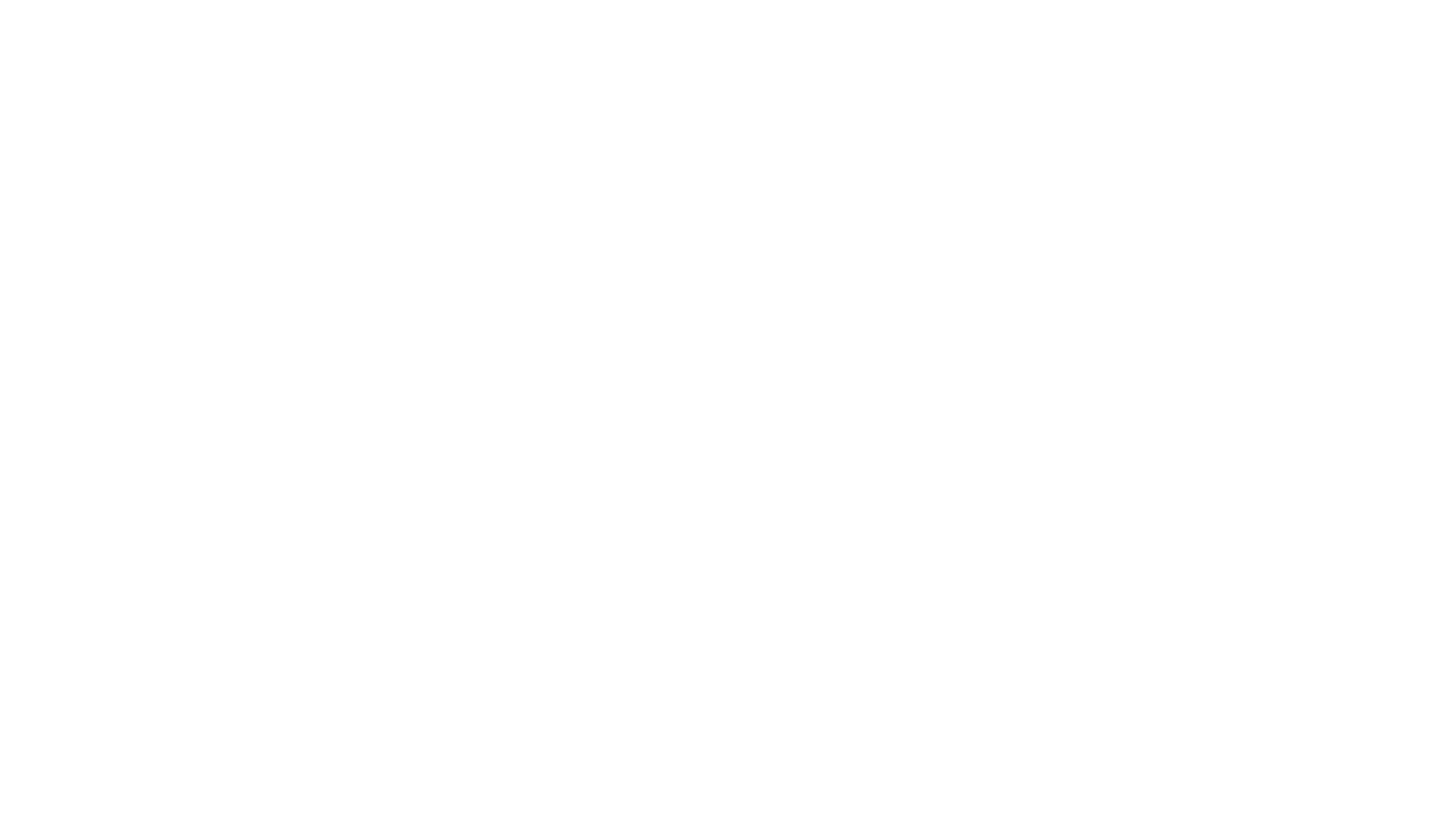 scroll, scrollTop: 0, scrollLeft: 0, axis: both 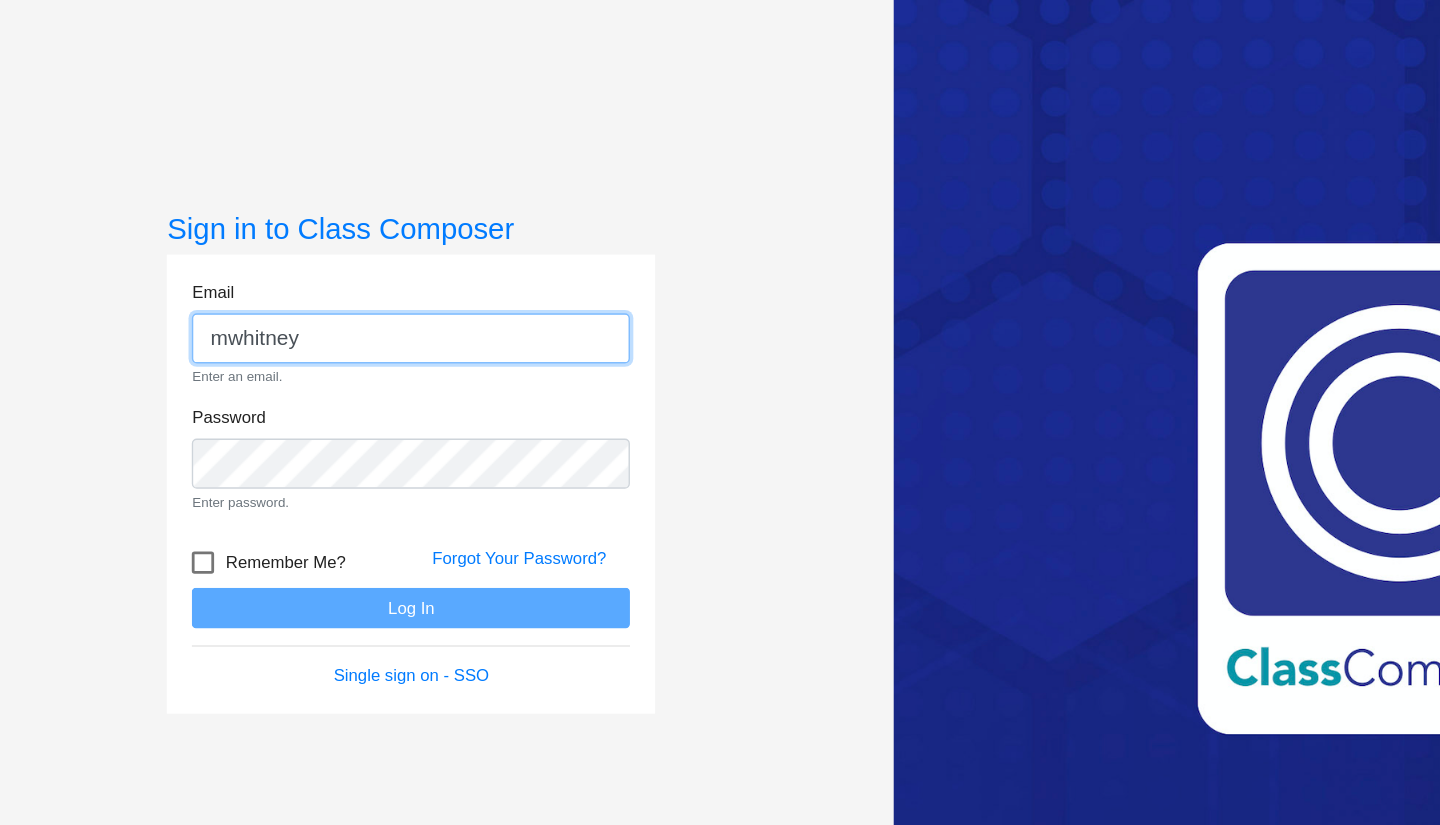 type on "[EMAIL]" 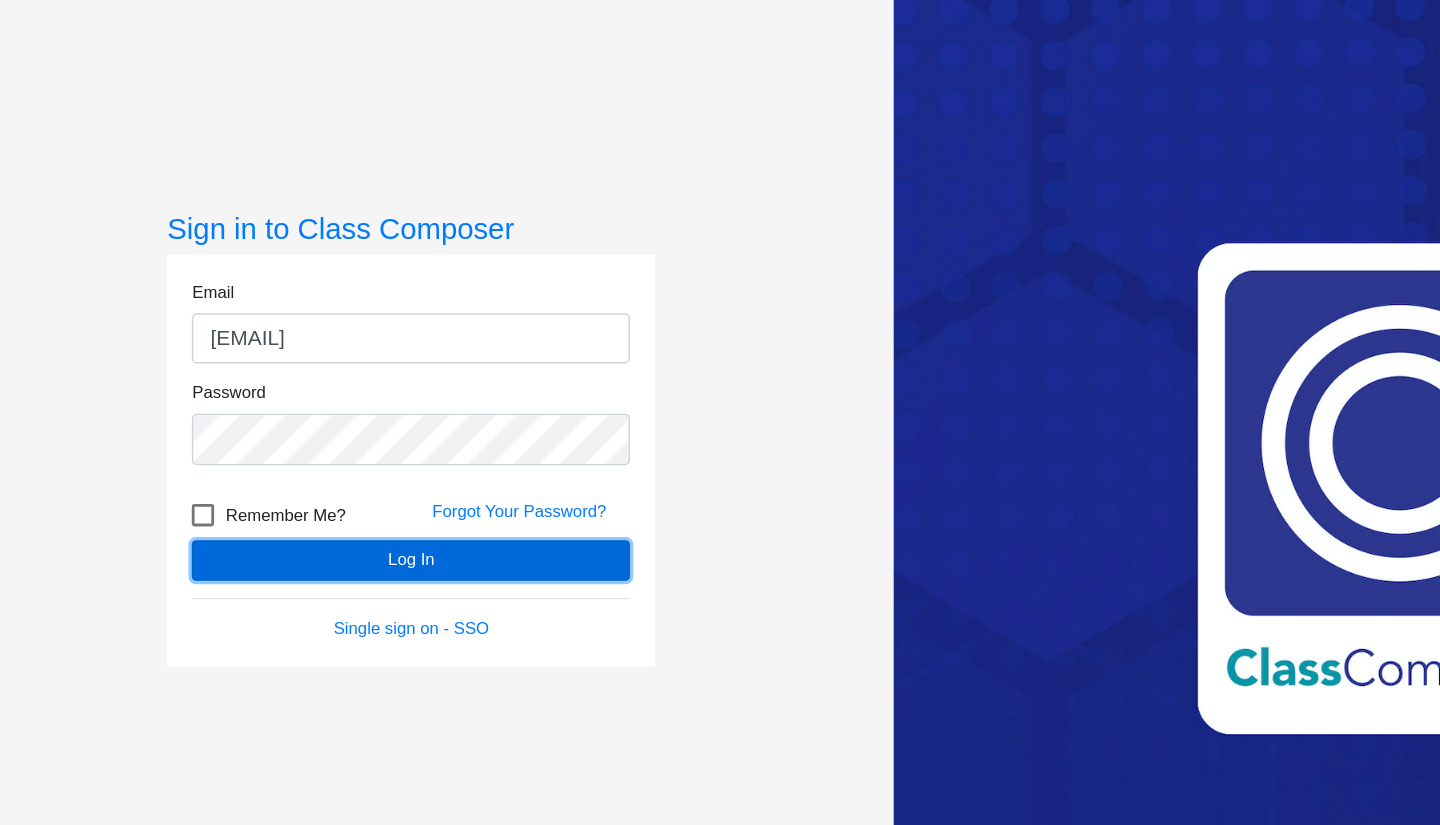 click on "Log In" 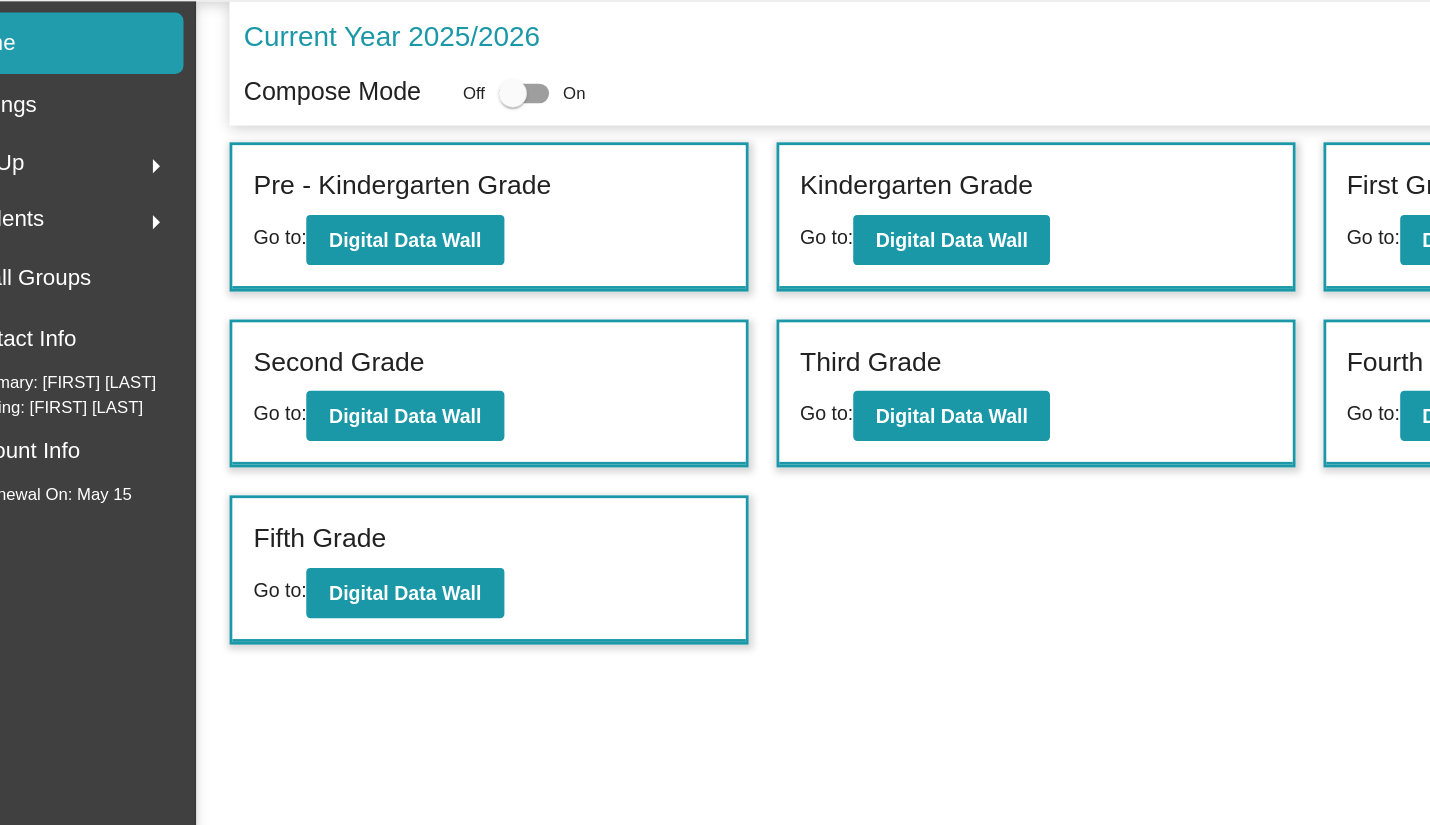 scroll, scrollTop: 0, scrollLeft: 0, axis: both 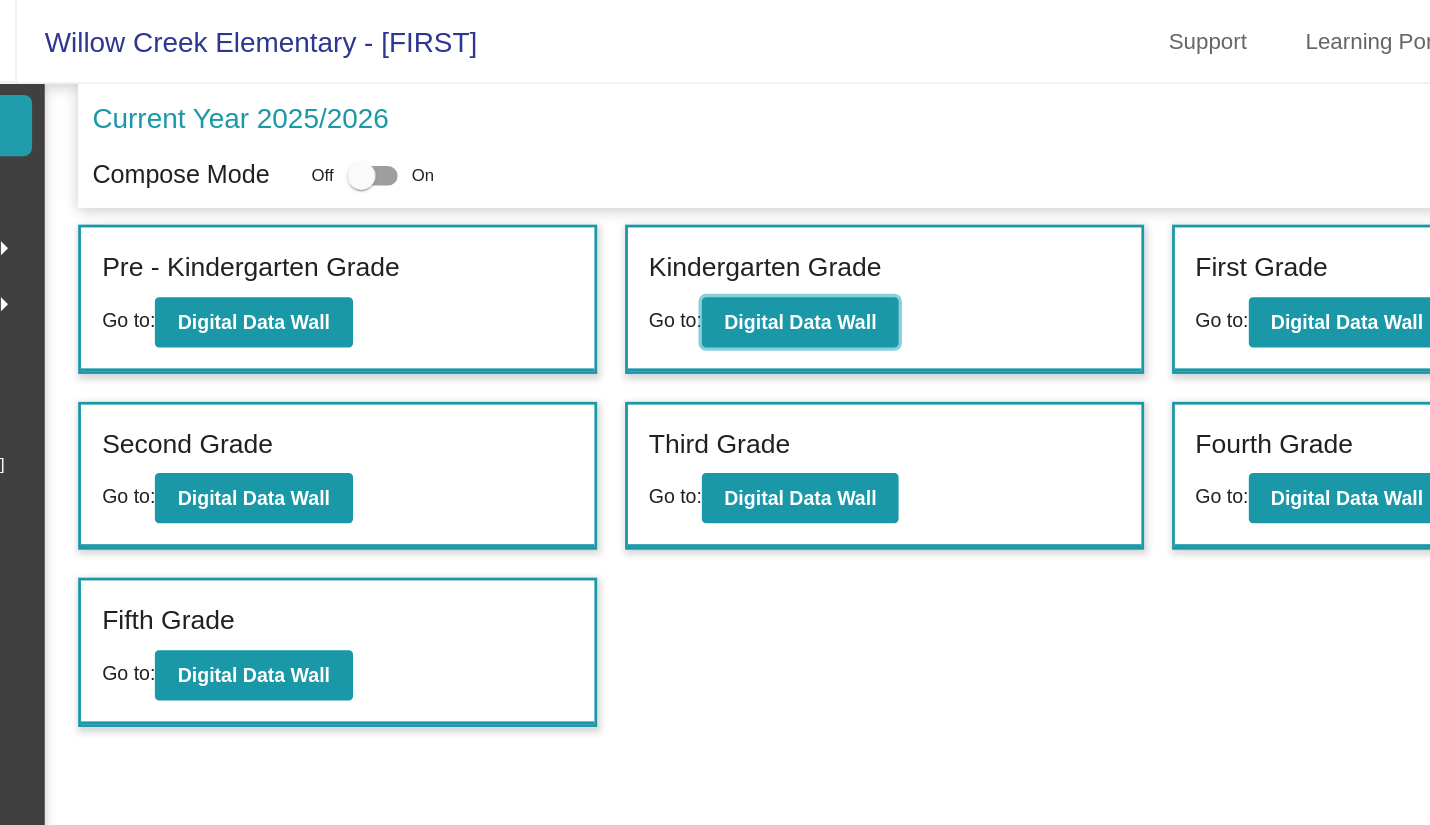 click on "Digital Data Wall" 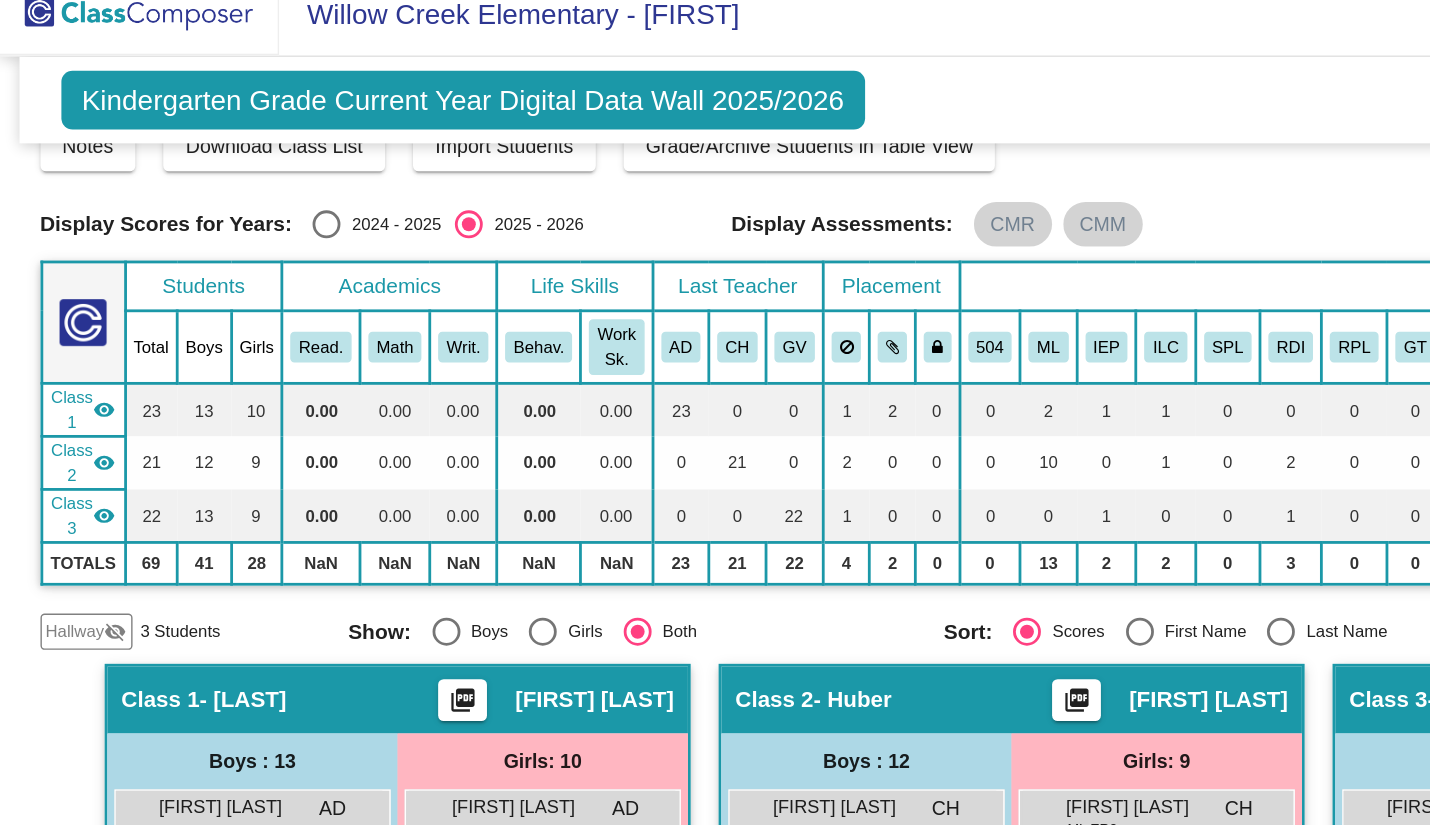 scroll, scrollTop: 30, scrollLeft: 0, axis: vertical 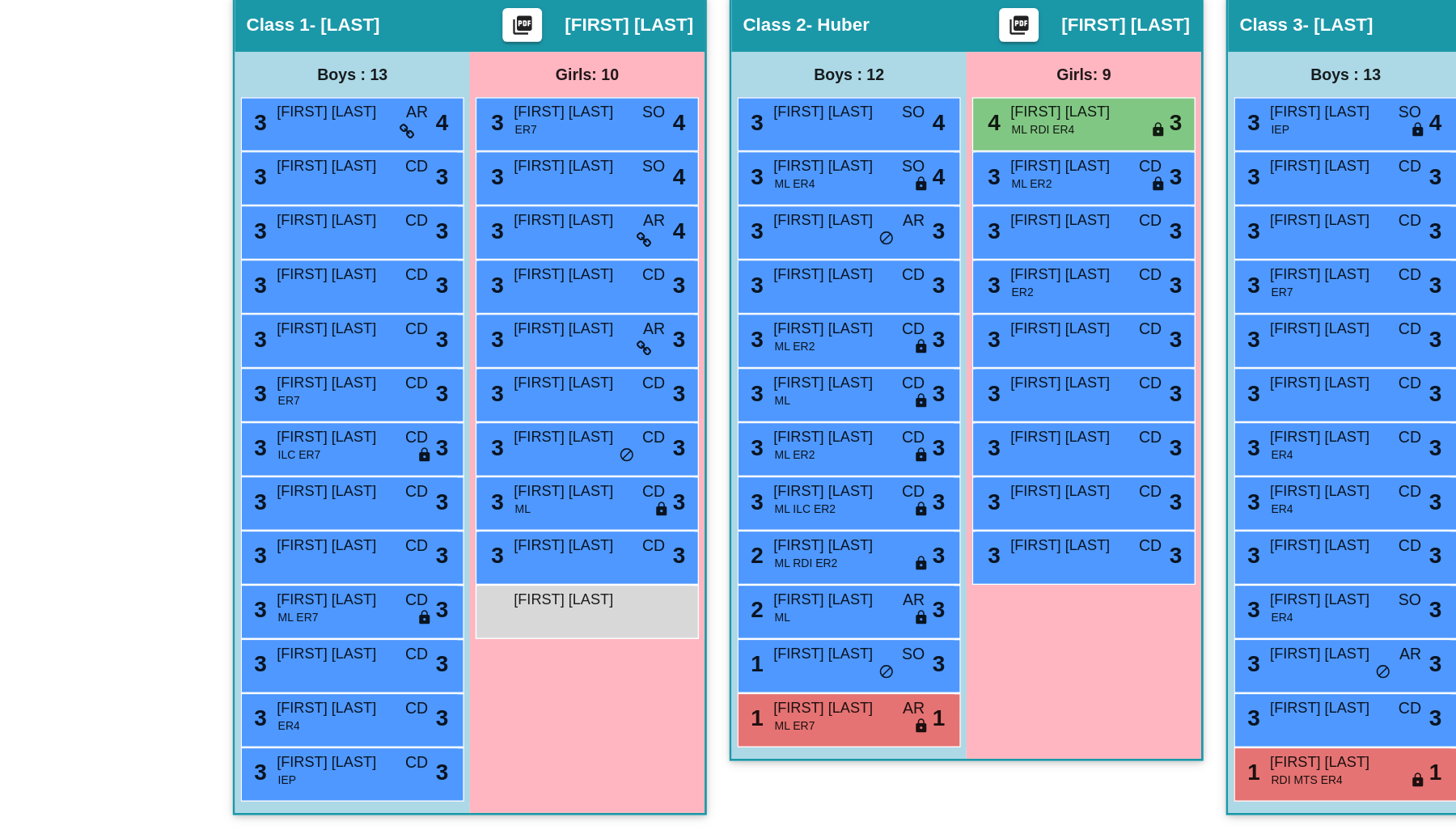 click on "Girls: 10 3 Ellison Myers ER7 SO lock do_not_disturb_alt 4 3 Emma Pomponio SO lock do_not_disturb_alt 4 3 Georgia Ott AR lock do_not_disturb_alt 4 3 Clarke Cunnane CD lock do_not_disturb_alt 3 3 Emma Desimone AR lock do_not_disturb_alt 3 3 Paige Sullivan CD lock do_not_disturb_alt 3 3 Skylar Lopez CD lock do_not_disturb_alt 3 3 Valentina Partout ML CD lock do_not_disturb_alt 3 3 Zoe Ziegler CD lock do_not_disturb_alt 3 Eleanor Bauer lock do_not_disturb_alt" at bounding box center [0, 0] 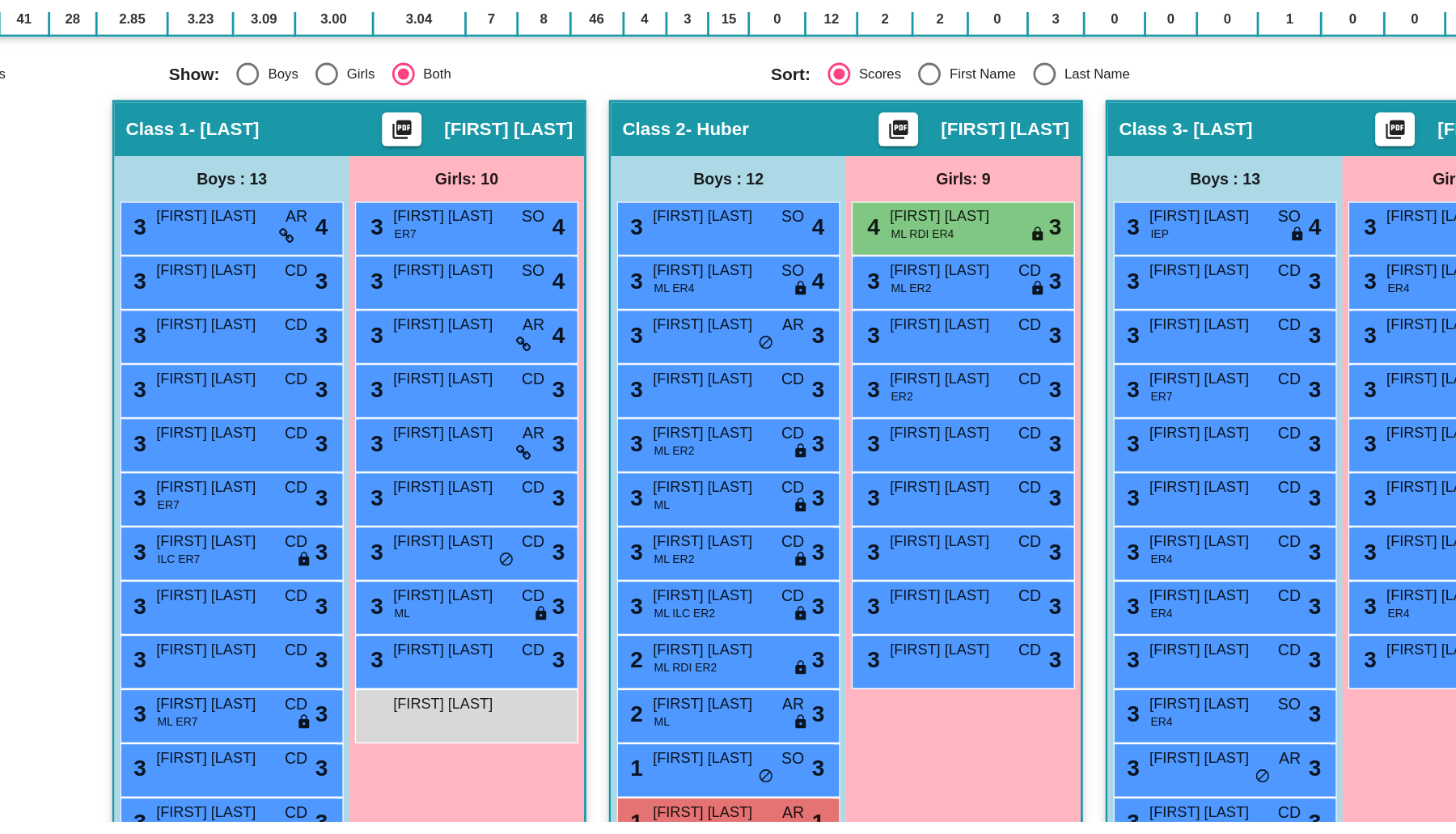 scroll, scrollTop: 155, scrollLeft: 0, axis: vertical 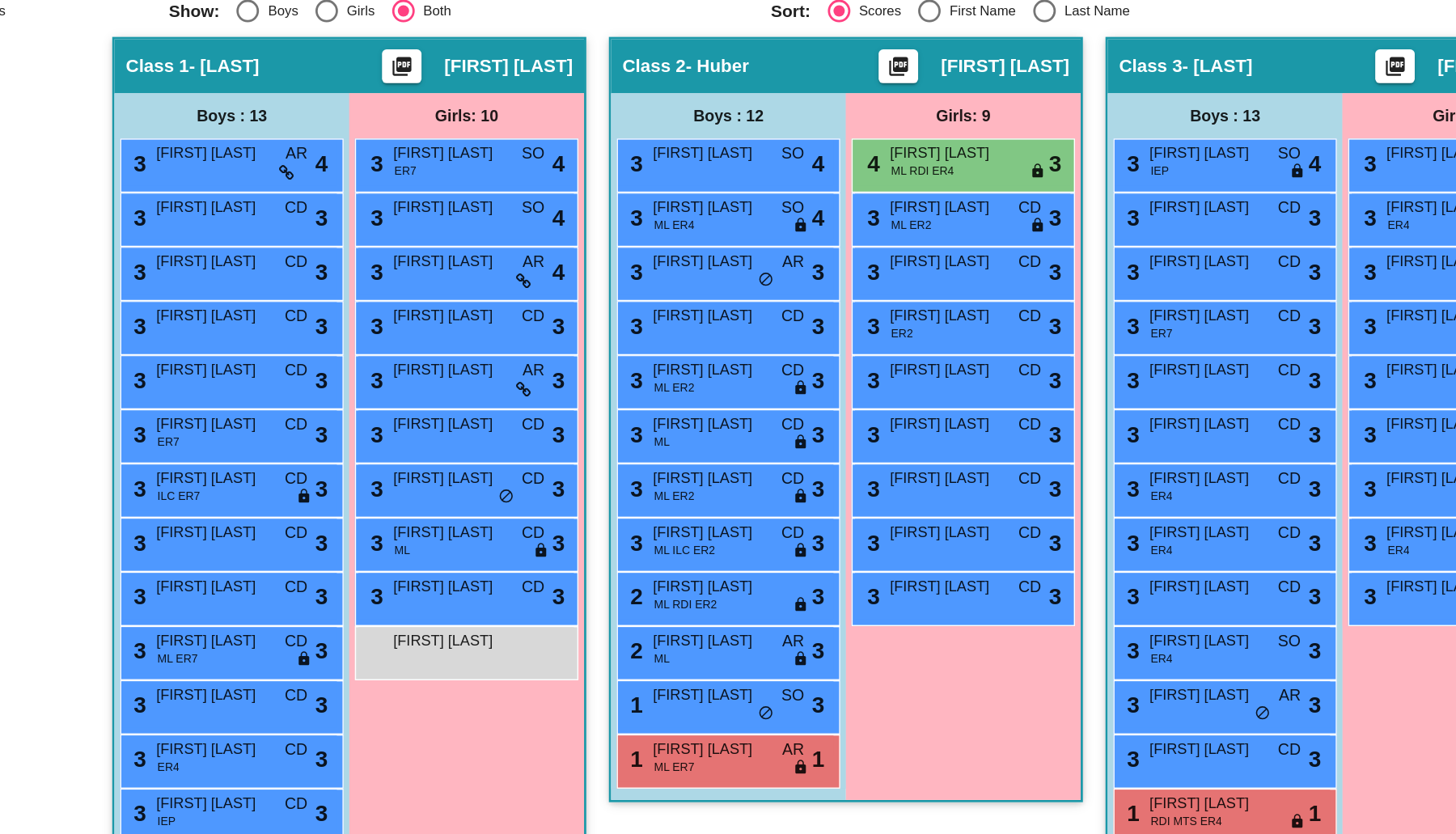 click on "Hallway   - Hallway Class  picture_as_pdf  Add Student  First Name Last Name Student Id  (Recommended)   Boy   Girl   Non Binary Add Close  Boys : 3  Cody Bahn lock do_not_disturb_alt Timofei Veselov lock do_not_disturb_alt Torin Griffin lock do_not_disturb_alt Girls: 0   No Students   Class 1   - Derengowski  picture_as_pdf Ashlynn Derengowski  Add Student  First Name Last Name Student Id  (Recommended)   Boy   Girl   Non Binary Add Close  Boys : 13  3 Leo Fleming AR lock do_not_disturb_alt 4 3 Ari Englander CD lock do_not_disturb_alt 3 3 Arthur Vanconant CD lock do_not_disturb_alt 3 3 Augustus Baxter CD lock do_not_disturb_alt 3 3 Benjamin Watman CD lock do_not_disturb_alt 3 3 Caden Danis ER7 CD lock do_not_disturb_alt 3 3 Gavin Dorfman ILC ER7 CD lock do_not_disturb_alt 3 3 Greyson Shaw CD lock do_not_disturb_alt 3 3 Henry Haan CD lock do_not_disturb_alt 3 3 Ian Kim ML ER7 CD lock do_not_disturb_alt 3 3 James Newman CD lock do_not_disturb_alt 3 3 Jameson Alaniz ER4 CD lock do_not_disturb_alt 3 3 IEP" 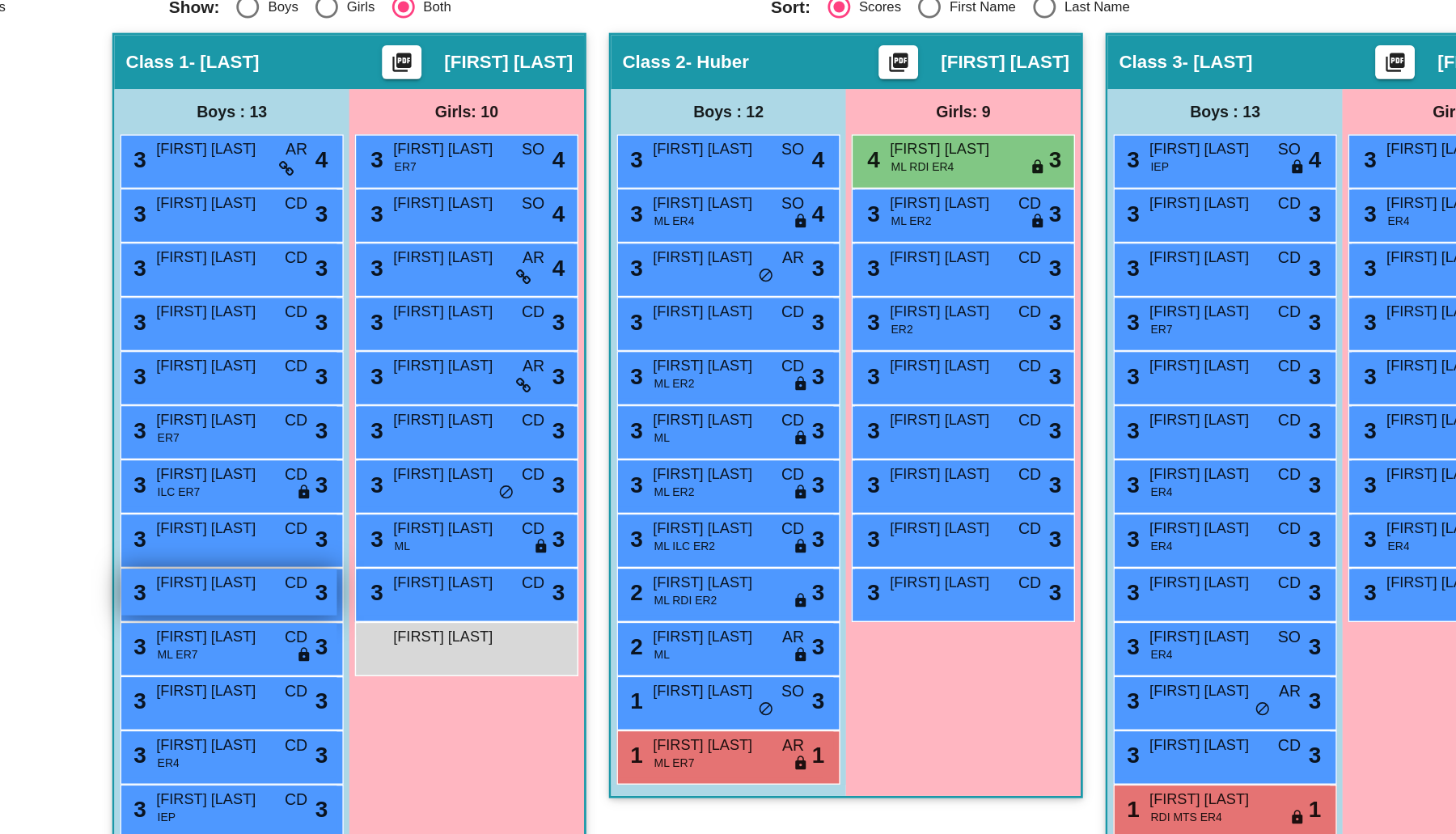 scroll, scrollTop: 127, scrollLeft: 0, axis: vertical 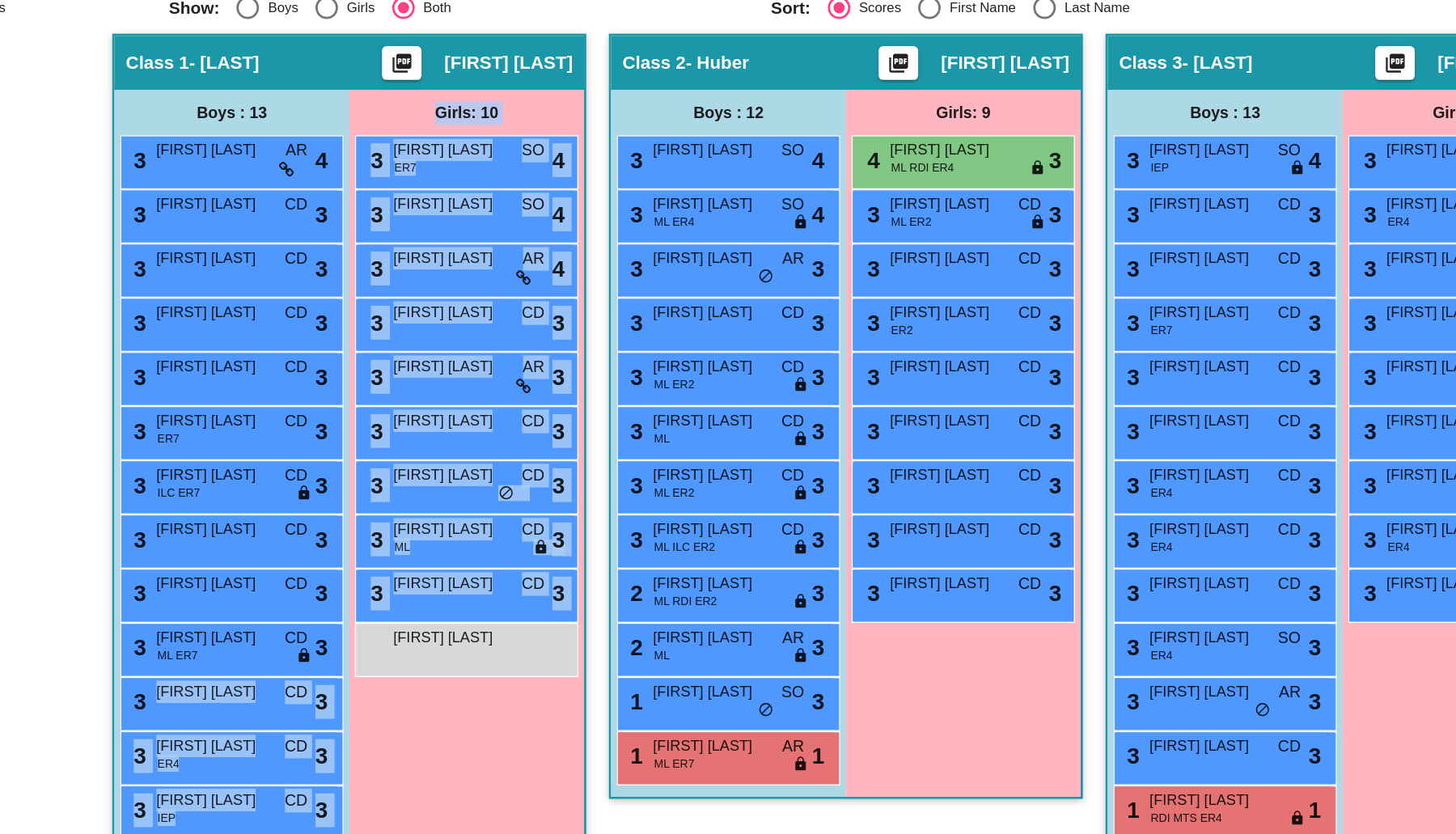 drag, startPoint x: 309, startPoint y: 747, endPoint x: 468, endPoint y: 713, distance: 162.59459 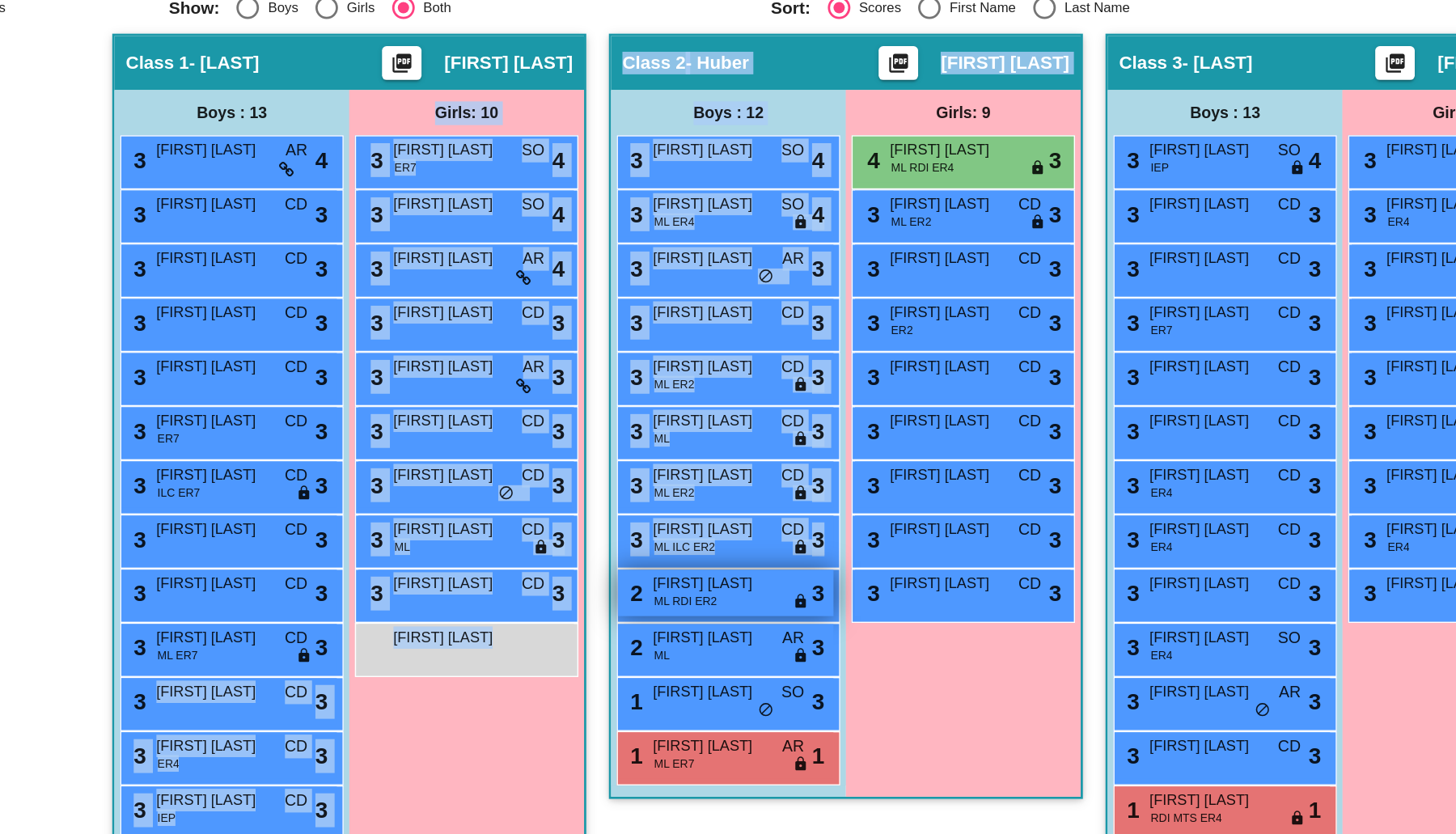 drag, startPoint x: 248, startPoint y: 739, endPoint x: 575, endPoint y: 673, distance: 333.59406 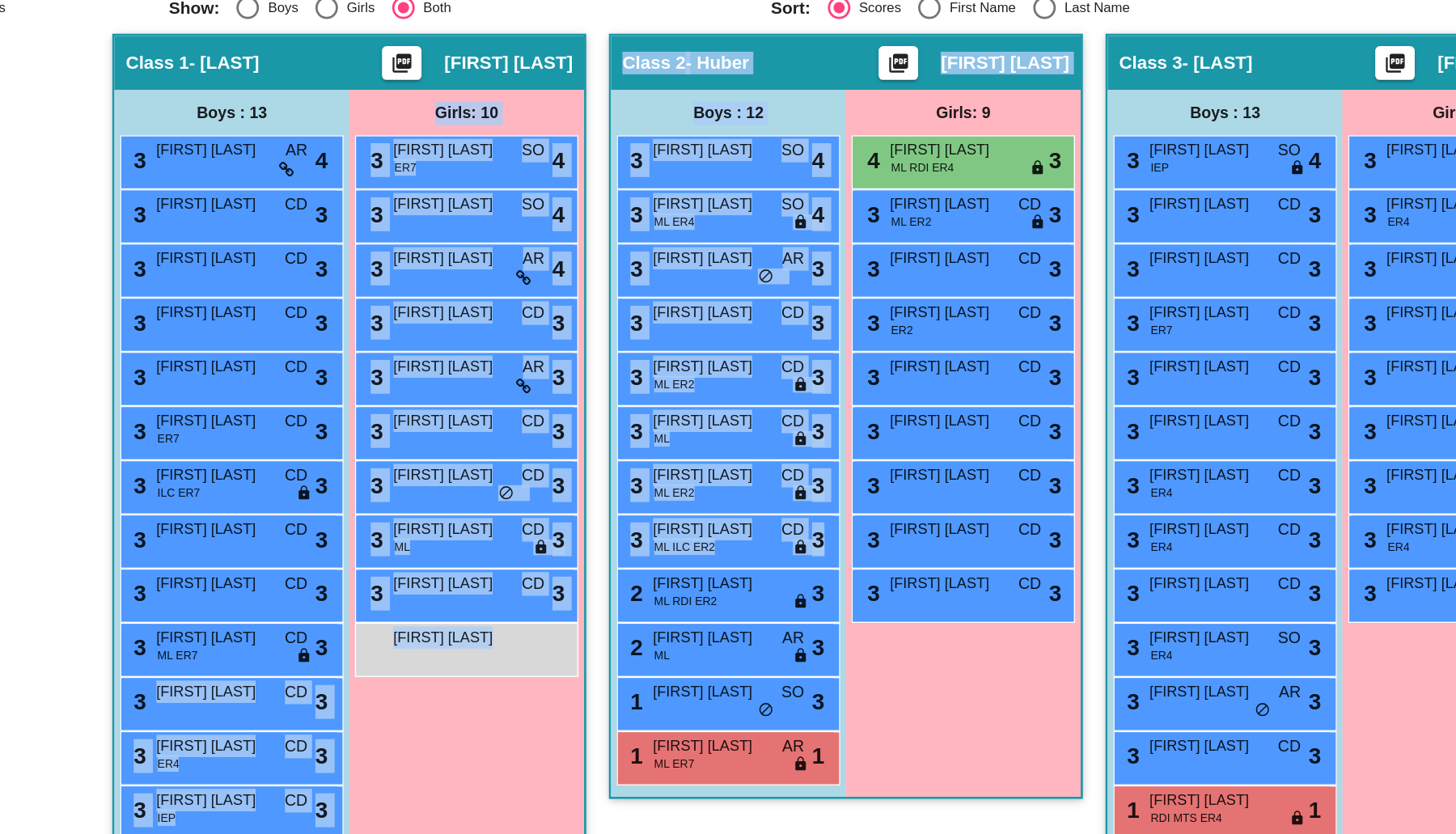 click on "Girls: 10 3 Ellison Myers ER7 SO lock do_not_disturb_alt 4 3 Emma Pomponio SO lock do_not_disturb_alt 4 3 Georgia Ott AR lock do_not_disturb_alt 4 3 Clarke Cunnane CD lock do_not_disturb_alt 3 3 Emma Desimone AR lock do_not_disturb_alt 3 3 Paige Sullivan CD lock do_not_disturb_alt 3 3 Skylar Lopez CD lock do_not_disturb_alt 3 3 Valentina Partout ML CD lock do_not_disturb_alt 3 3 Zoe Ziegler CD lock do_not_disturb_alt 3 Eleanor Bauer lock do_not_disturb_alt" at bounding box center (0, 0) 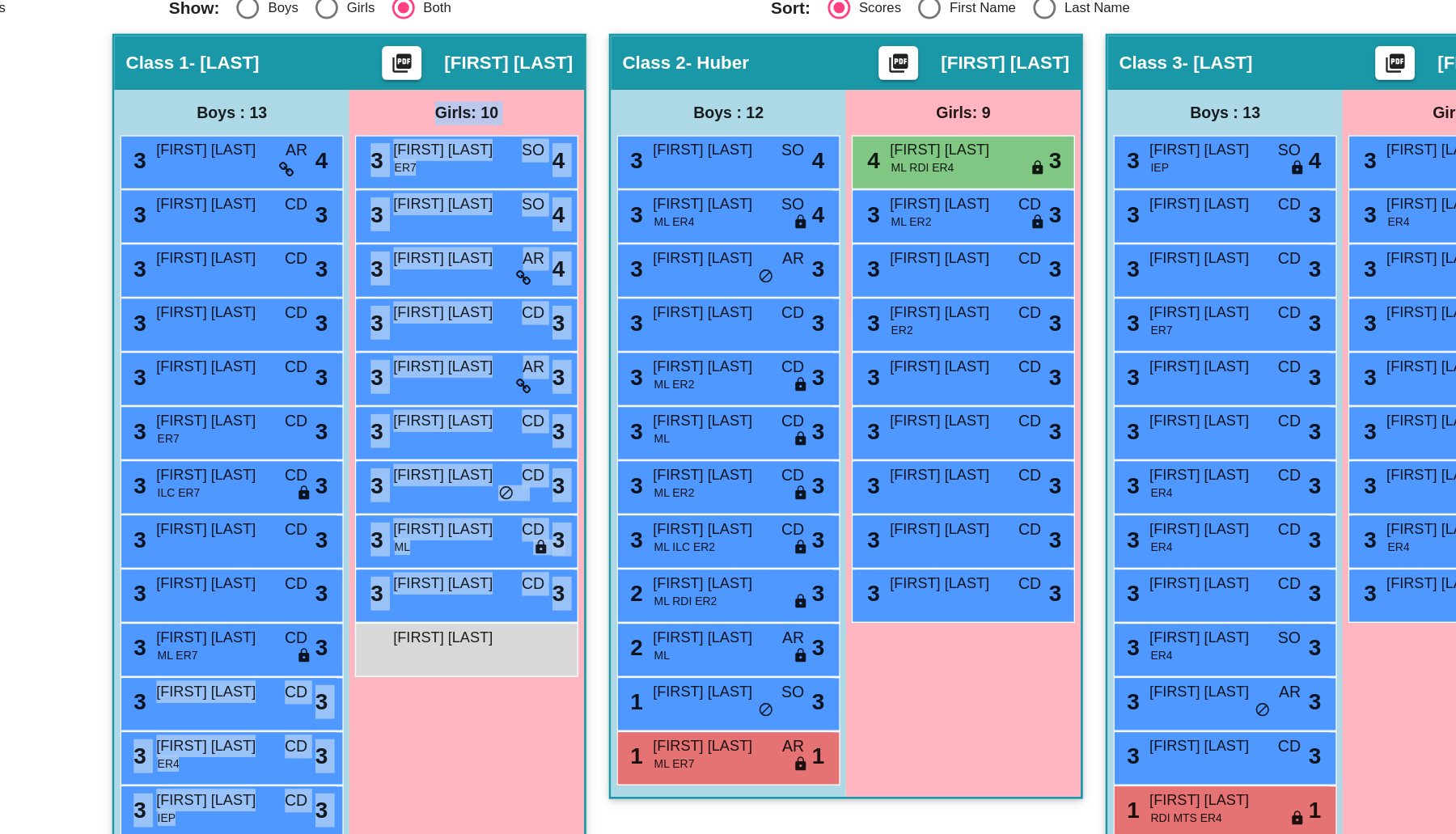 drag, startPoint x: 251, startPoint y: 743, endPoint x: 400, endPoint y: 735, distance: 149.2146 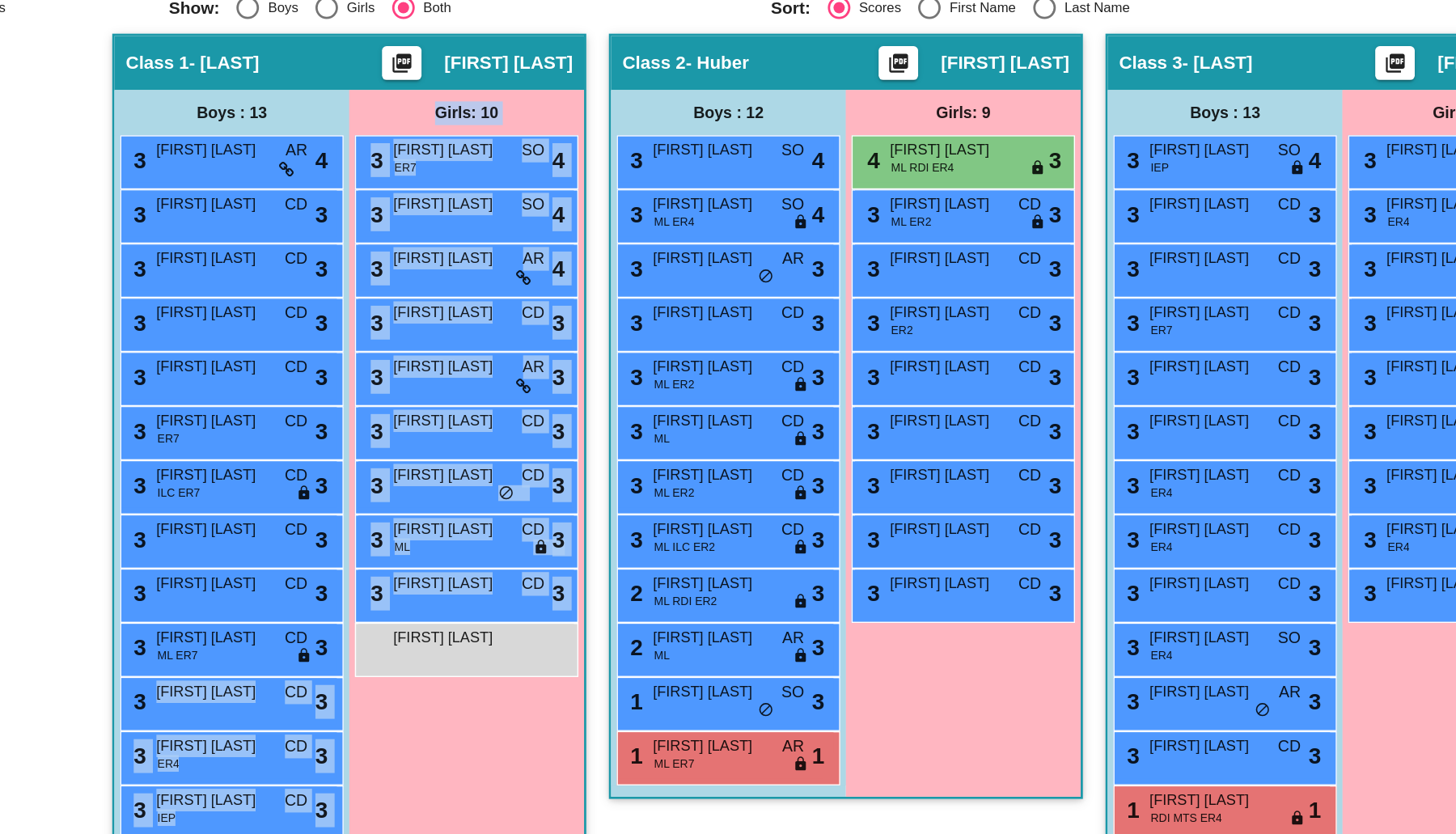 drag, startPoint x: 239, startPoint y: 739, endPoint x: 474, endPoint y: 714, distance: 236.326 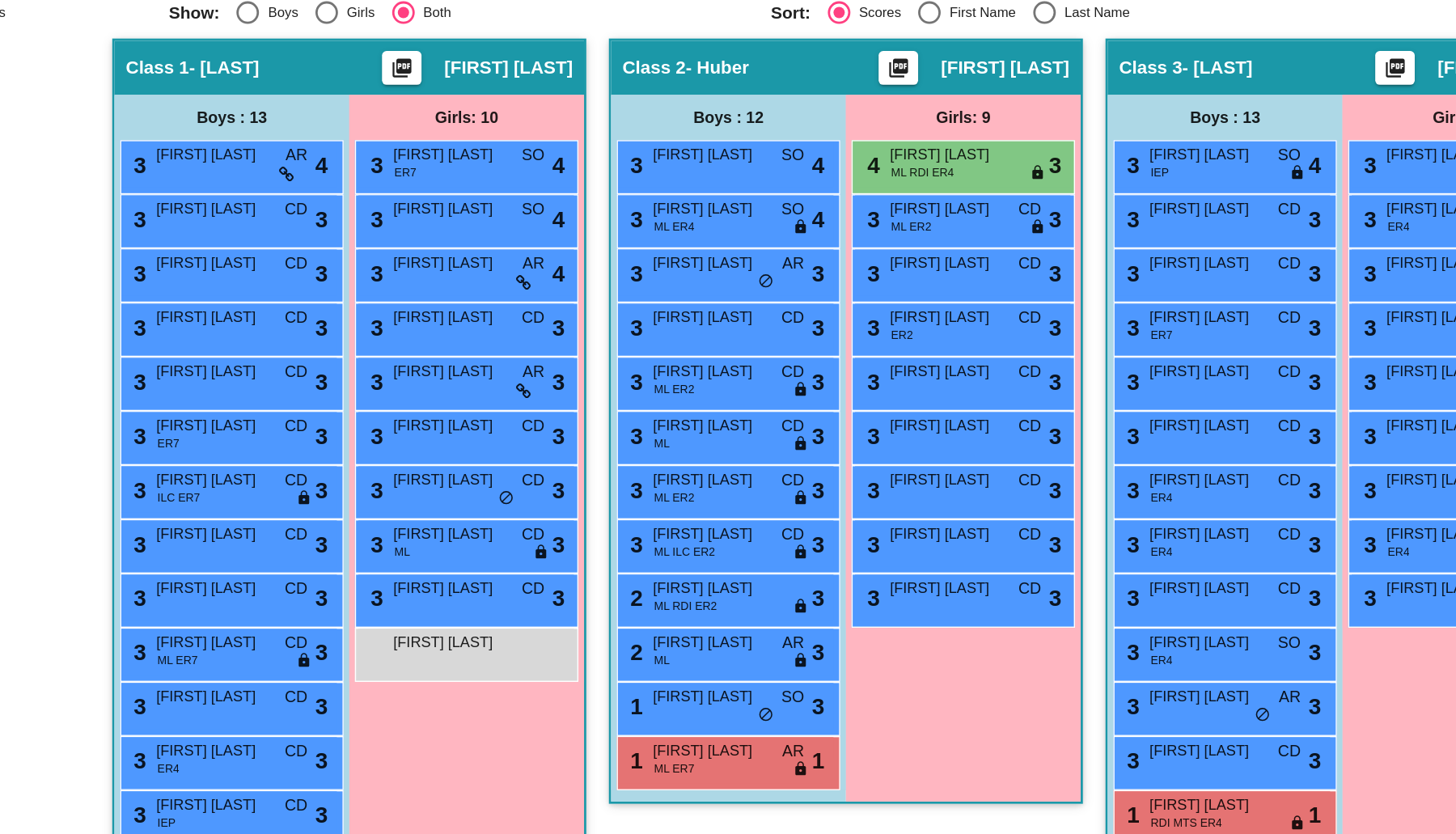 scroll, scrollTop: 0, scrollLeft: 0, axis: both 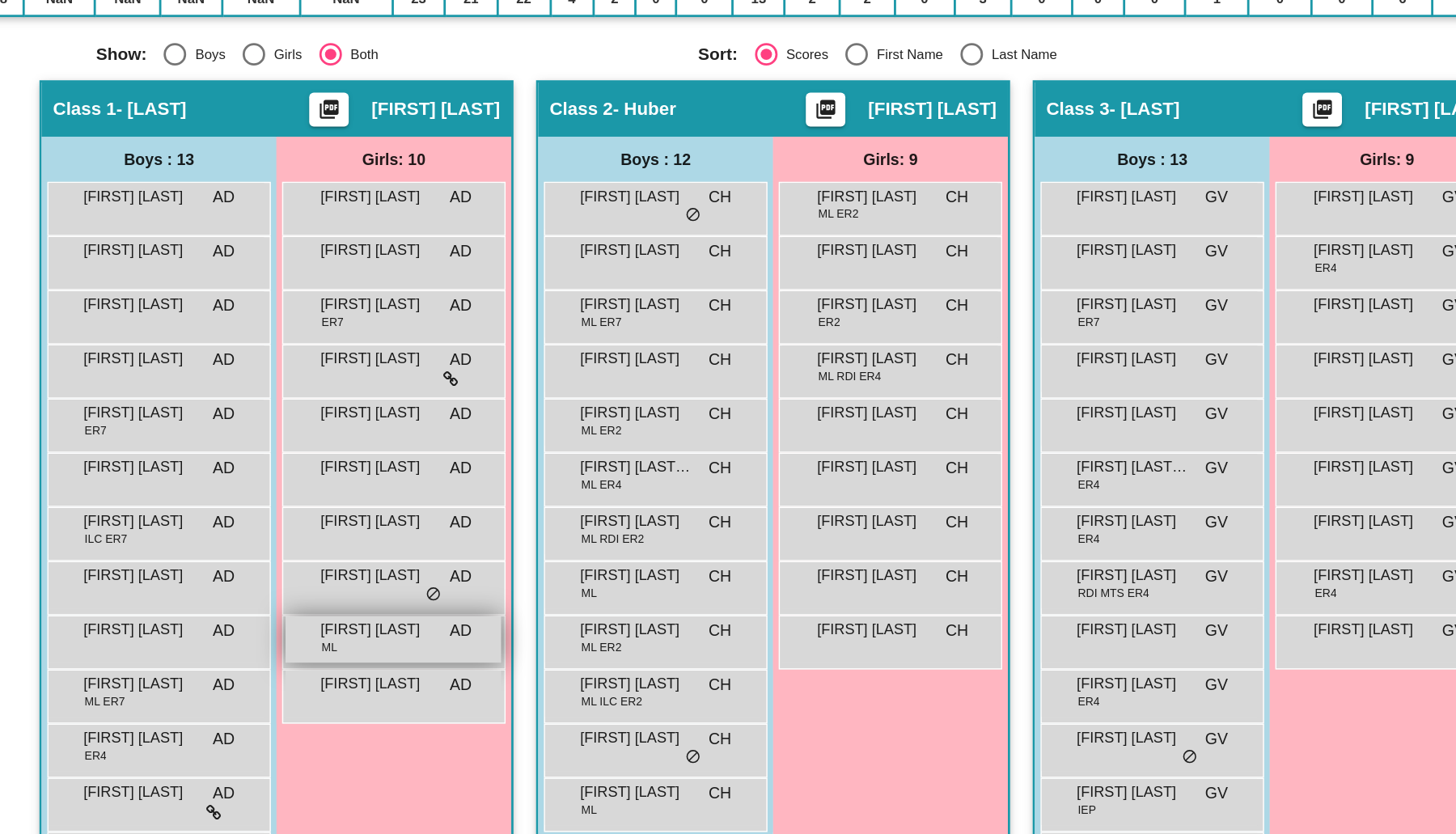 click on "Valentina Partout" at bounding box center [452, 660] 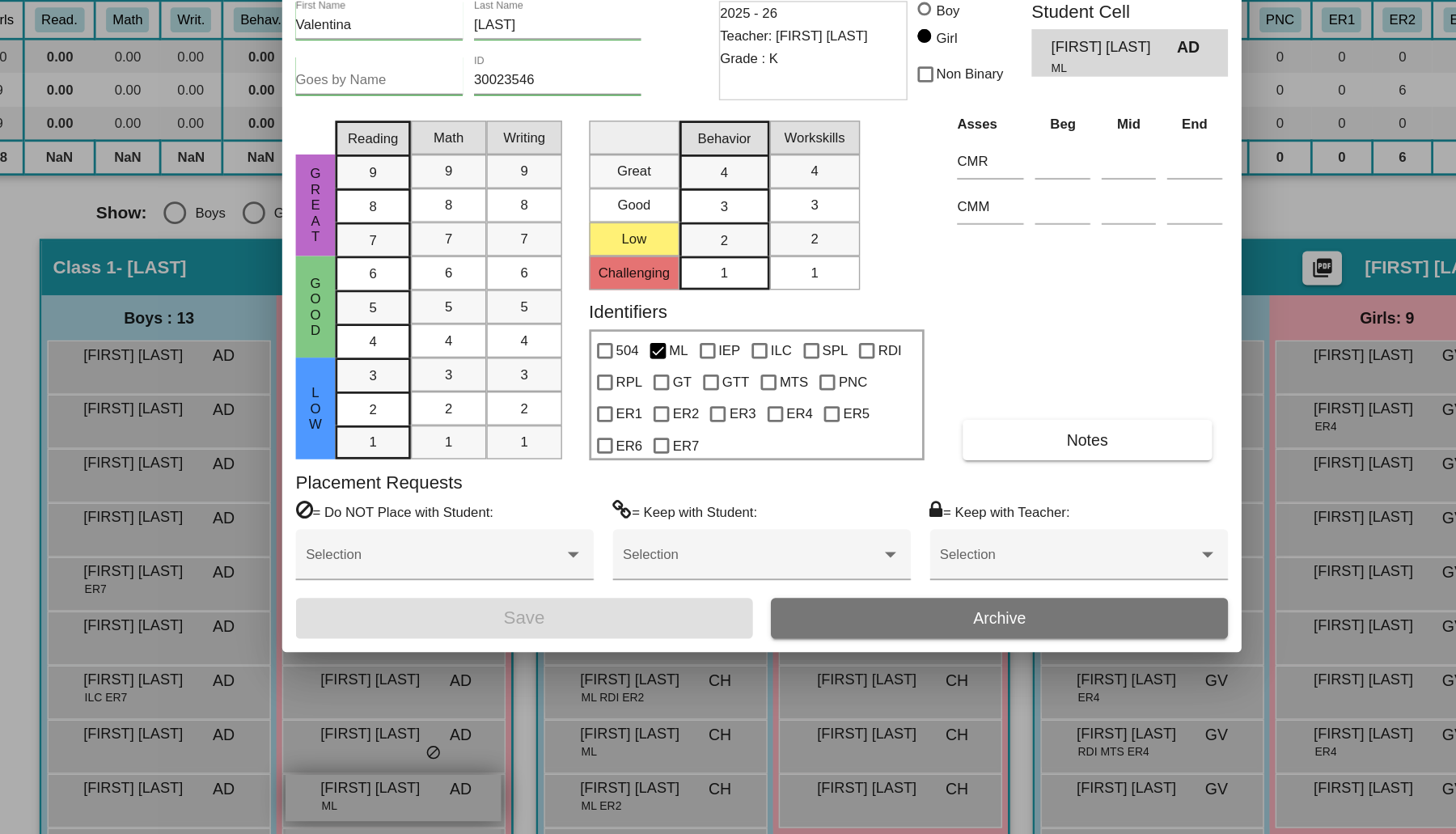 scroll, scrollTop: 0, scrollLeft: 0, axis: both 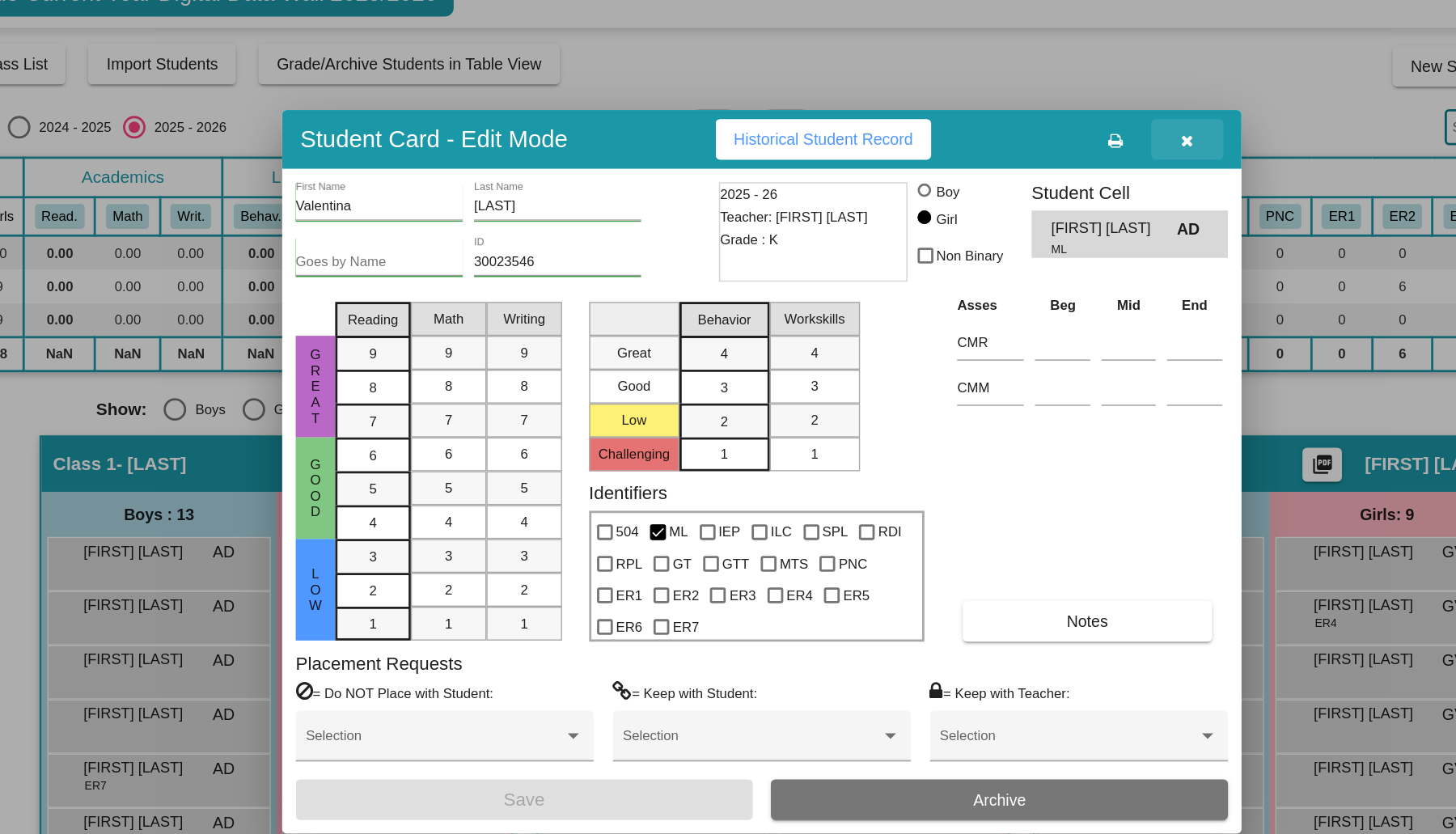 click at bounding box center [1033, 180] 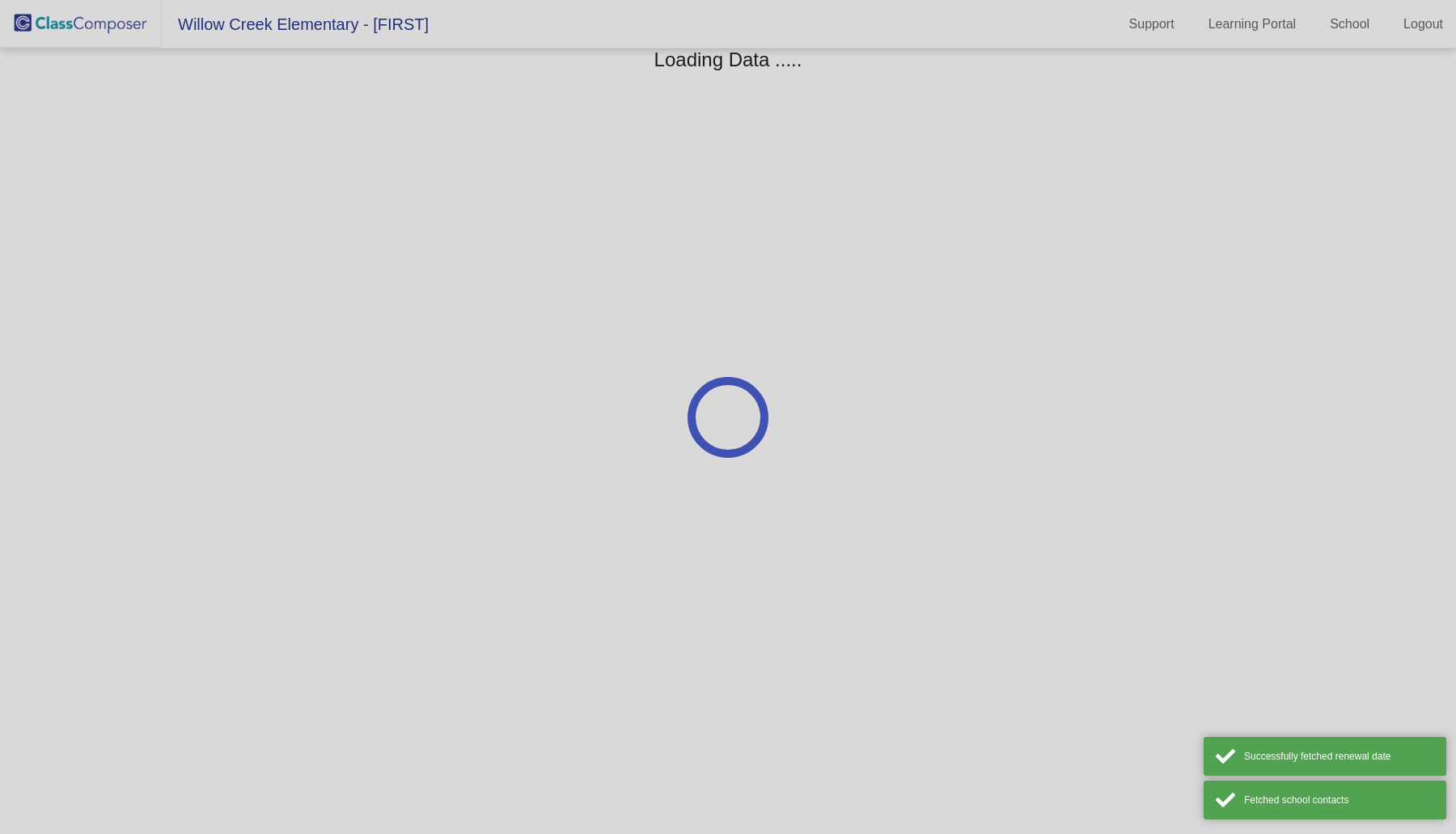 scroll, scrollTop: 0, scrollLeft: 0, axis: both 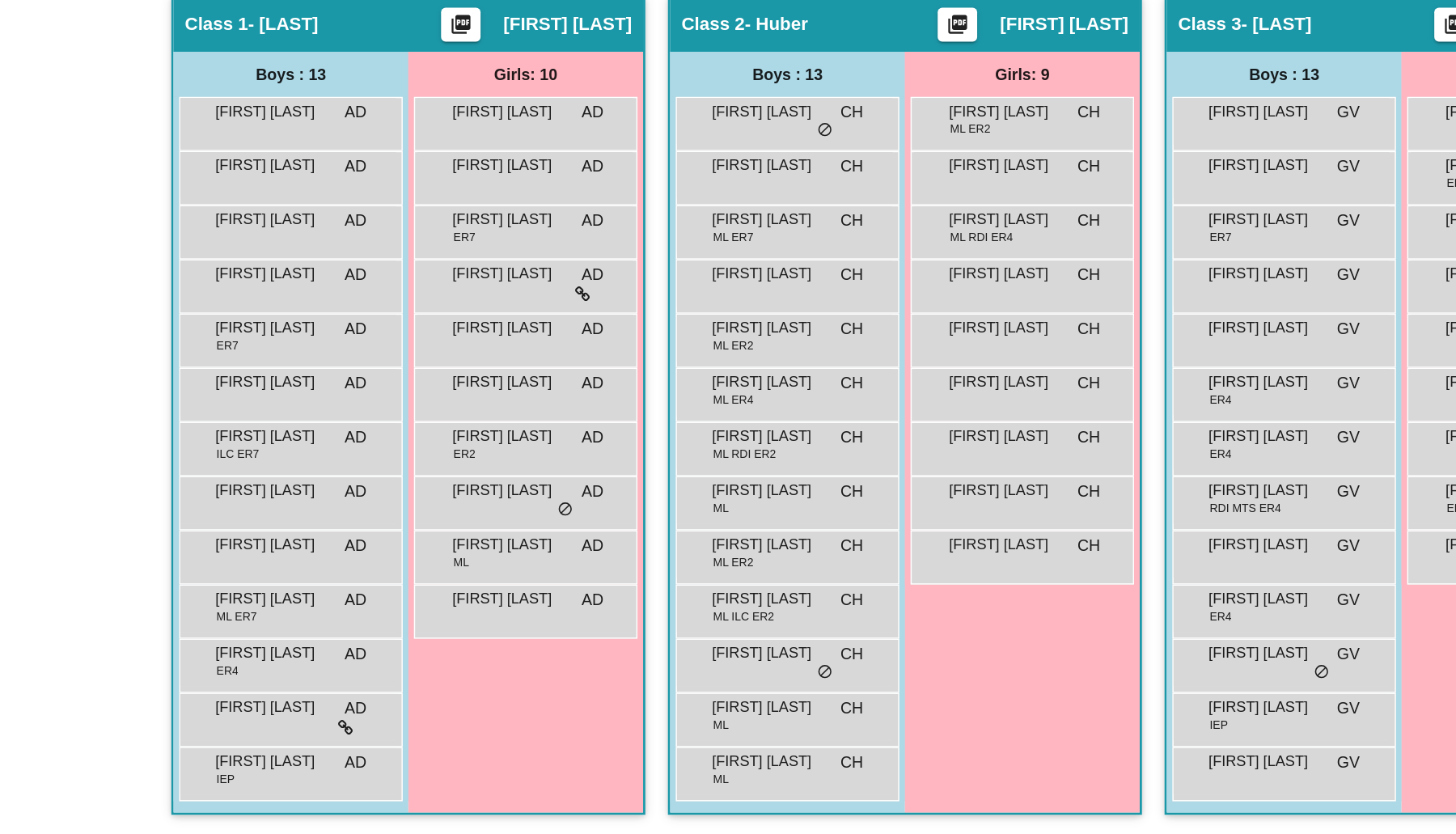 click on "Girls: 9 [FIRST] [LAST] ML ER2 CH lock do_not_disturb_alt [FIRST] [LAST] CH lock do_not_disturb_alt [FIRST] [LAST] ML RDI ER4 CH lock do_not_disturb_alt [FIRST] [LAST] CH lock do_not_disturb_alt [FIRST] [LAST] CH lock do_not_disturb_alt [FIRST] [LAST] CH lock do_not_disturb_alt [FIRST] [LAST] CH lock do_not_disturb_alt [FIRST] [LAST] CH lock do_not_disturb_alt [FIRST] [LAST] CH lock do_not_disturb_alt" at bounding box center (0, 0) 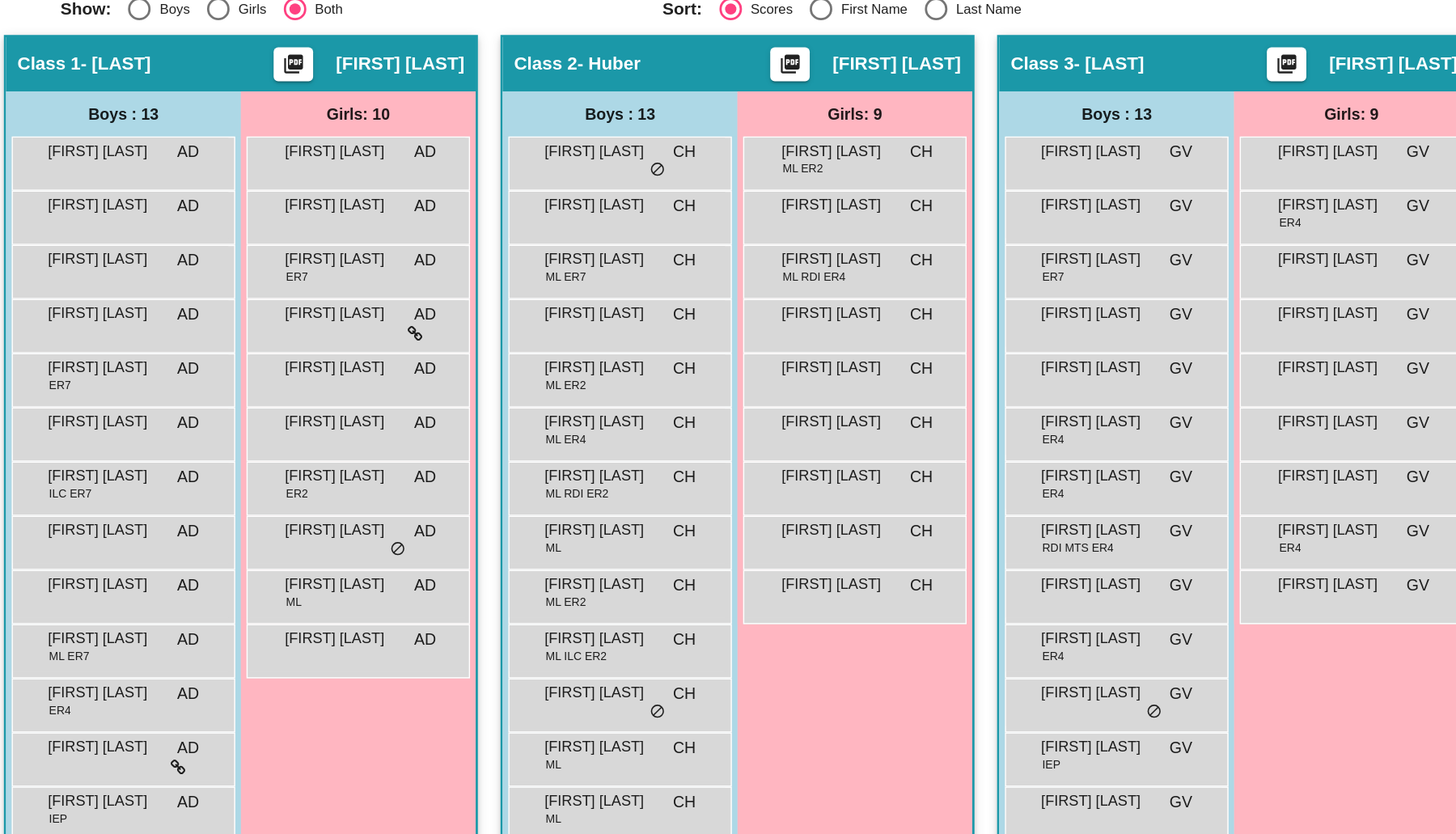 scroll, scrollTop: 129, scrollLeft: 0, axis: vertical 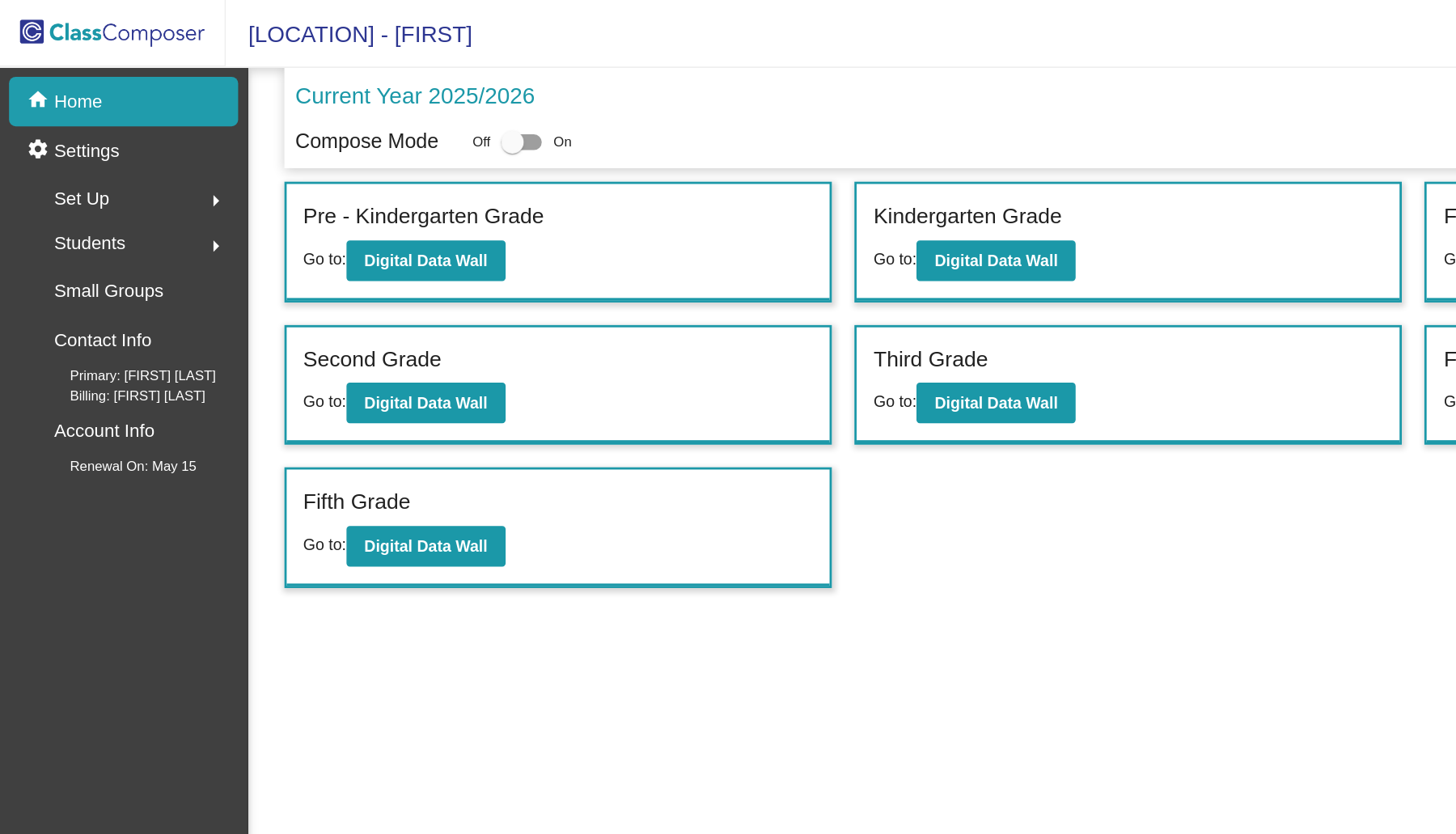 click at bounding box center [367, 102] 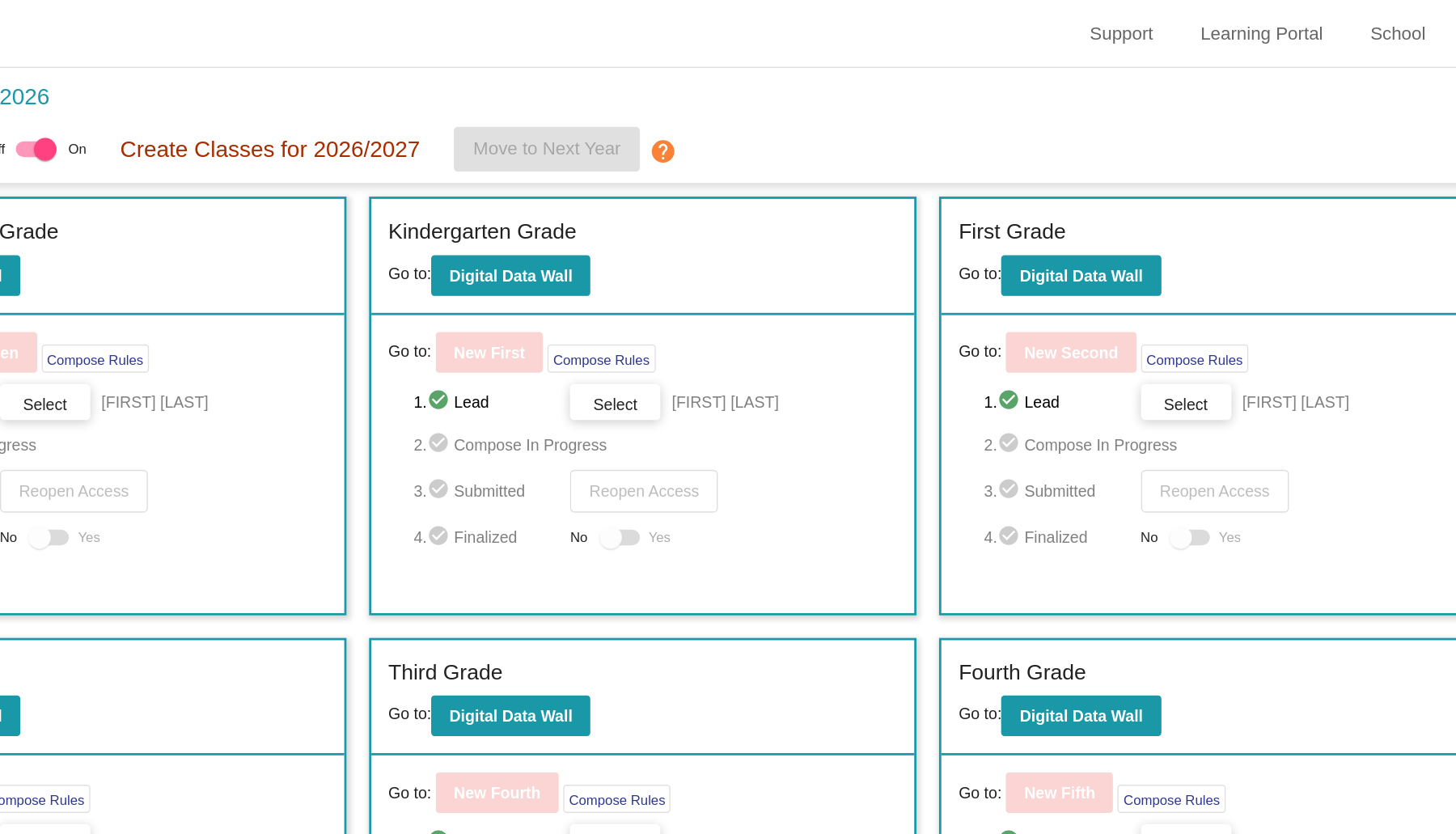 scroll, scrollTop: 0, scrollLeft: 0, axis: both 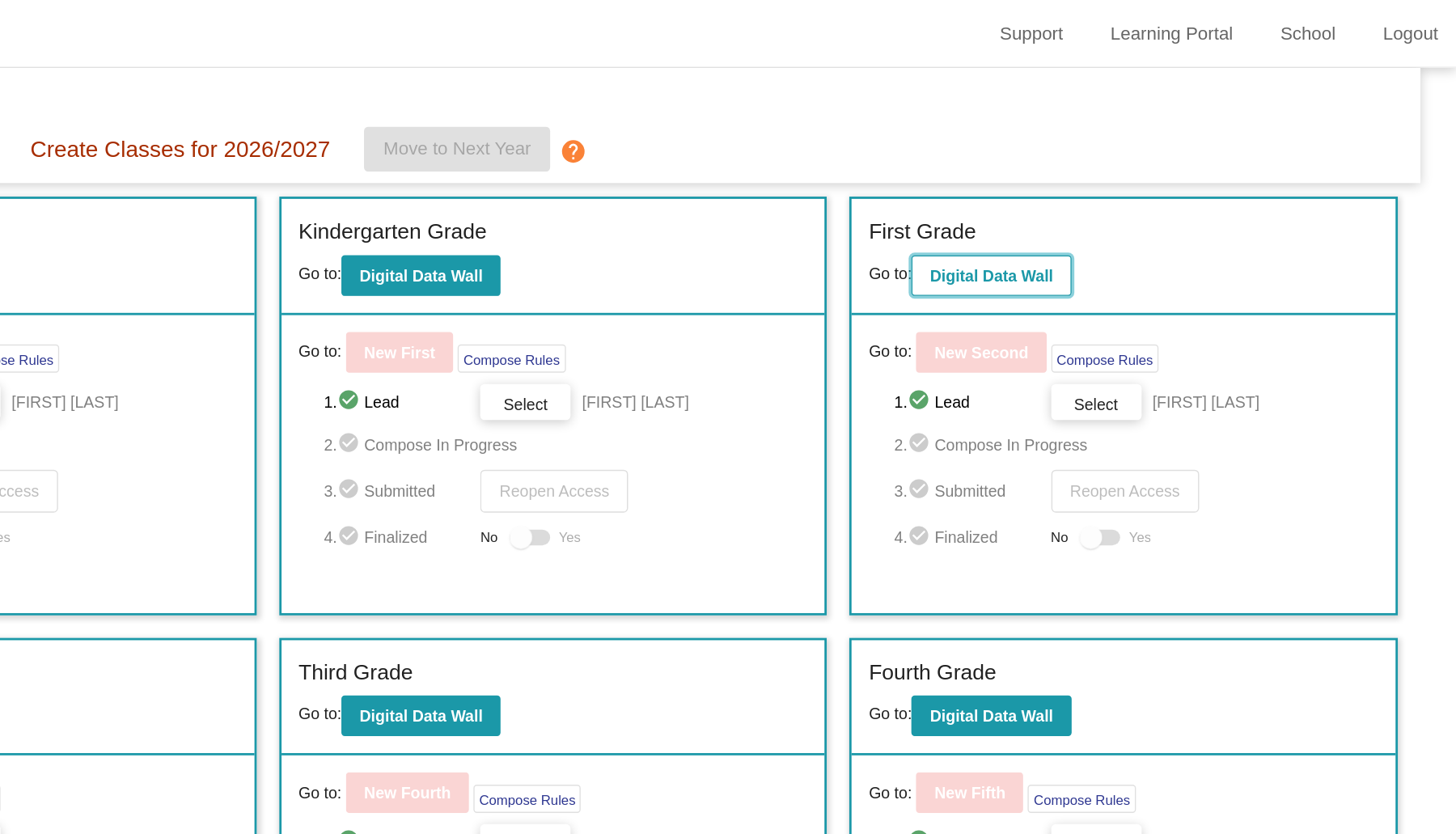 click on "Digital Data Wall" 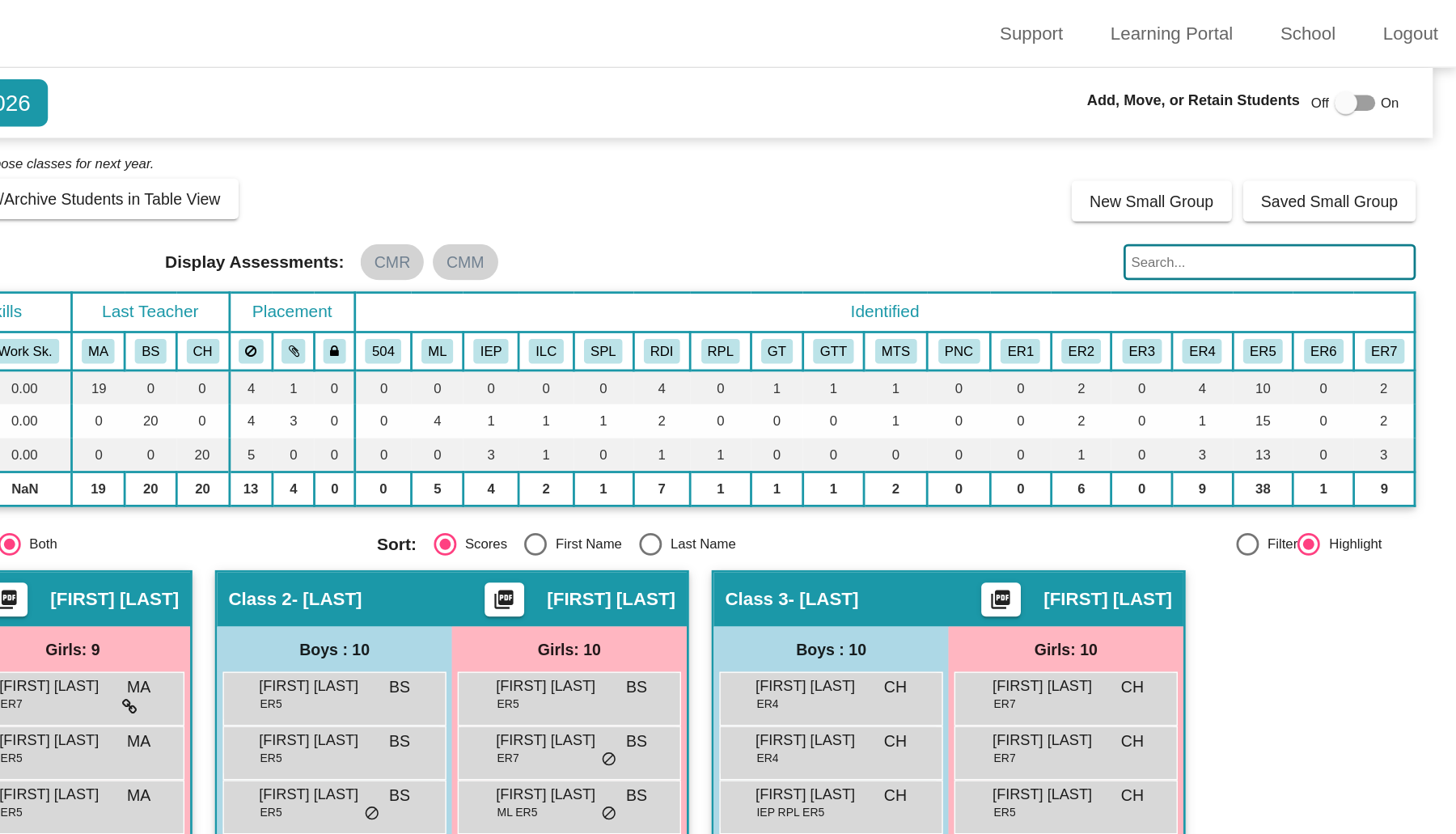 scroll, scrollTop: 59, scrollLeft: 0, axis: vertical 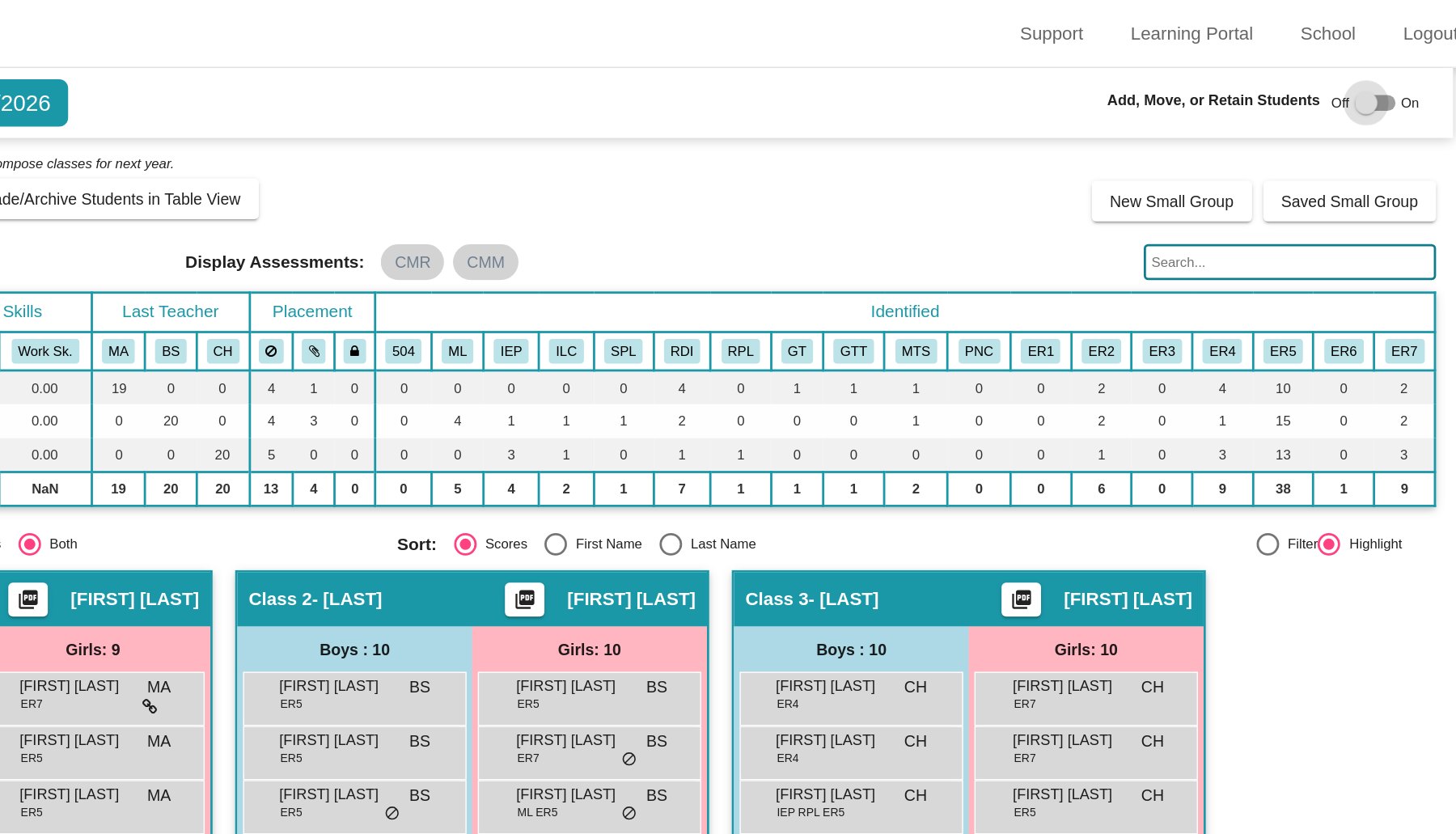 click at bounding box center (1377, 74) 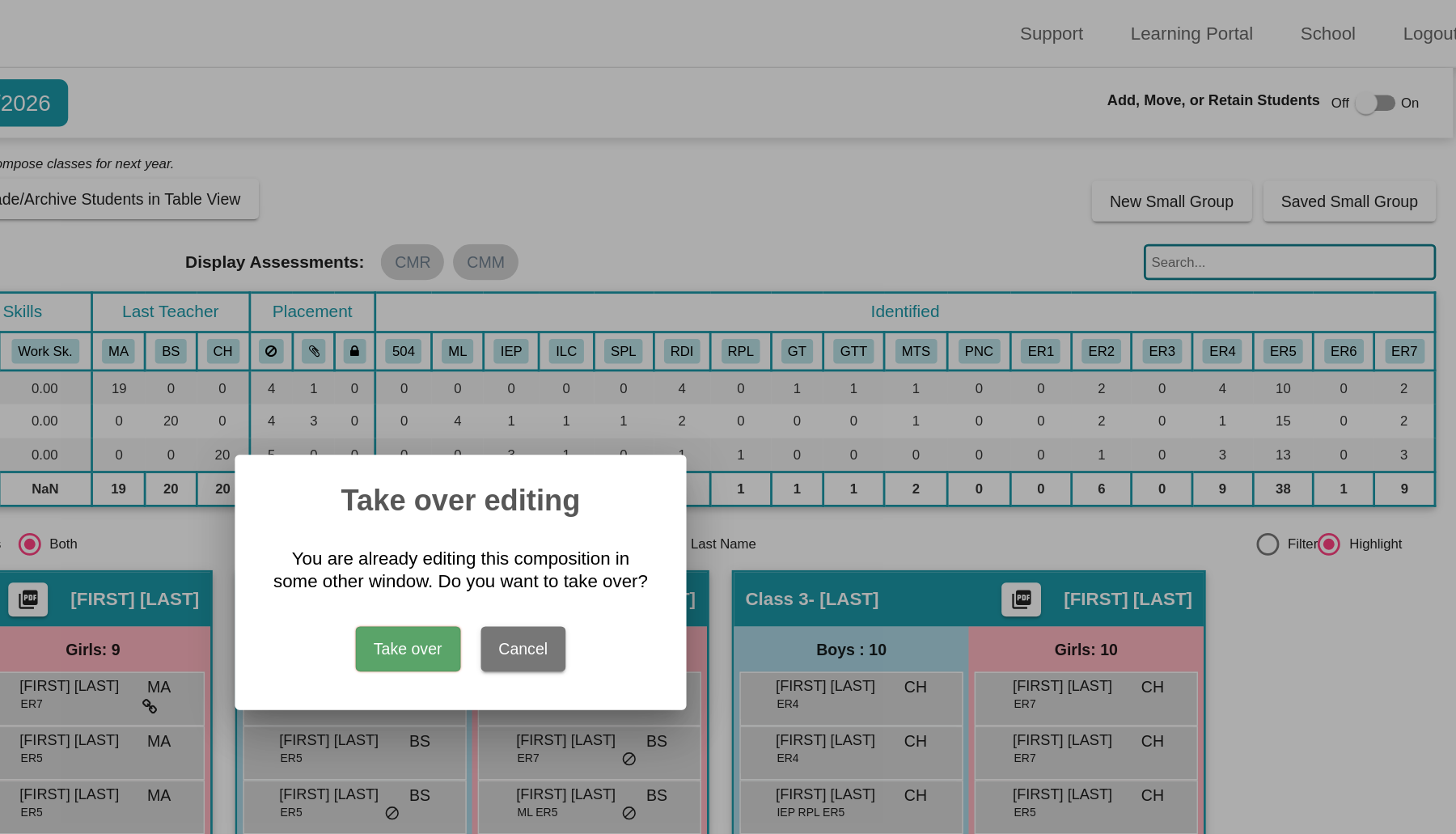 click at bounding box center (728, 417) 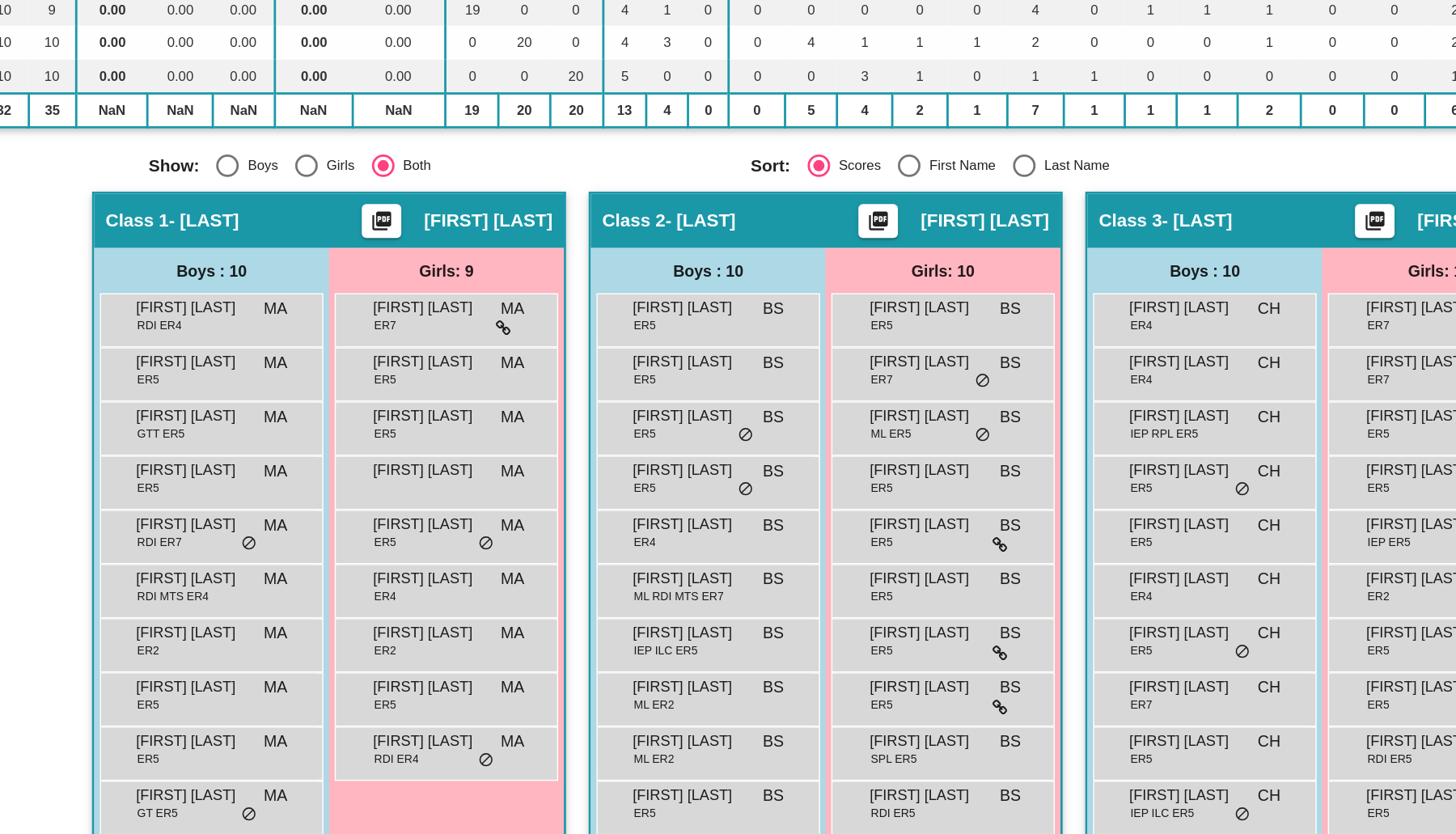 scroll, scrollTop: 0, scrollLeft: 0, axis: both 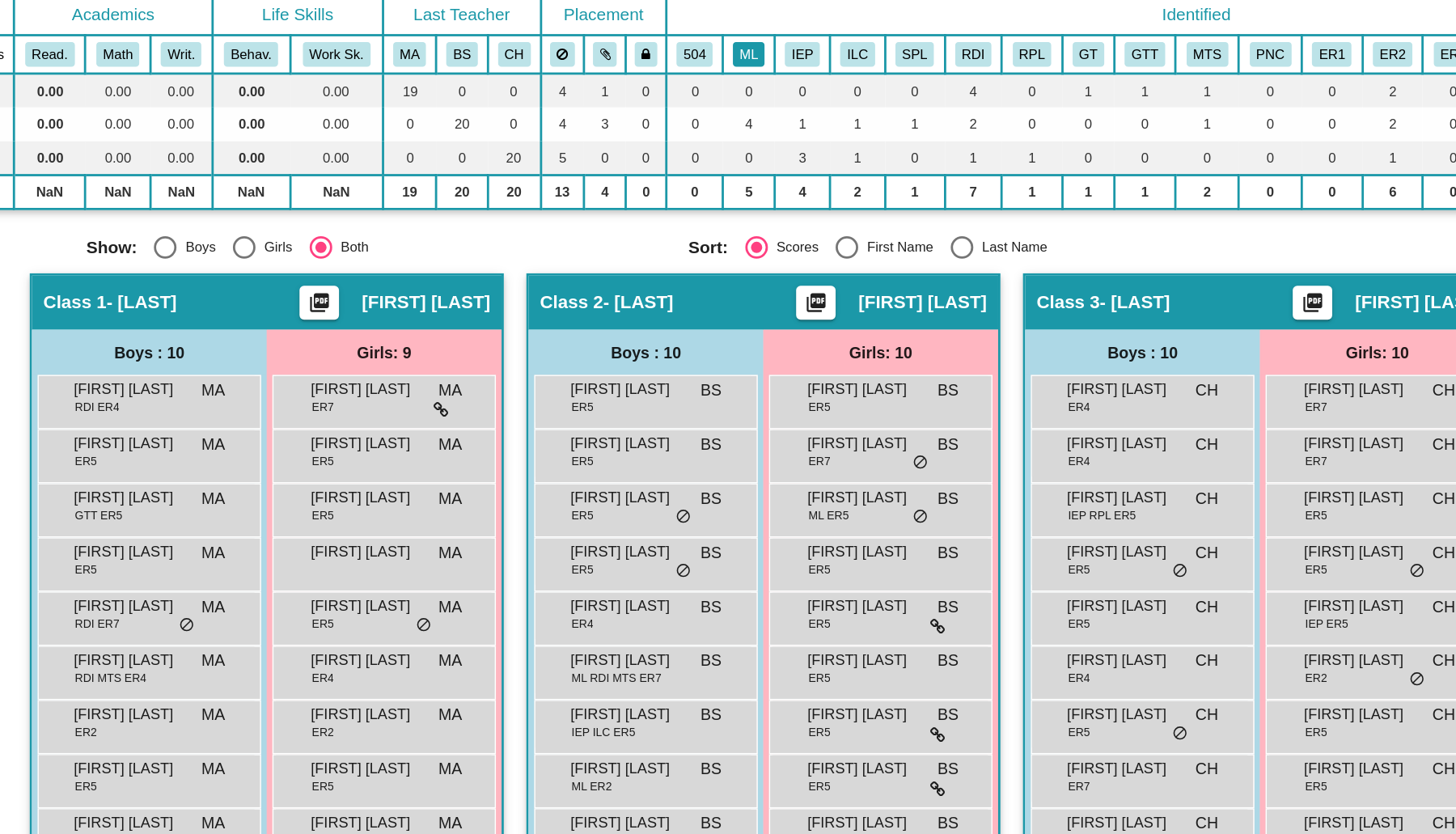 click on "ML" 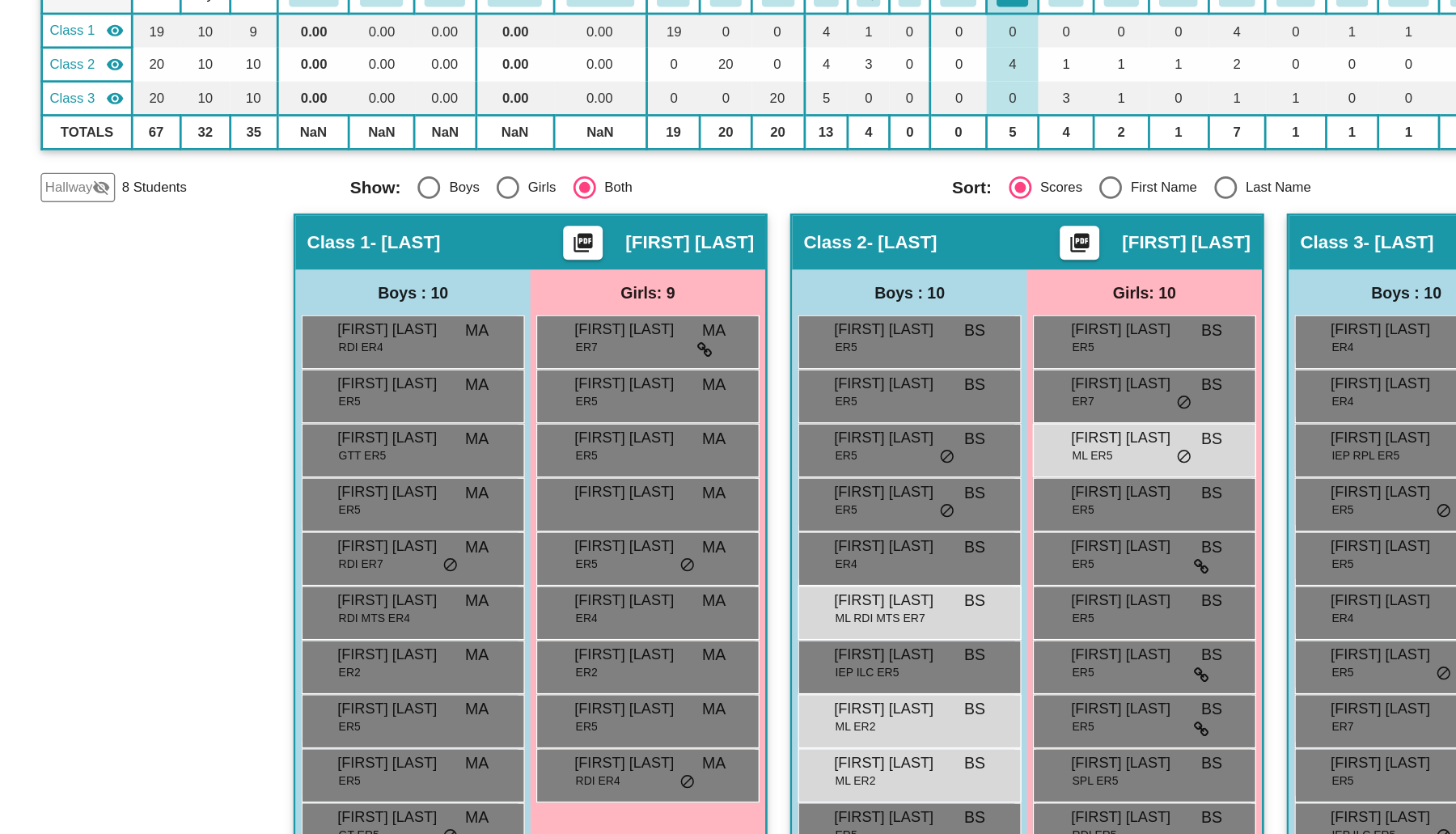 scroll, scrollTop: 44, scrollLeft: 0, axis: vertical 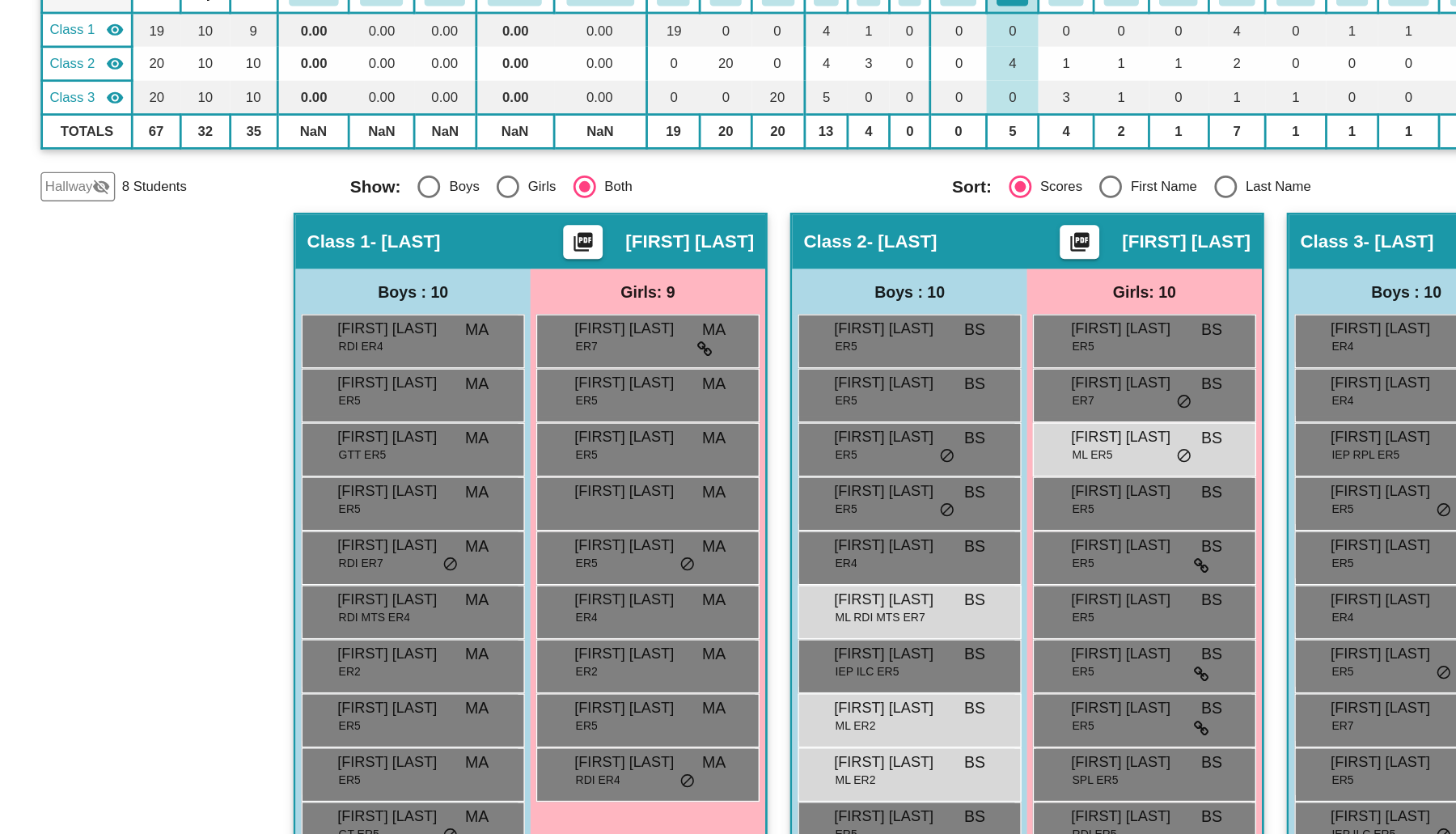 click on "Hallway" 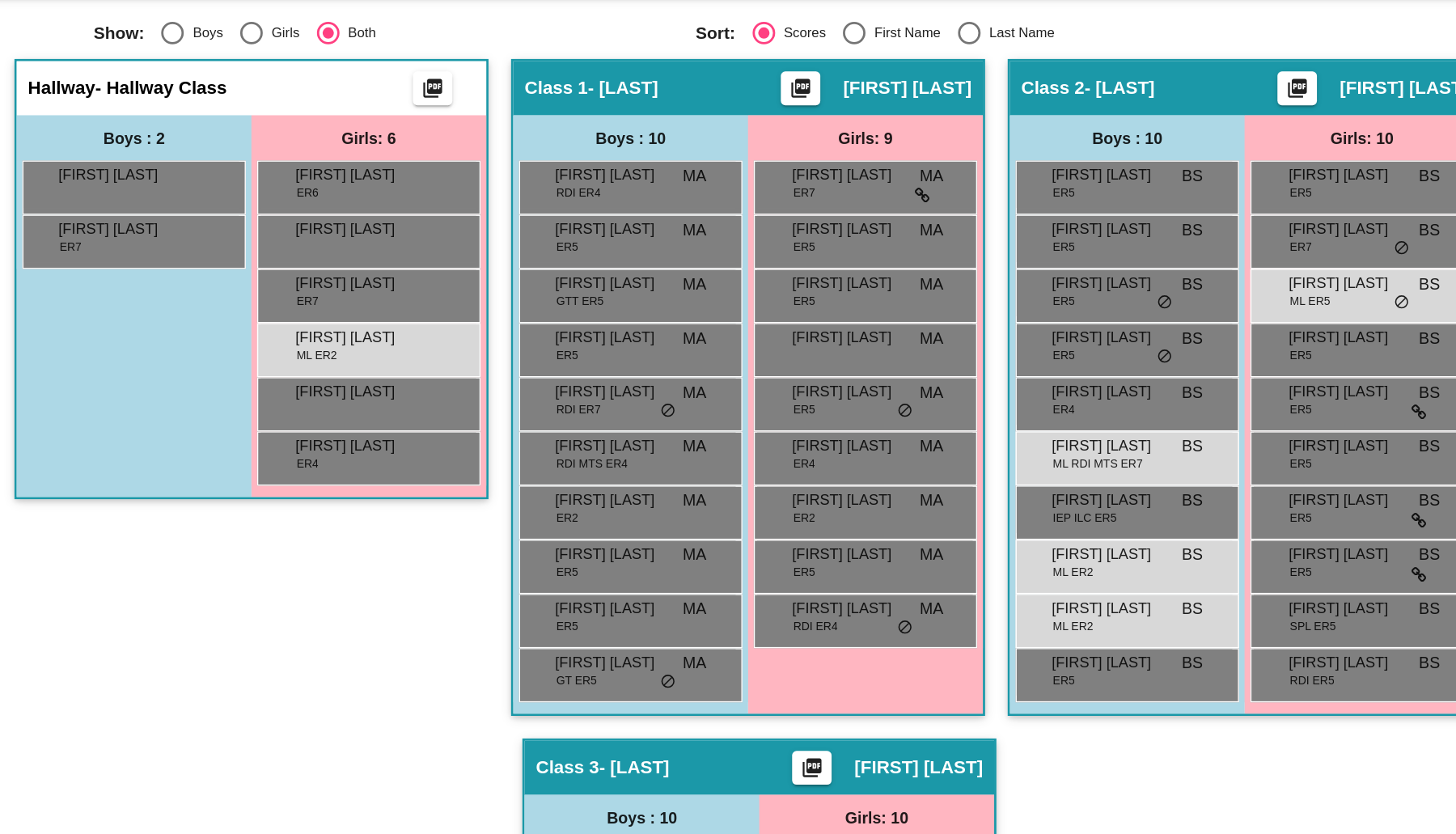 scroll, scrollTop: 169, scrollLeft: 0, axis: vertical 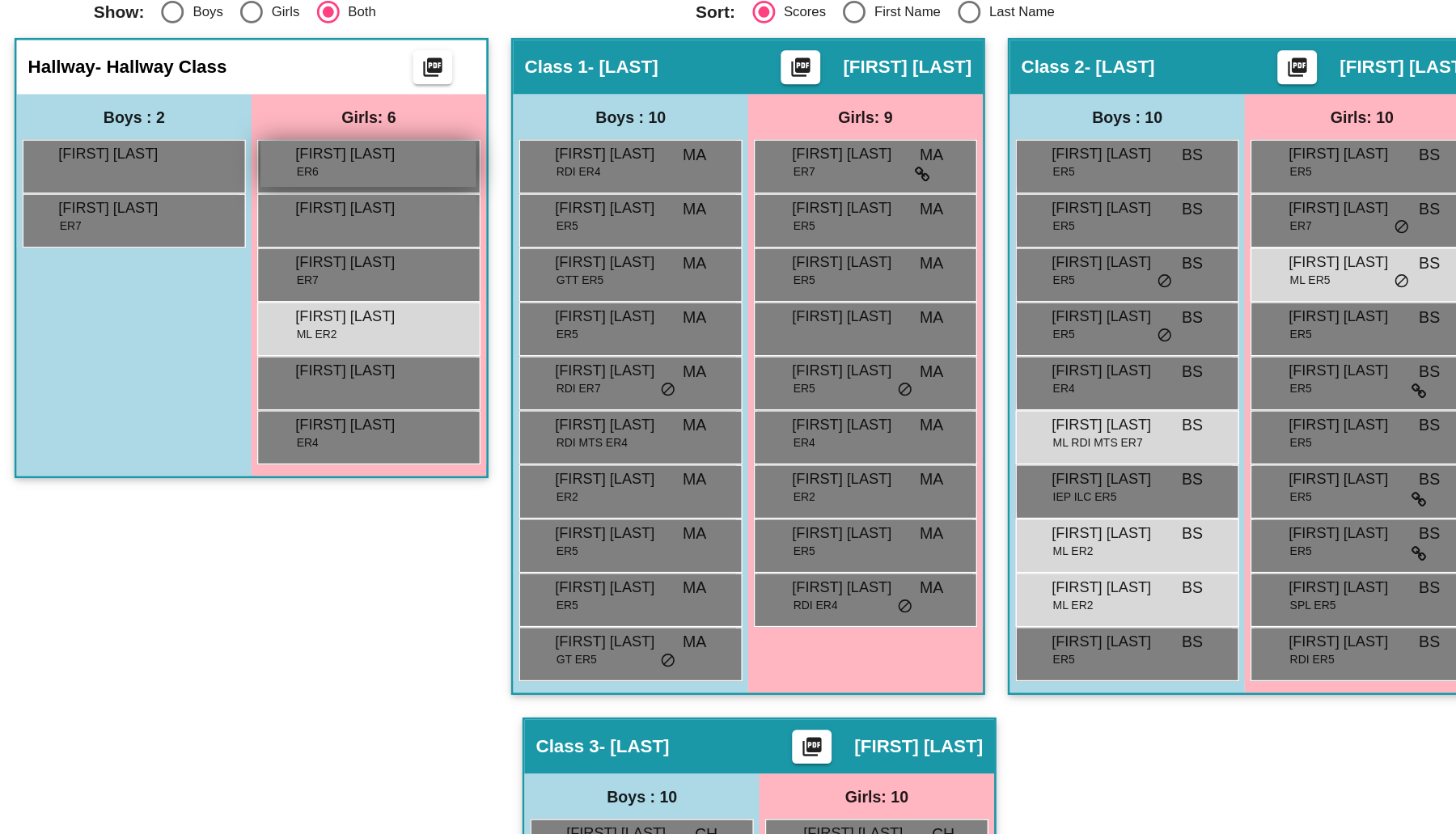 click on "Cecilia Esteves ER6 lock do_not_disturb_alt" at bounding box center (447, 329) 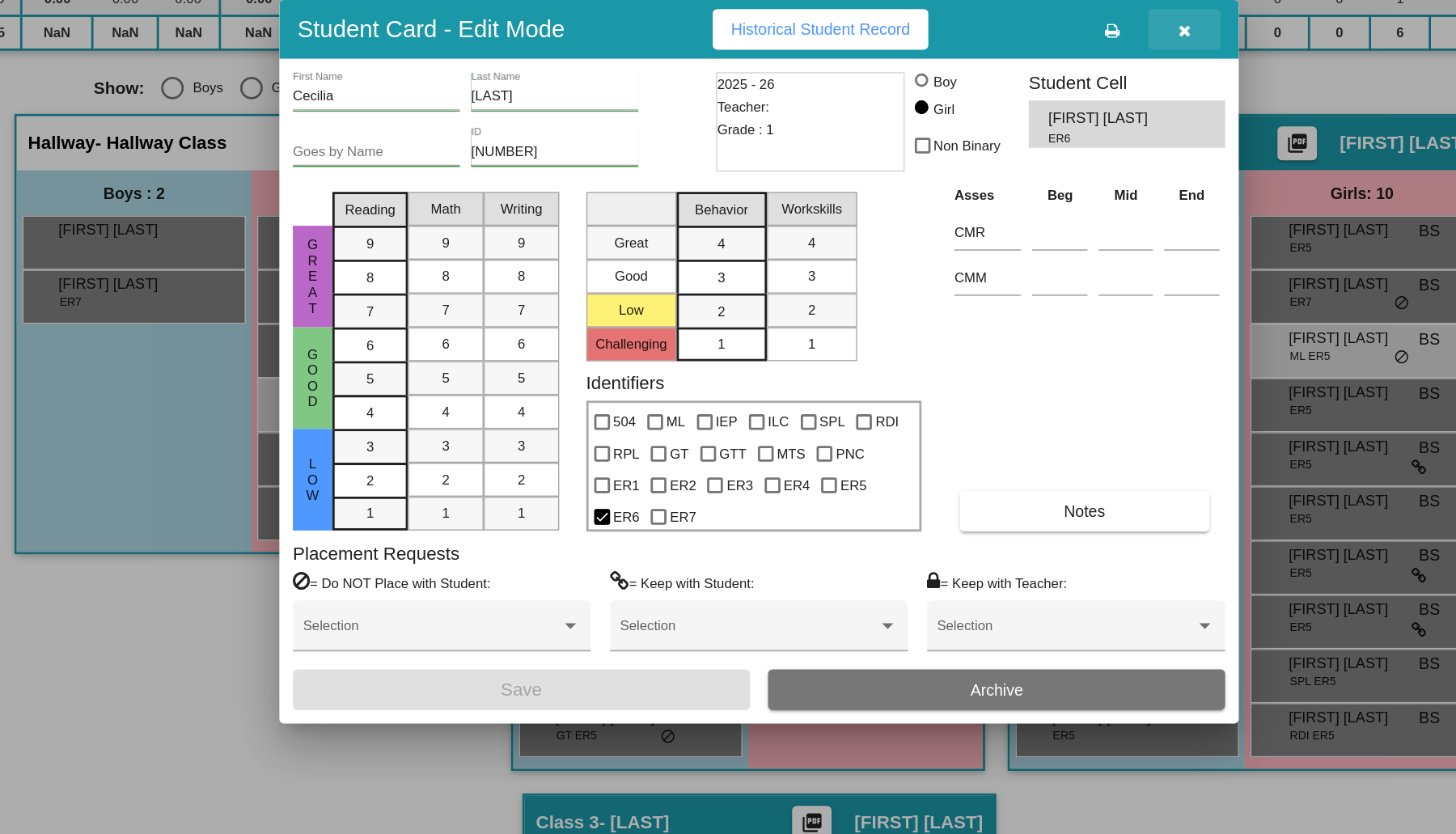 click at bounding box center [1033, 180] 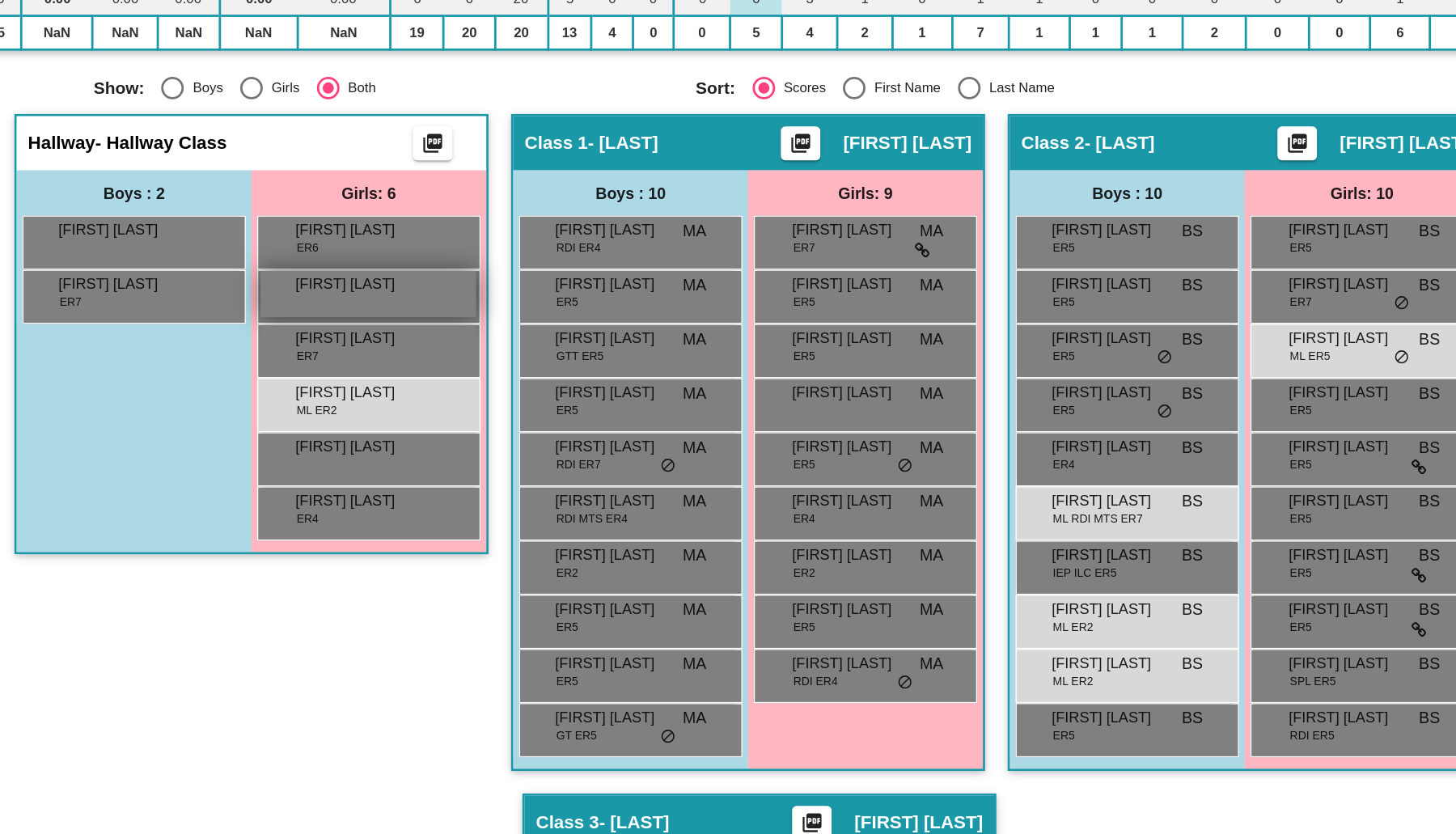 click on "Charlotte Goodrich lock do_not_disturb_alt" at bounding box center [447, 368] 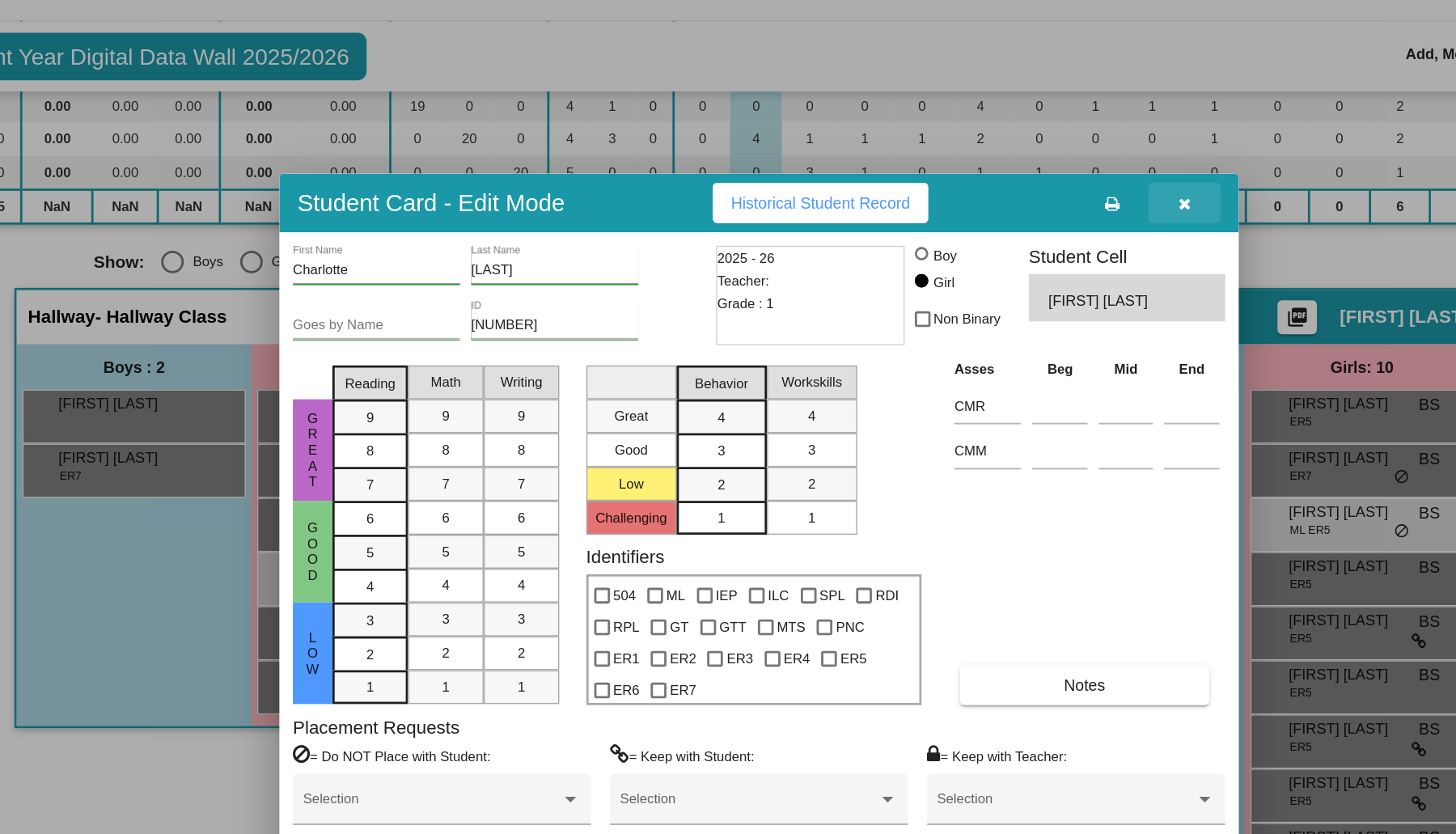 click at bounding box center (1033, 179) 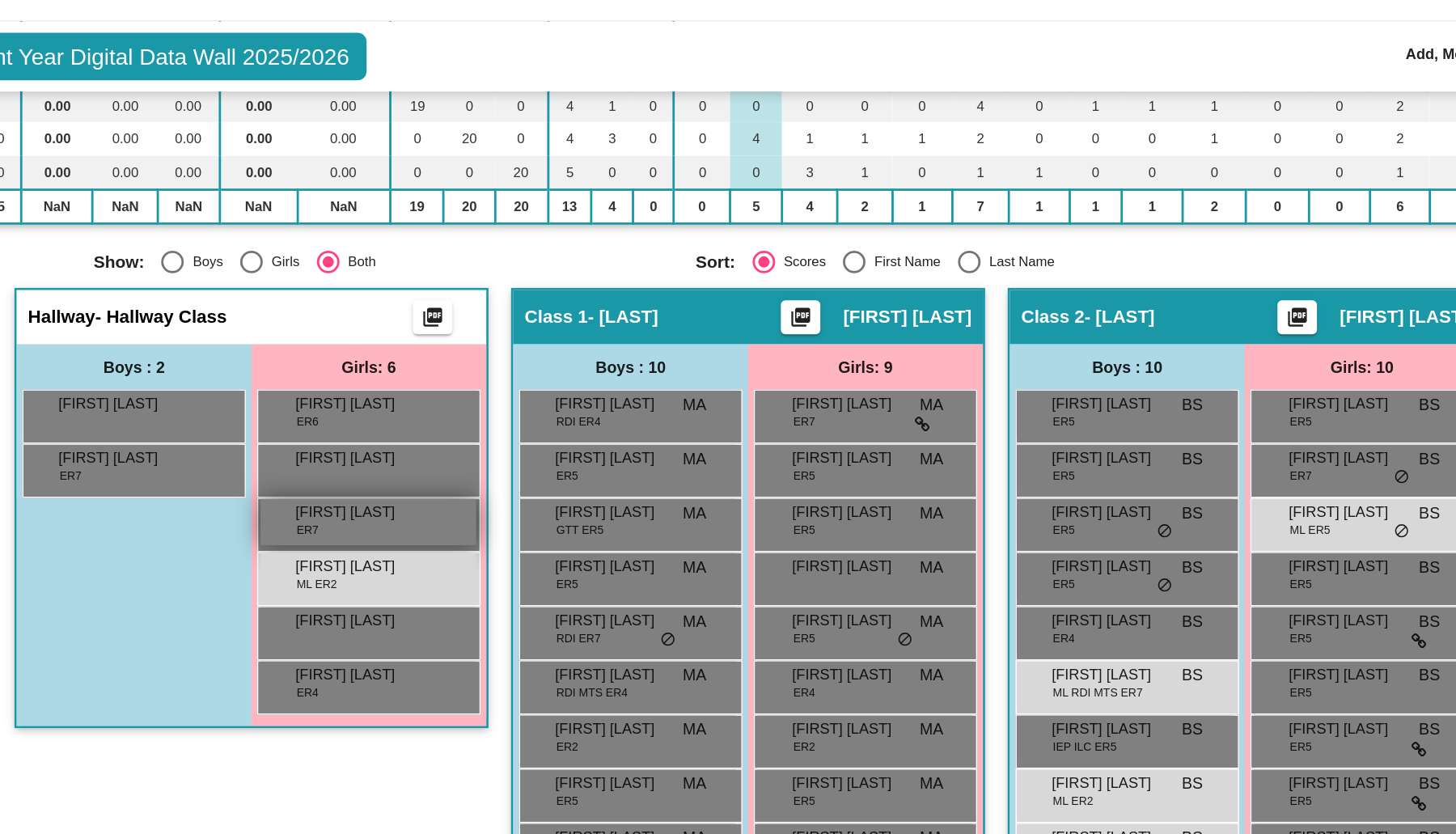 click on "Jade Matthews ER7 lock do_not_disturb_alt" at bounding box center (447, 407) 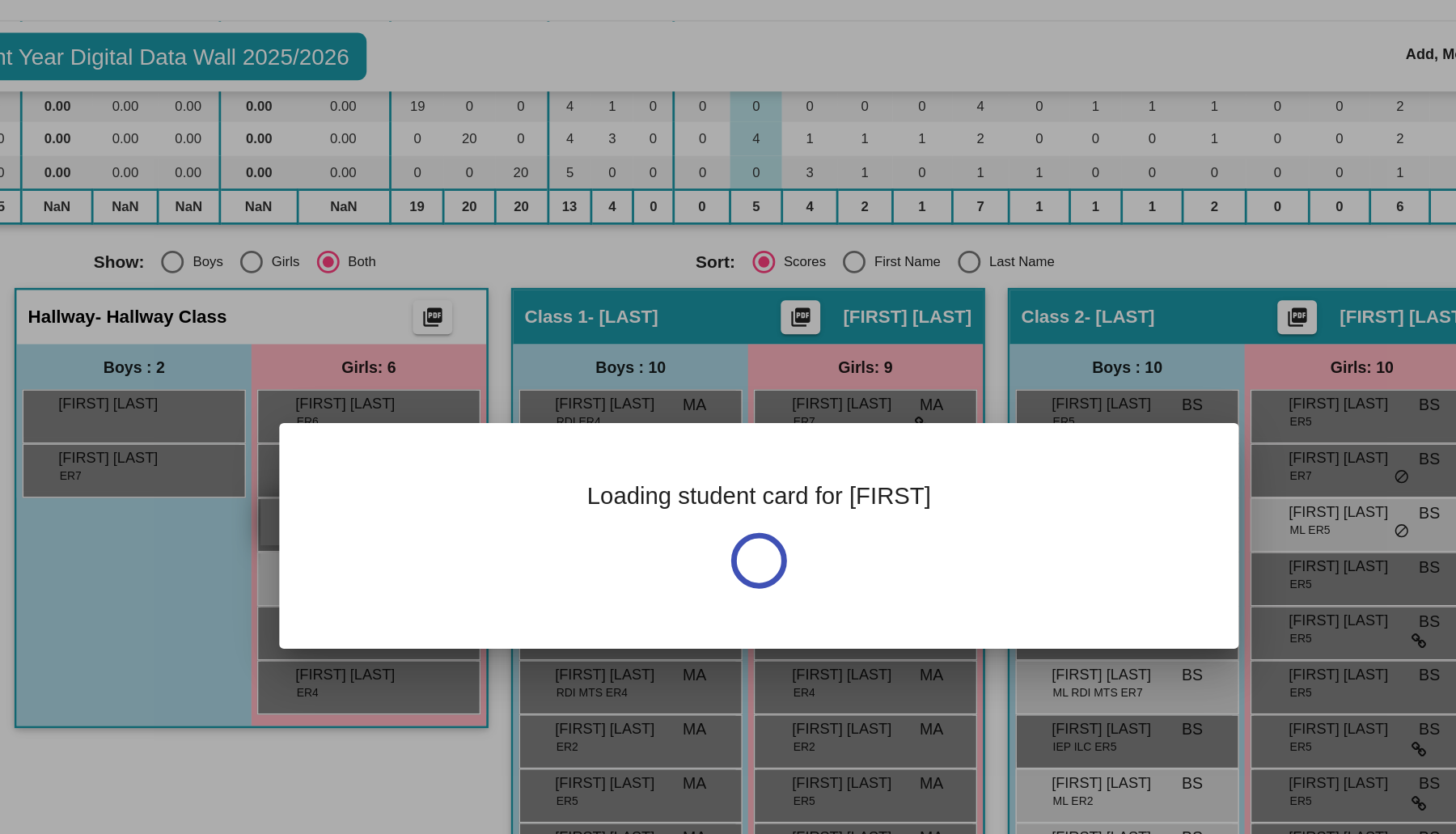 click on "Loading student card for Jade" at bounding box center (728, 417) 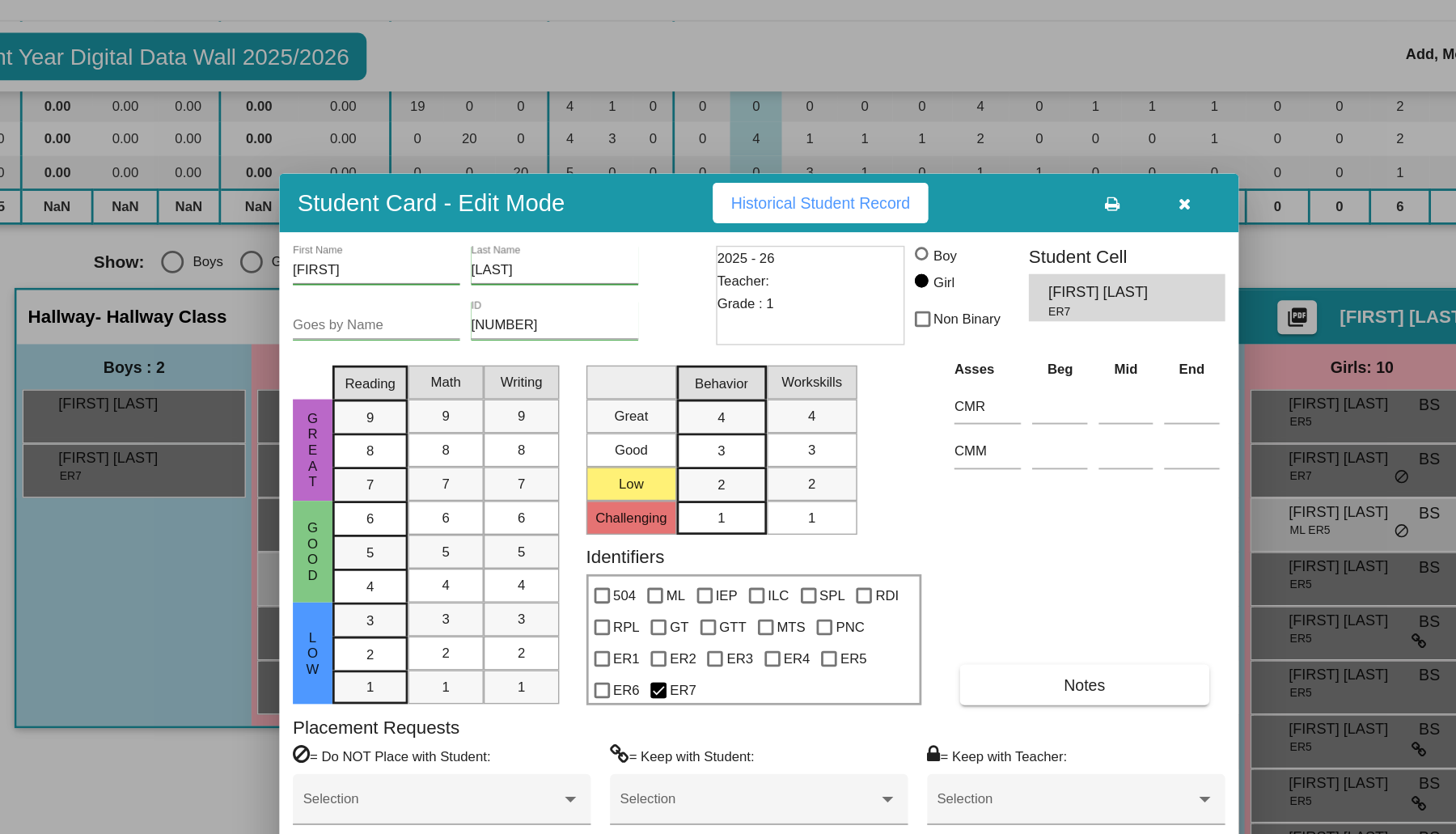 click at bounding box center [1033, 179] 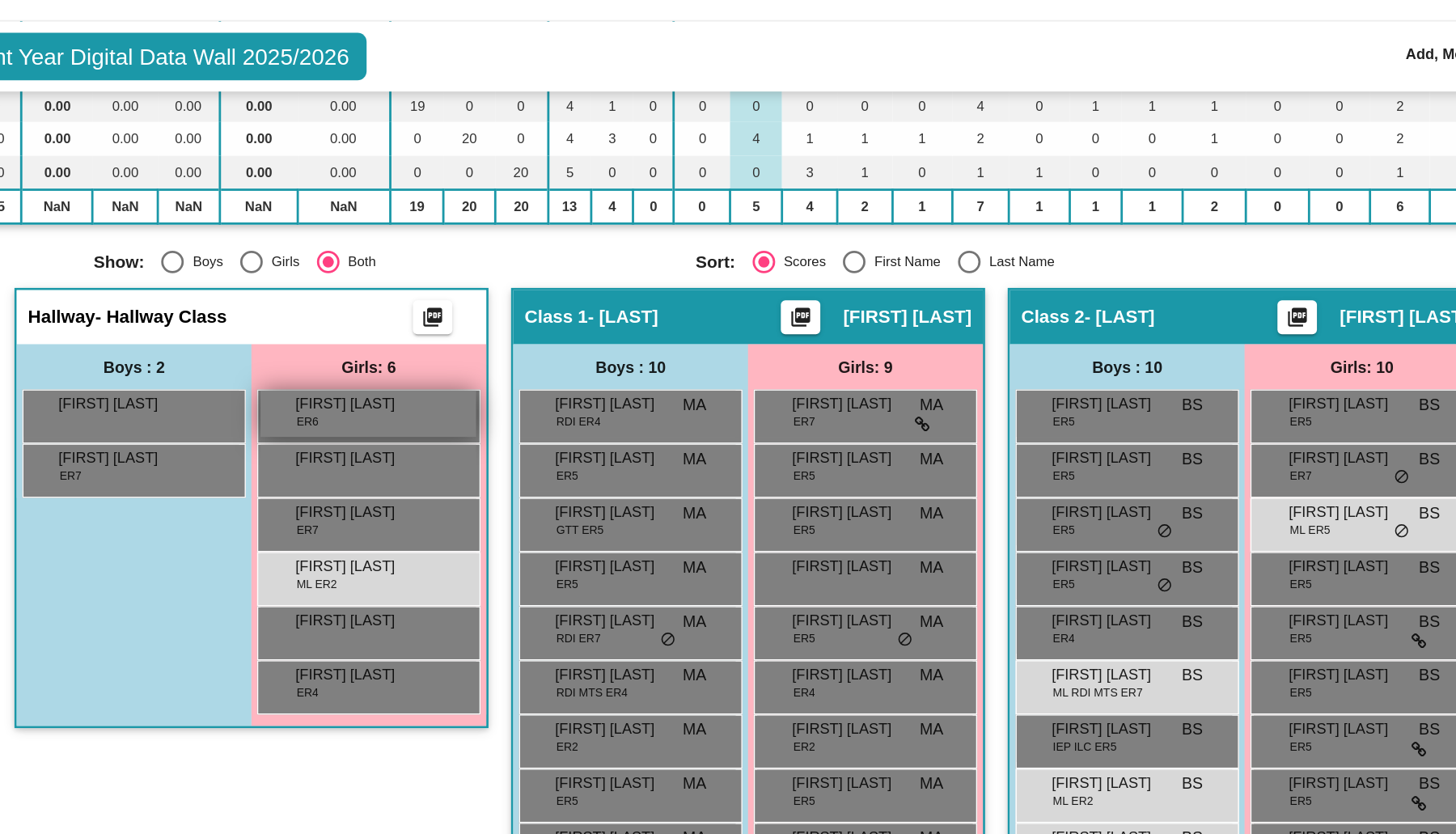 click on "Cecilia Esteves" at bounding box center [436, 323] 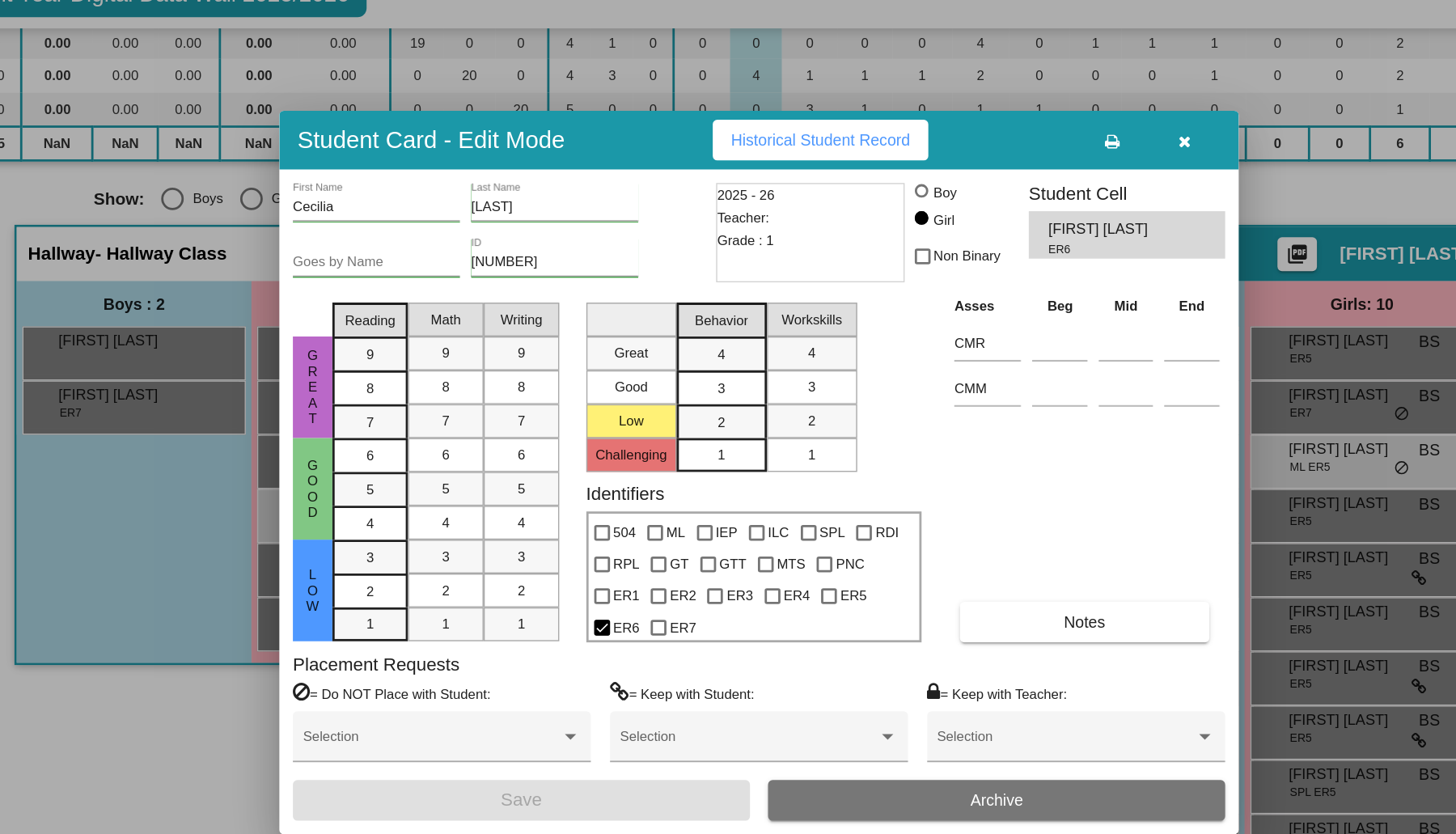 click at bounding box center [1033, 180] 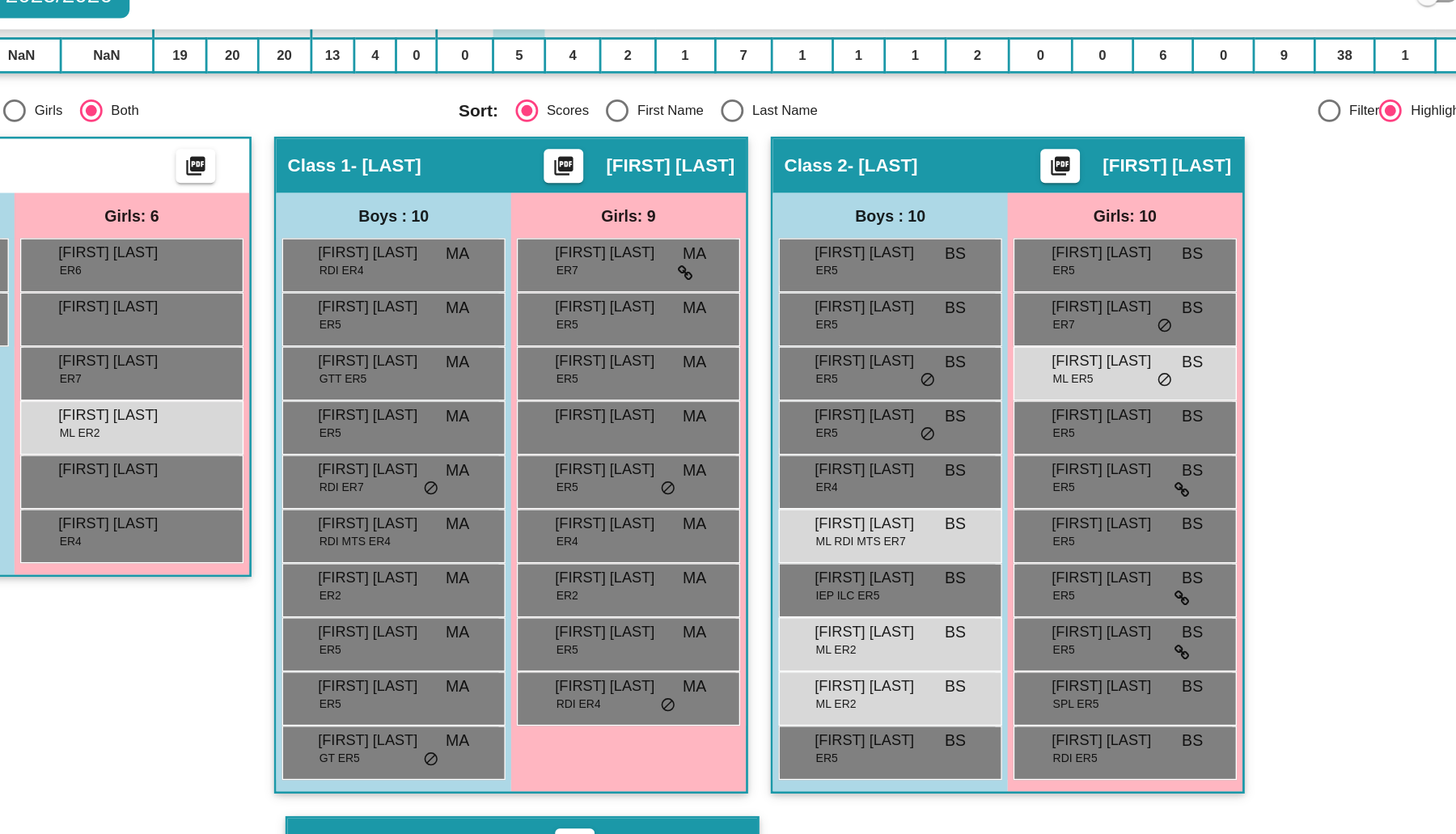 scroll, scrollTop: 235, scrollLeft: 0, axis: vertical 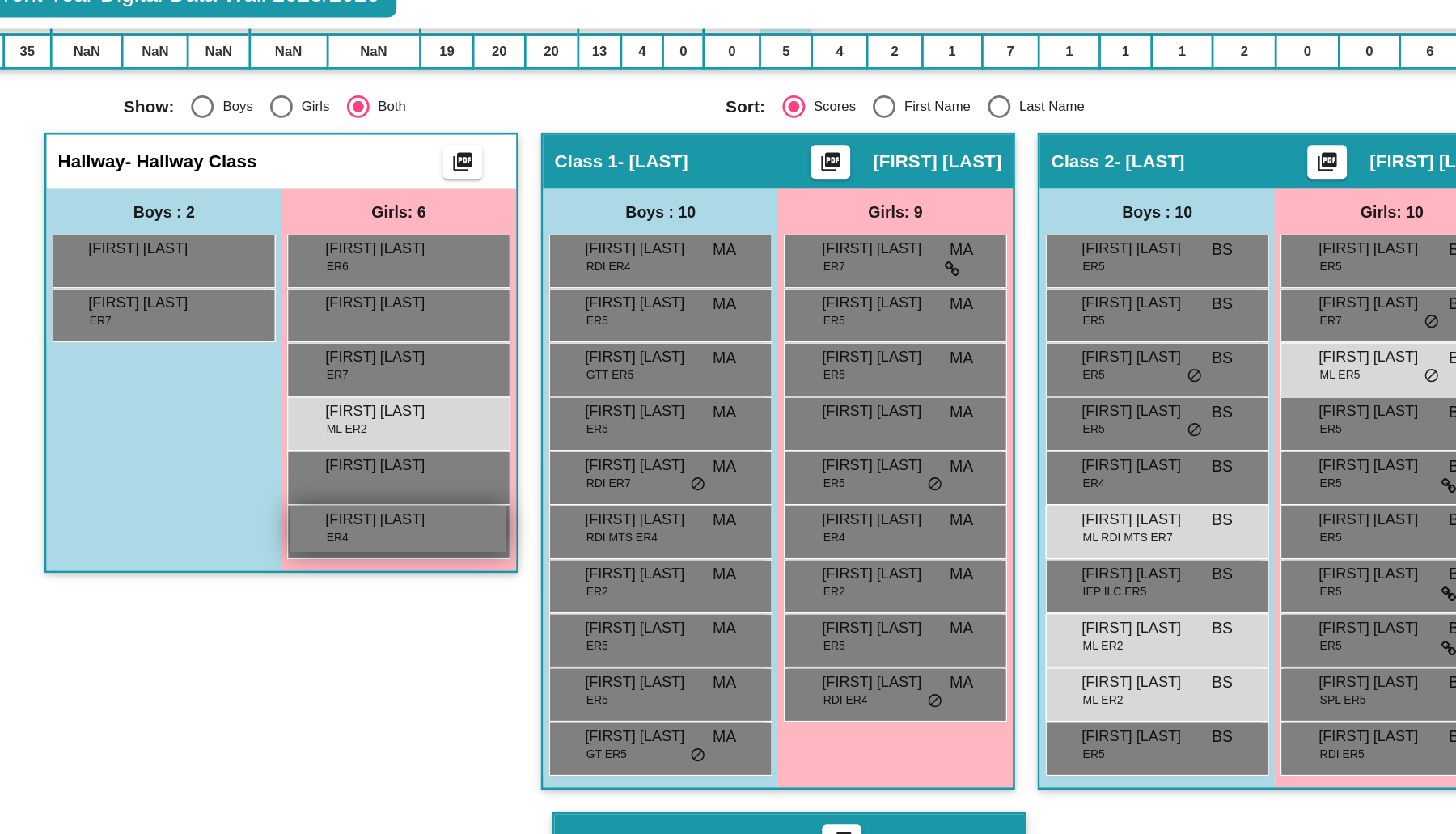 click on "Stella Chavez ER4 lock do_not_disturb_alt" at bounding box center [447, 457] 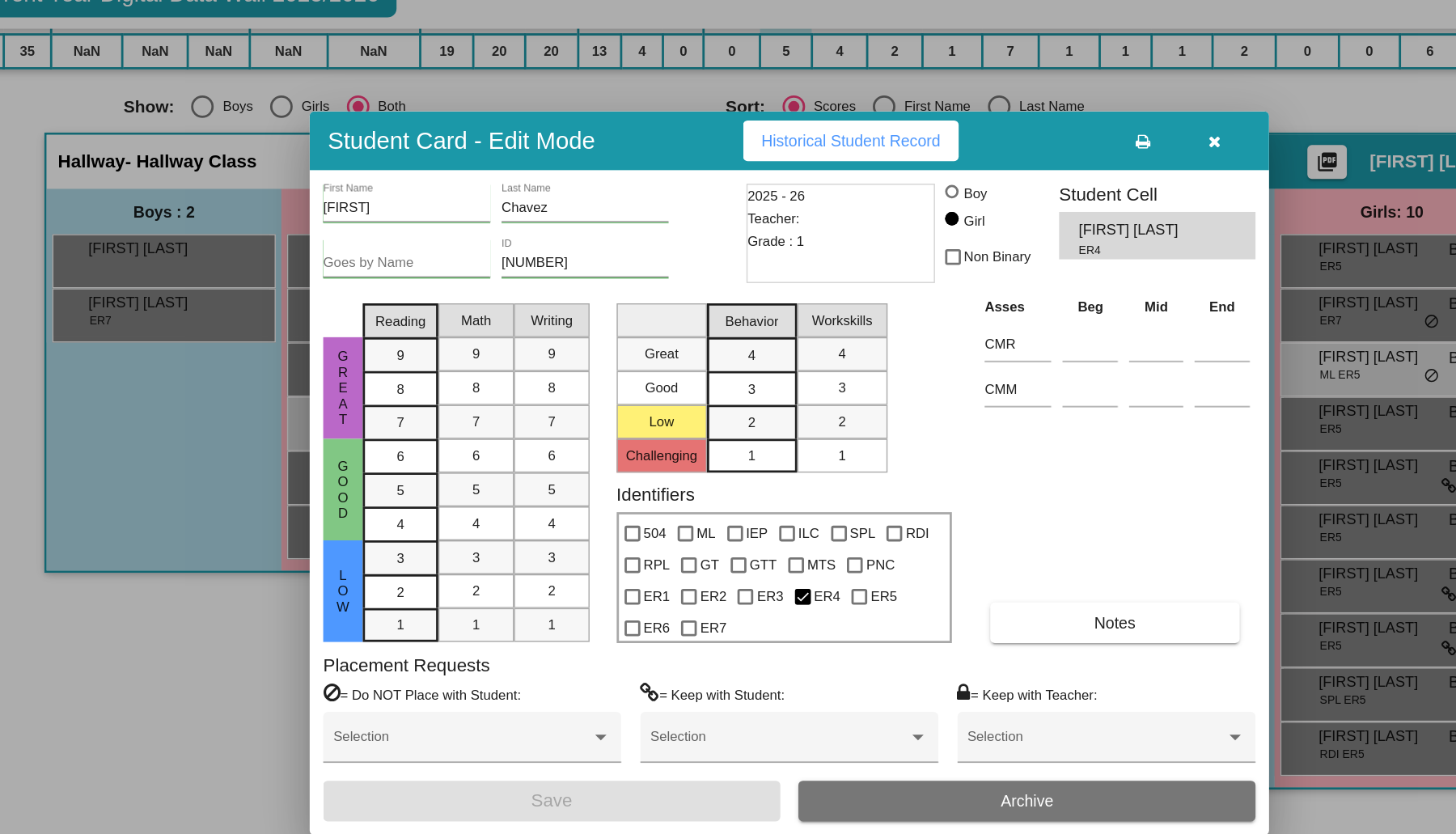 click at bounding box center [1033, 180] 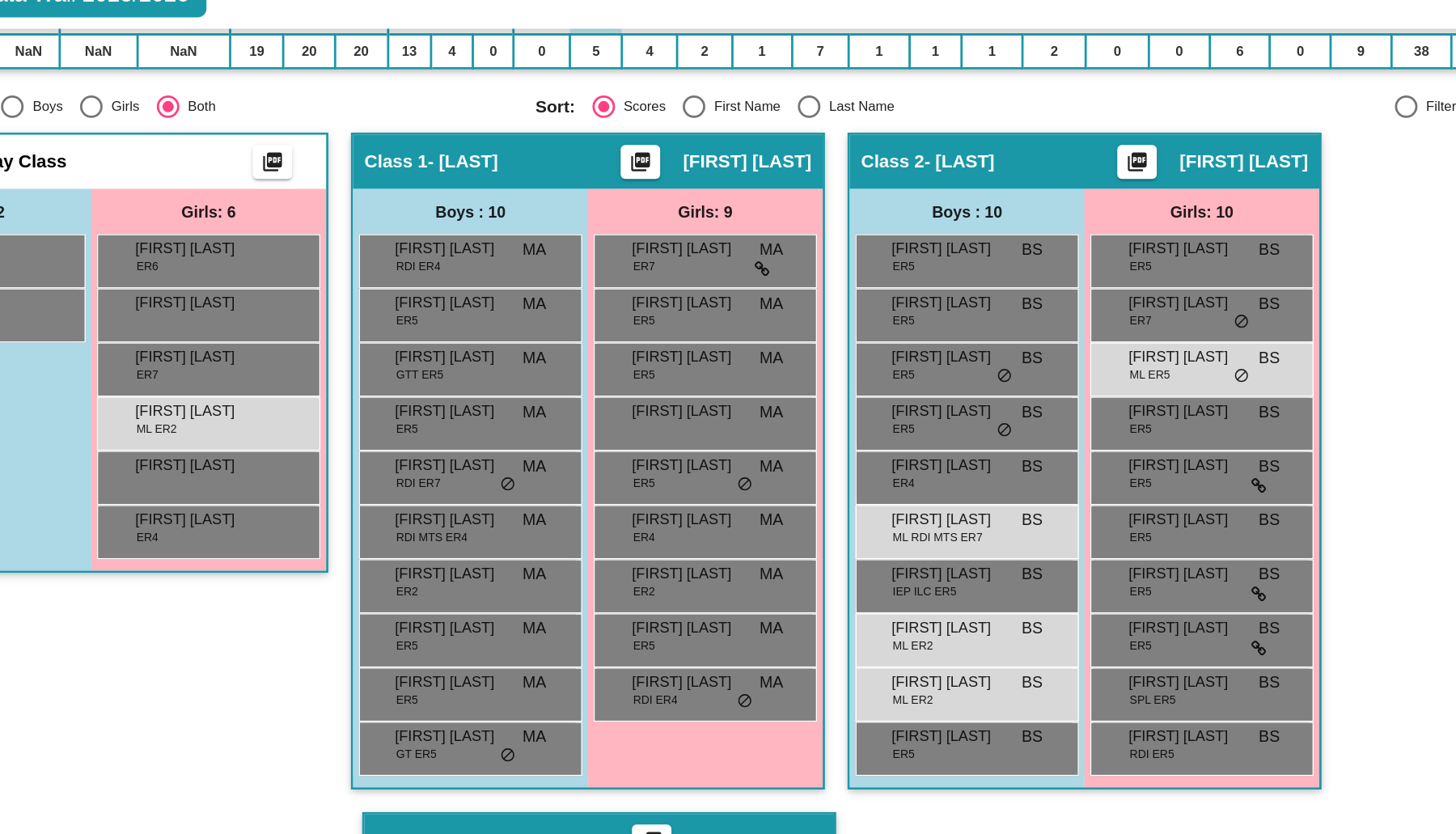 scroll, scrollTop: 0, scrollLeft: 0, axis: both 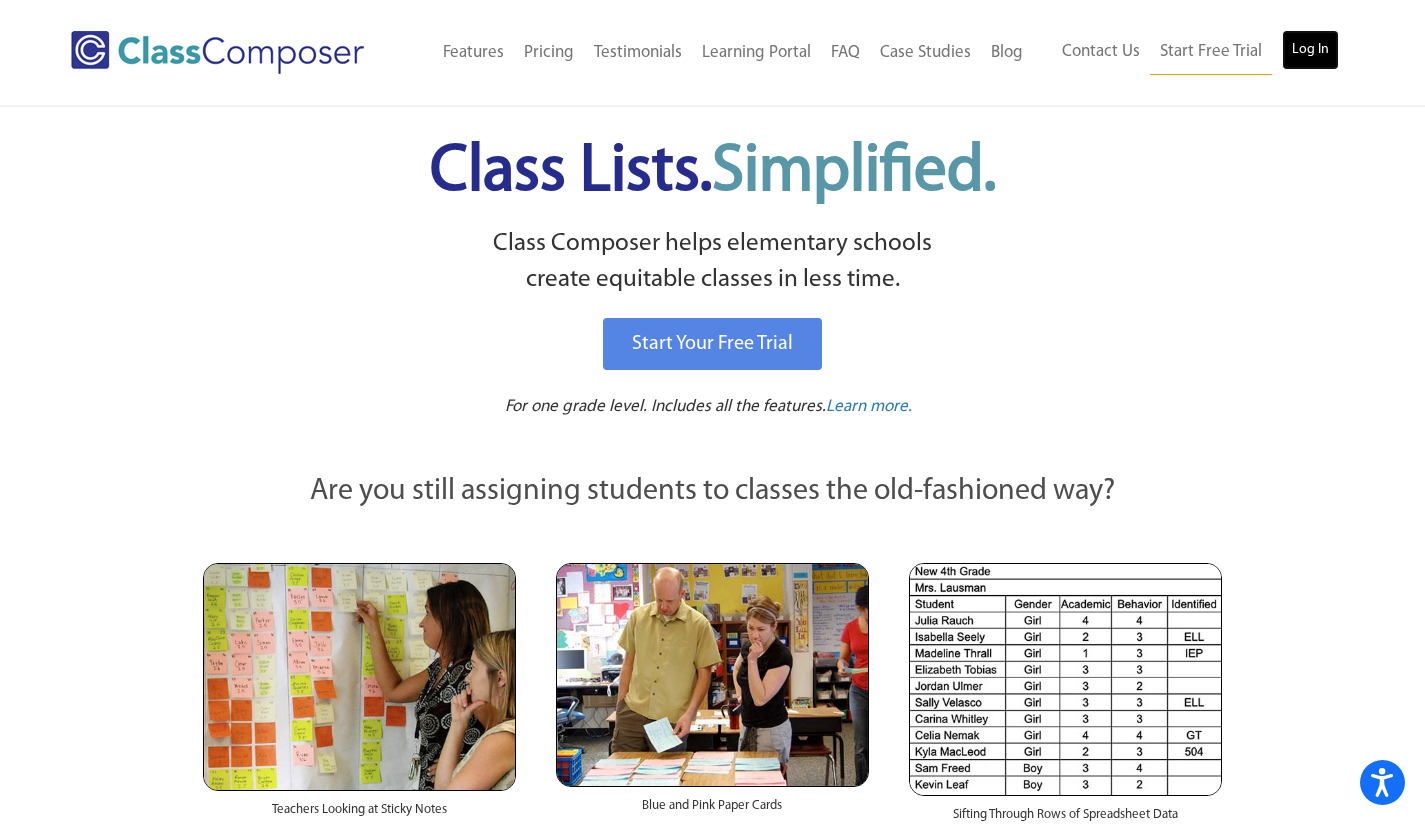click on "Log In" at bounding box center [1310, 50] 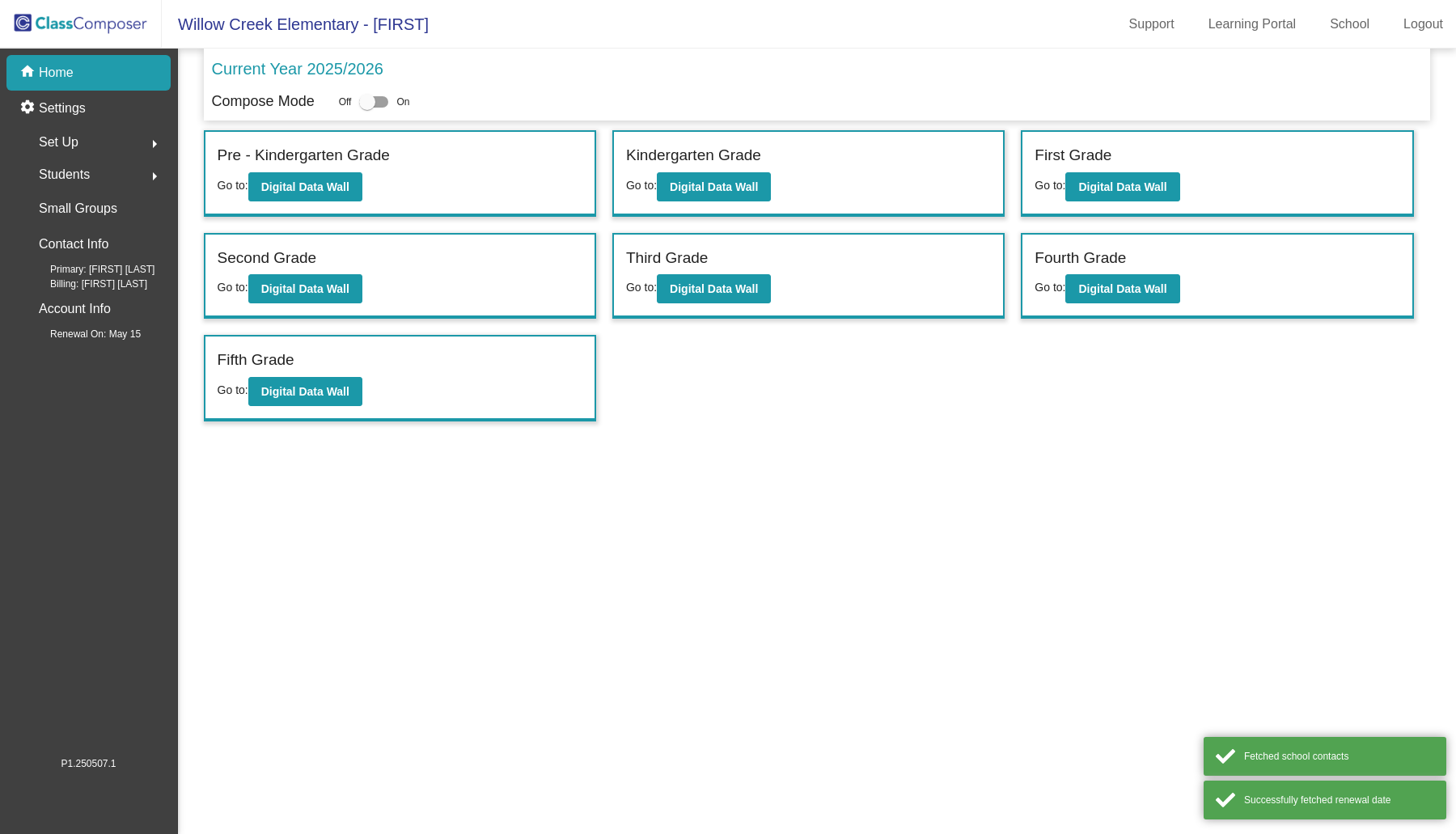 scroll, scrollTop: 0, scrollLeft: 0, axis: both 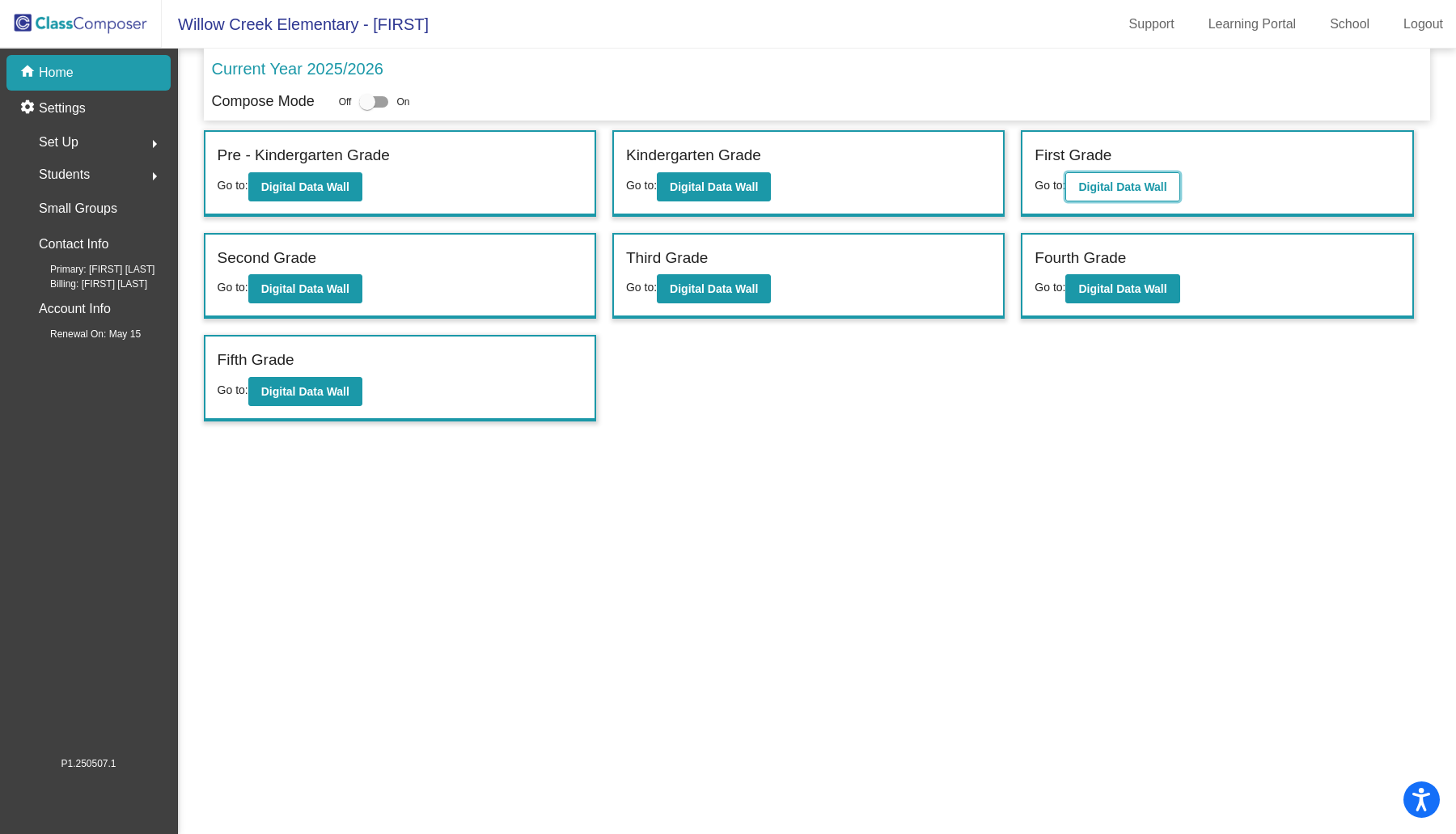 click on "Digital Data Wall" 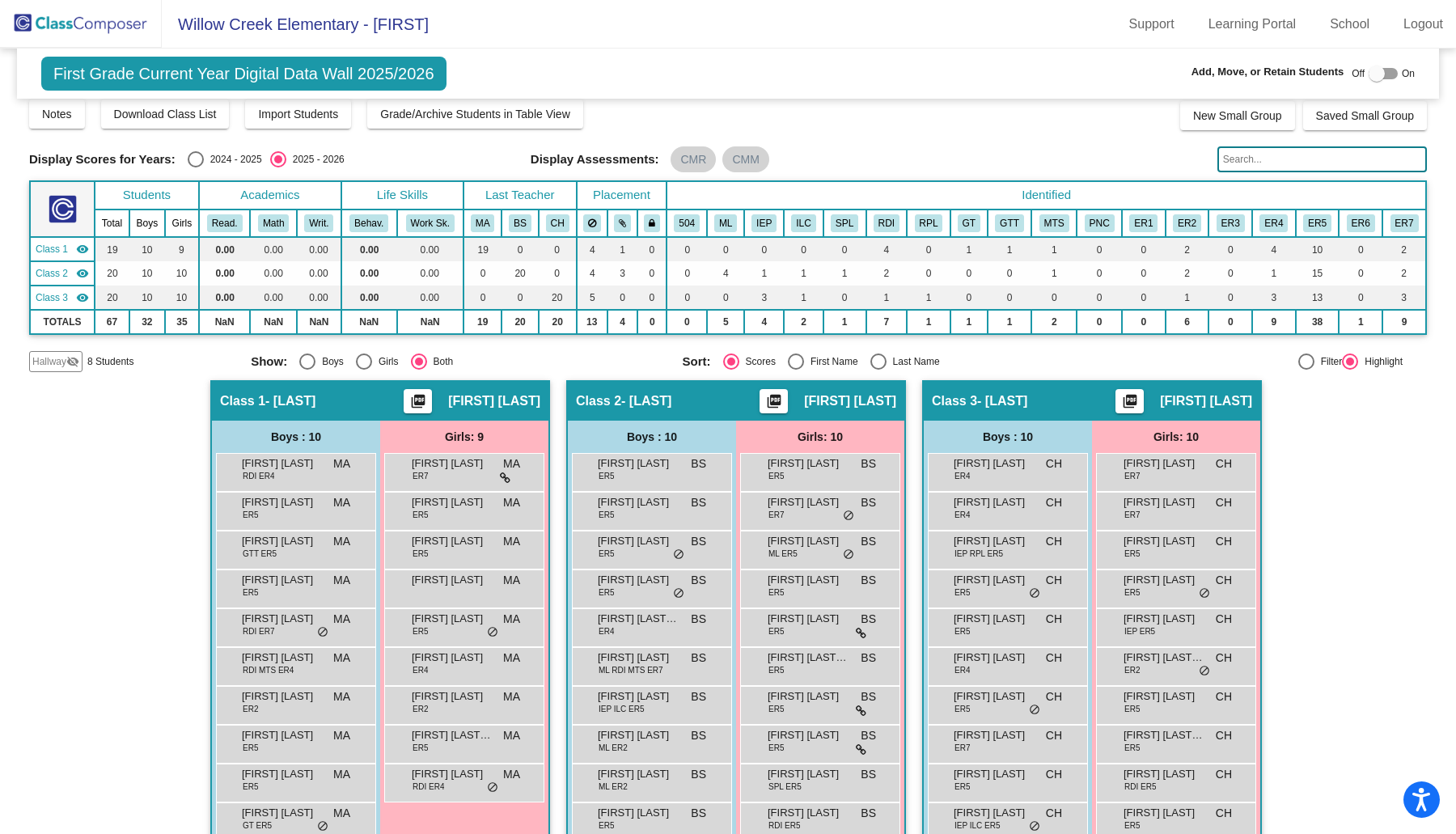 scroll, scrollTop: 0, scrollLeft: 0, axis: both 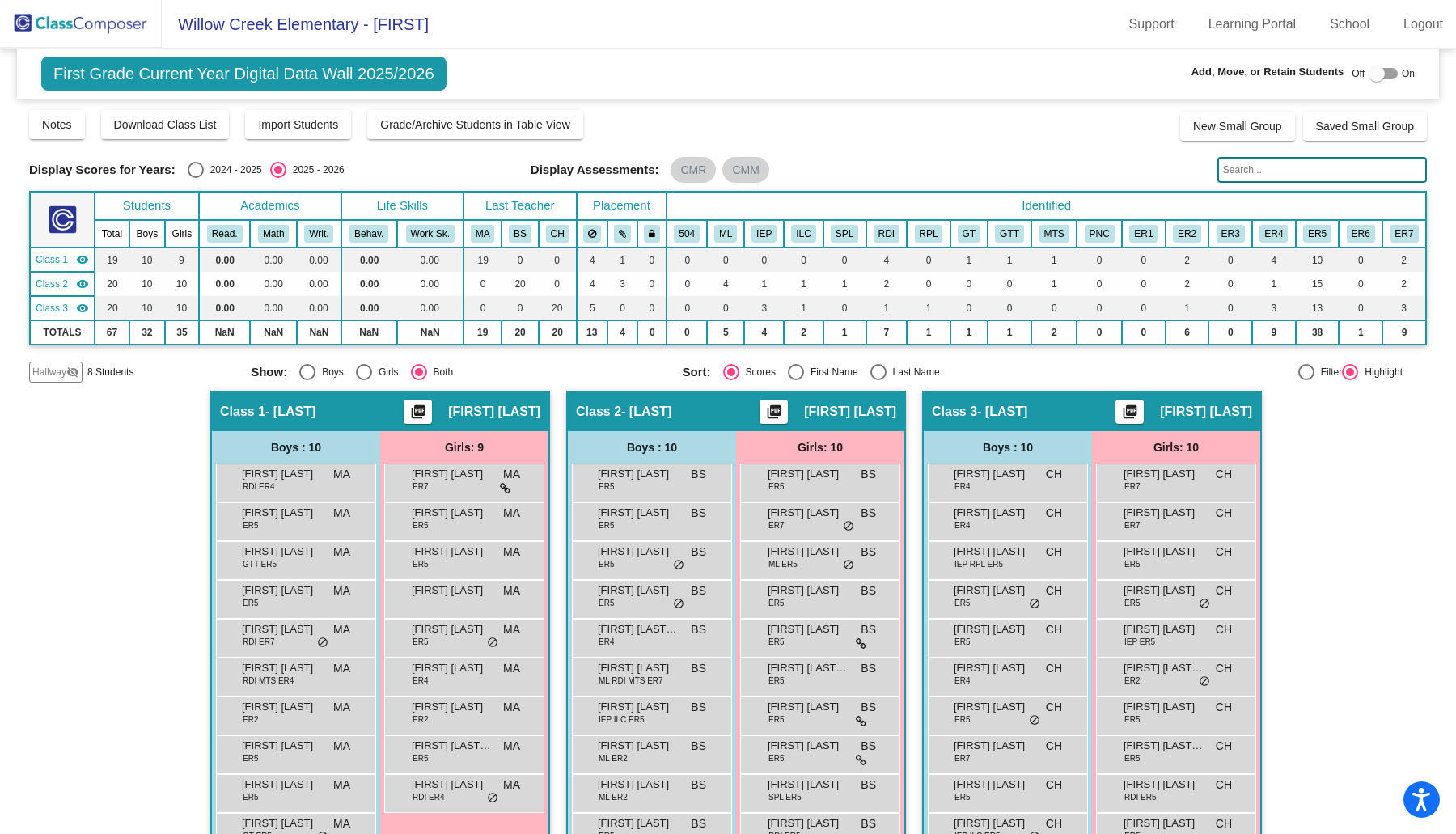 click on "Hallway" 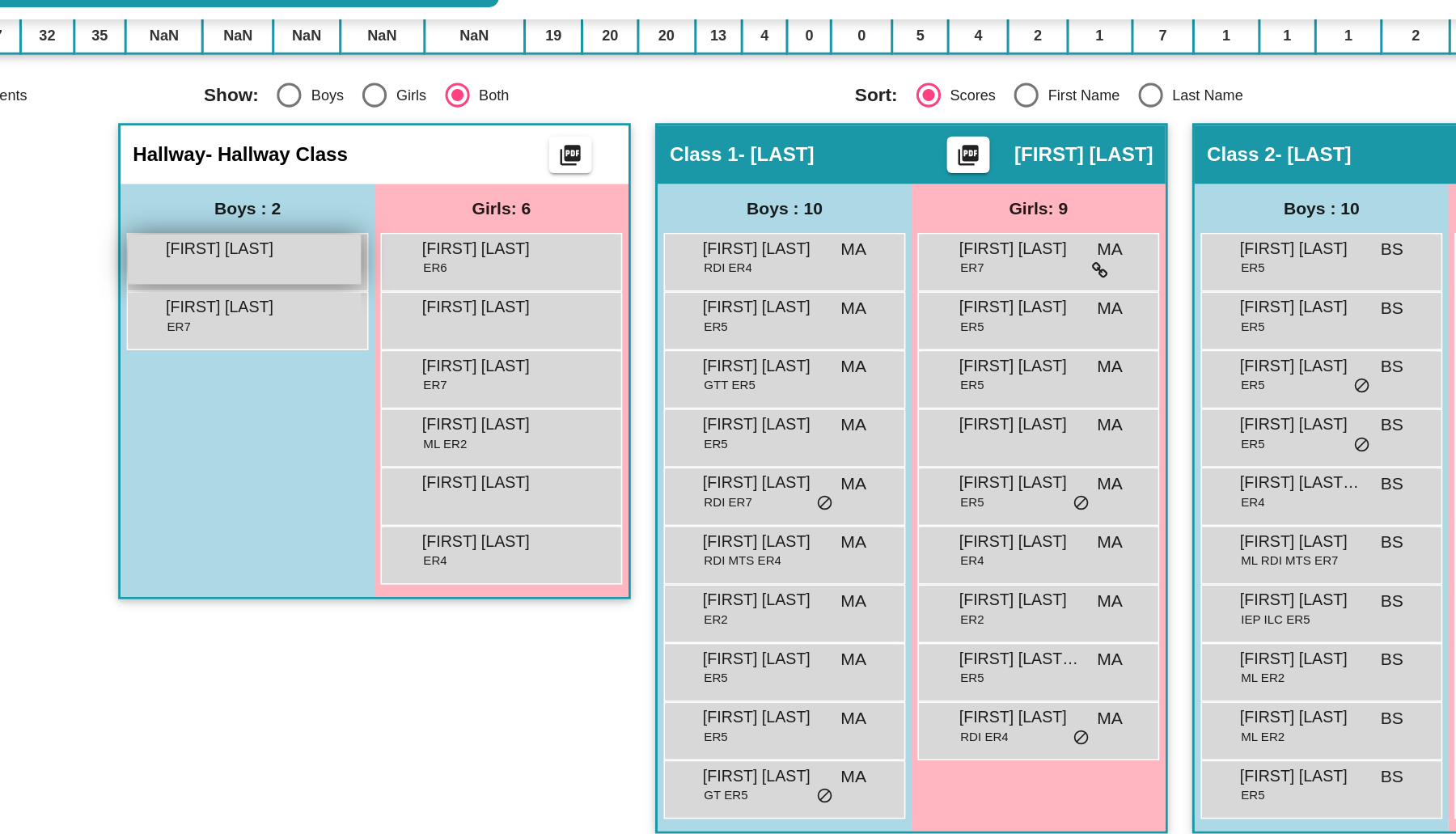 scroll, scrollTop: 222, scrollLeft: 0, axis: vertical 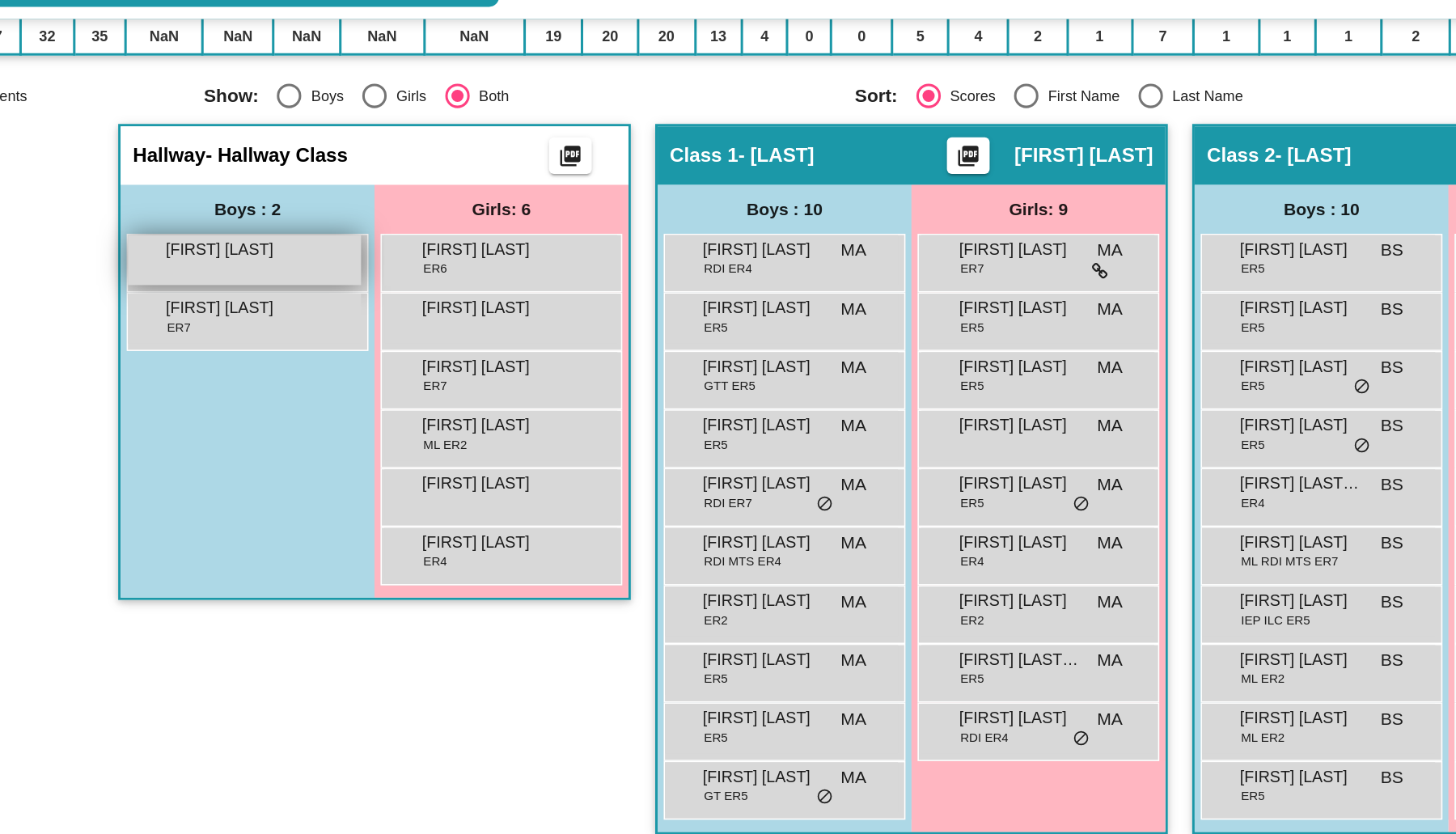 click on "Daniel Semmes" at bounding box center [266, 252] 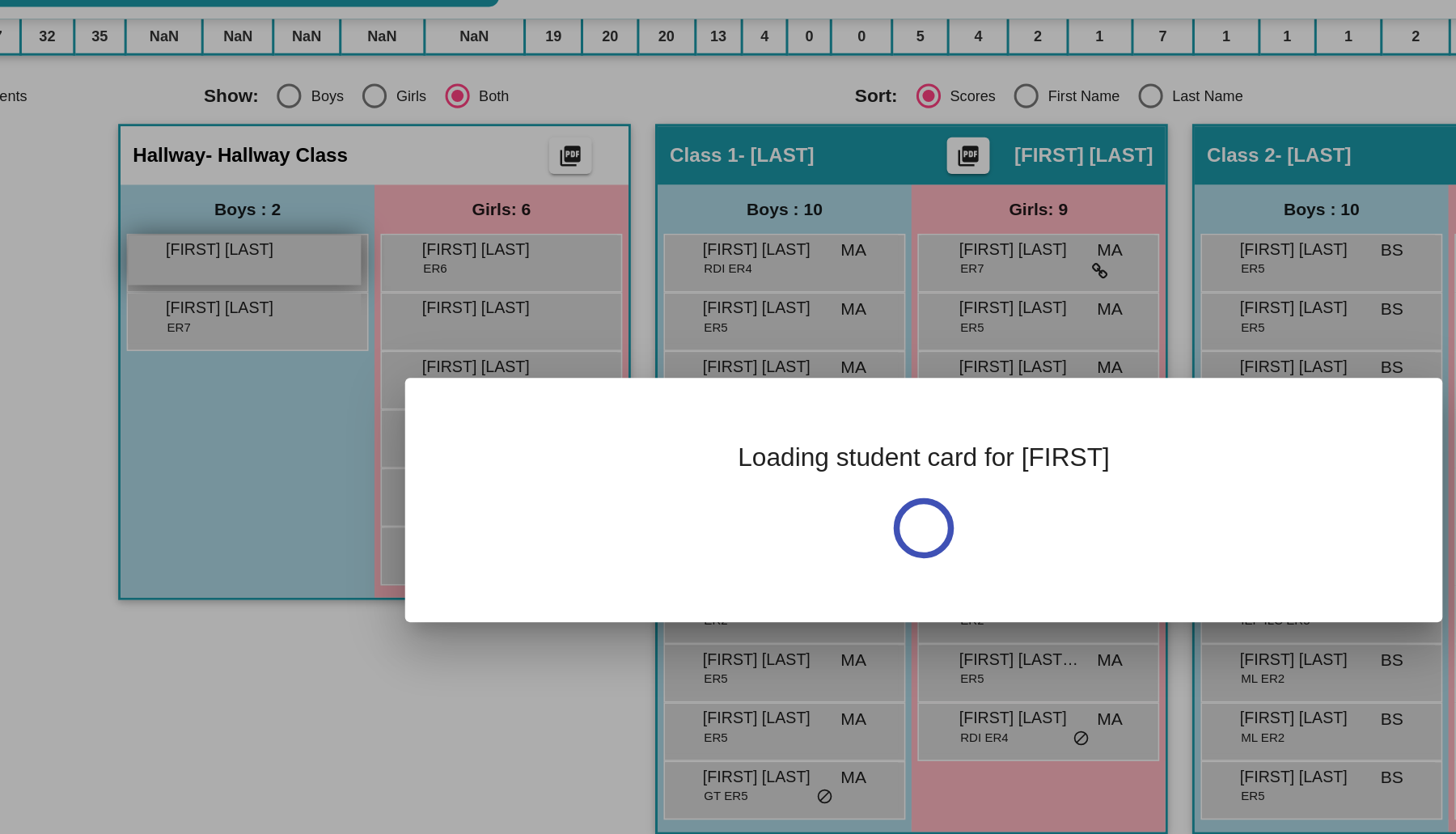 click at bounding box center [728, 417] 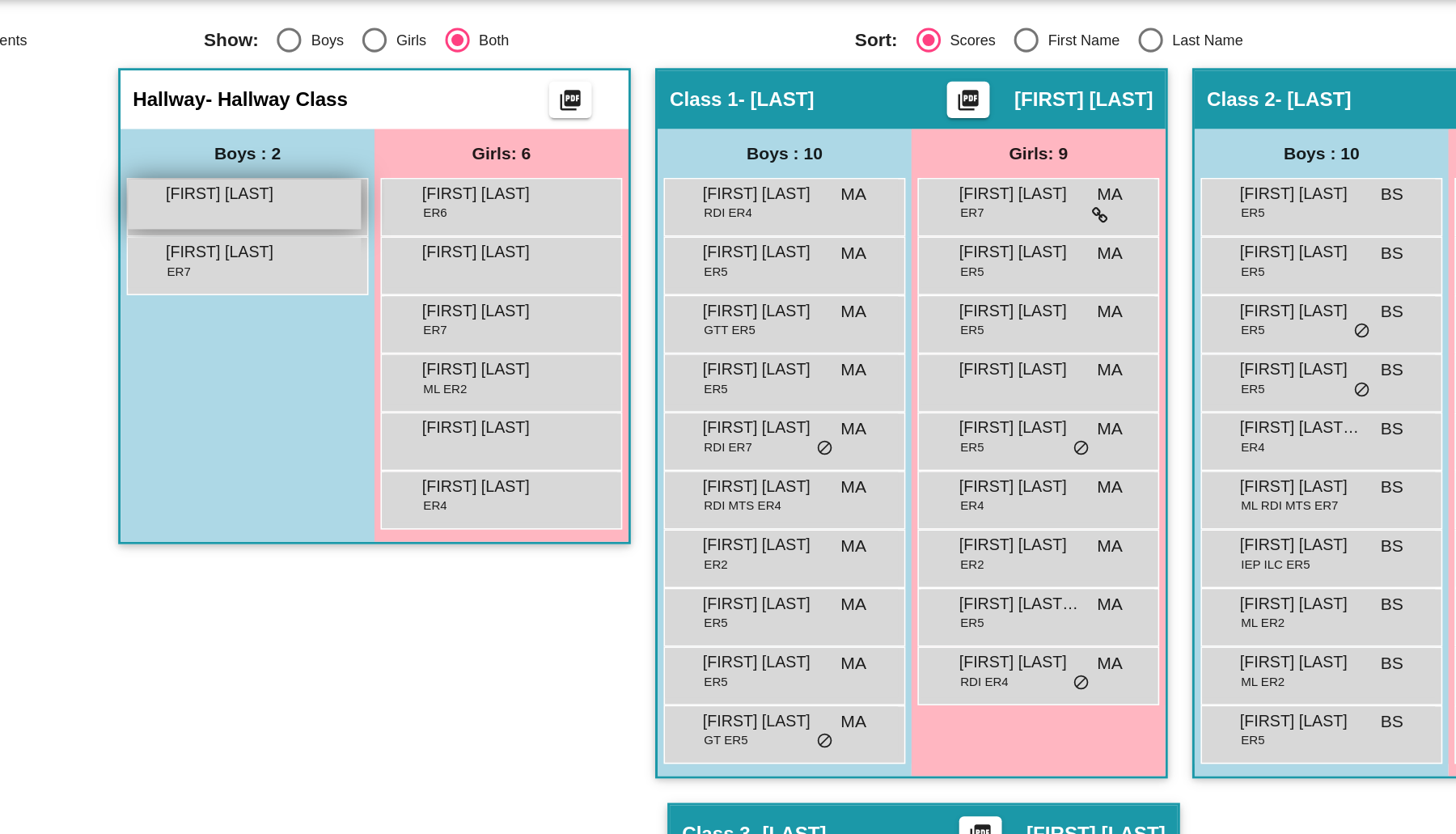 click on "Daniel Semmes lock do_not_disturb_alt" at bounding box center [277, 258] 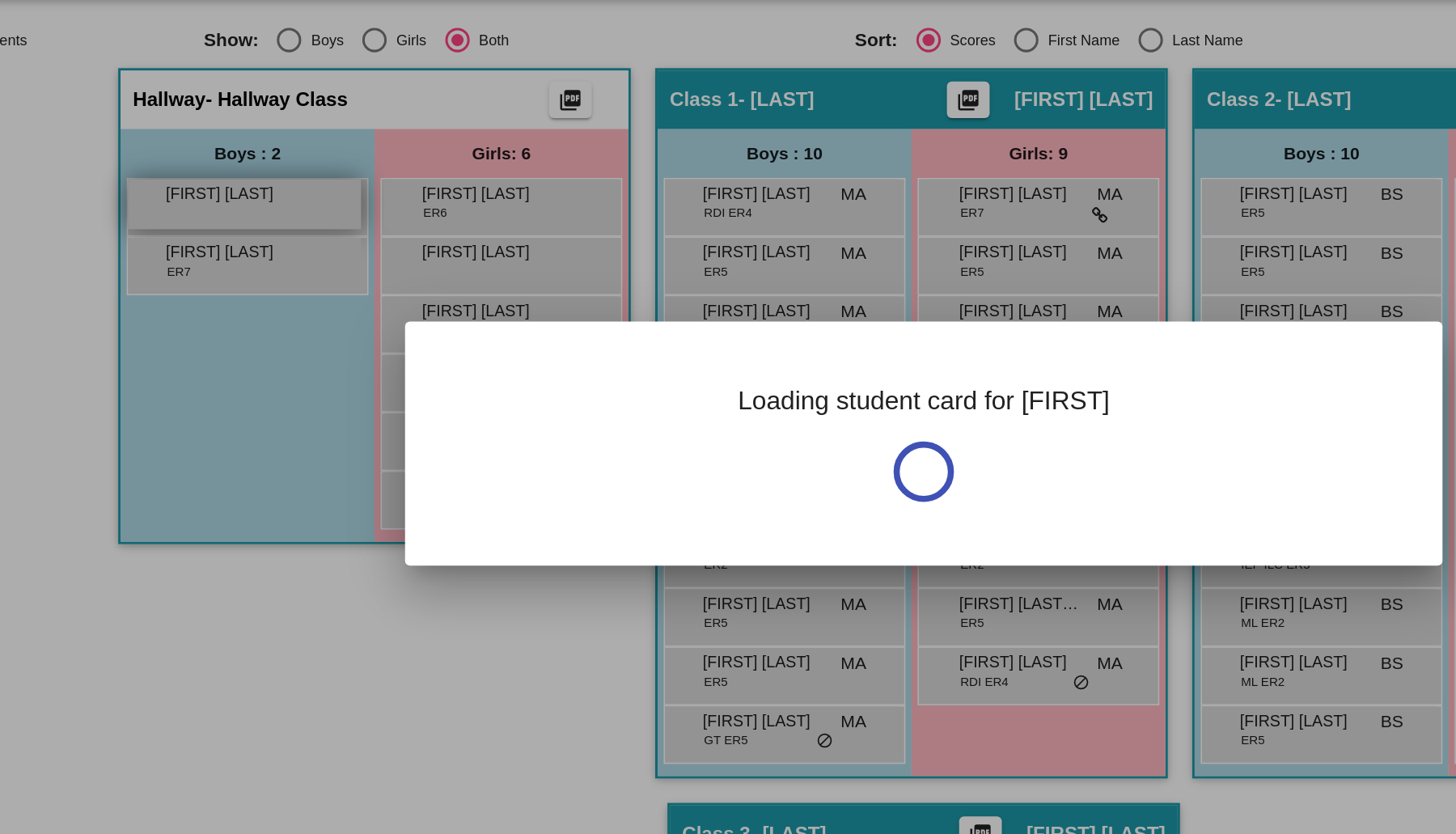 click at bounding box center [728, 417] 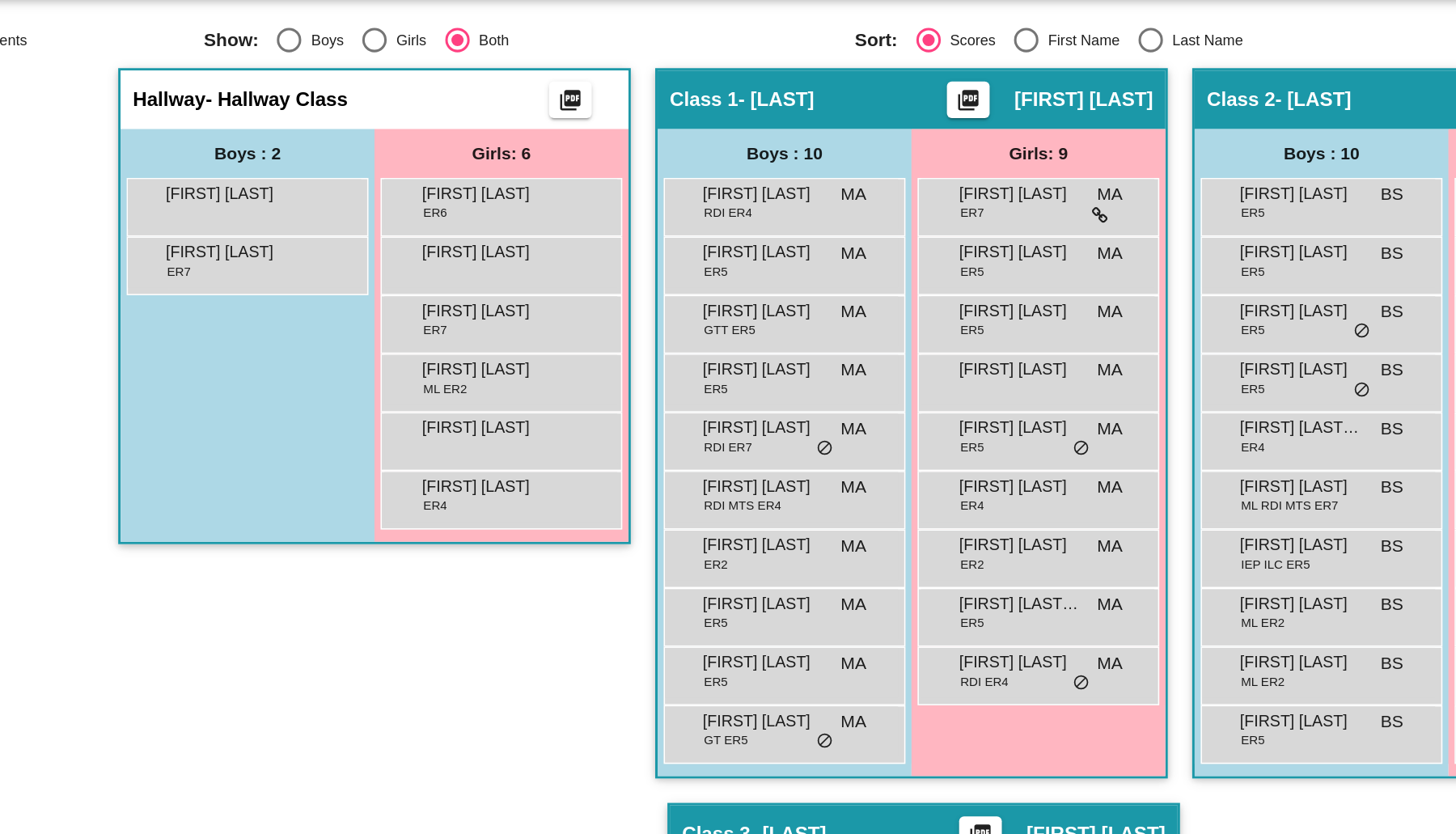 scroll, scrollTop: 0, scrollLeft: 0, axis: both 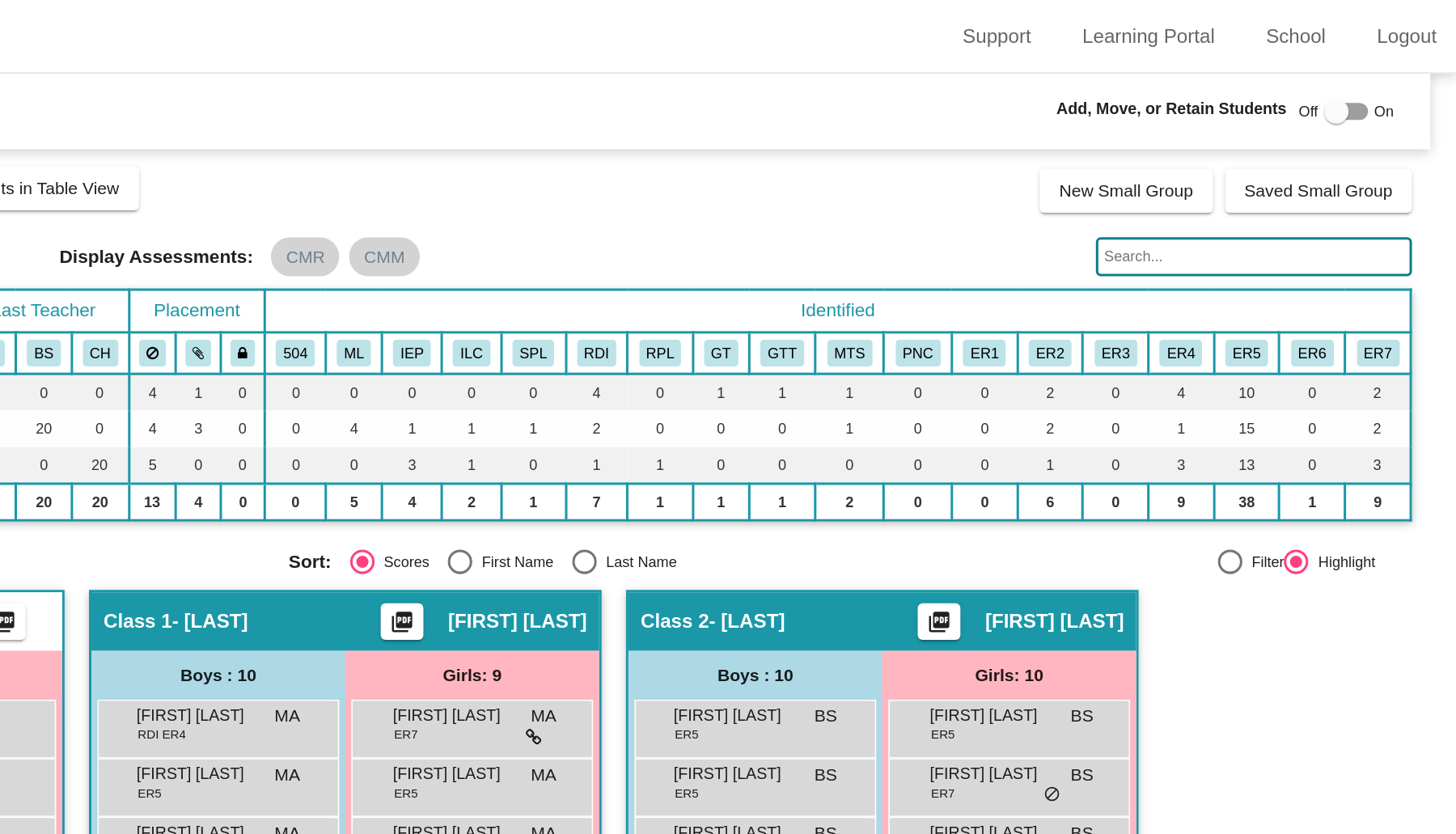 click at bounding box center [1377, 74] 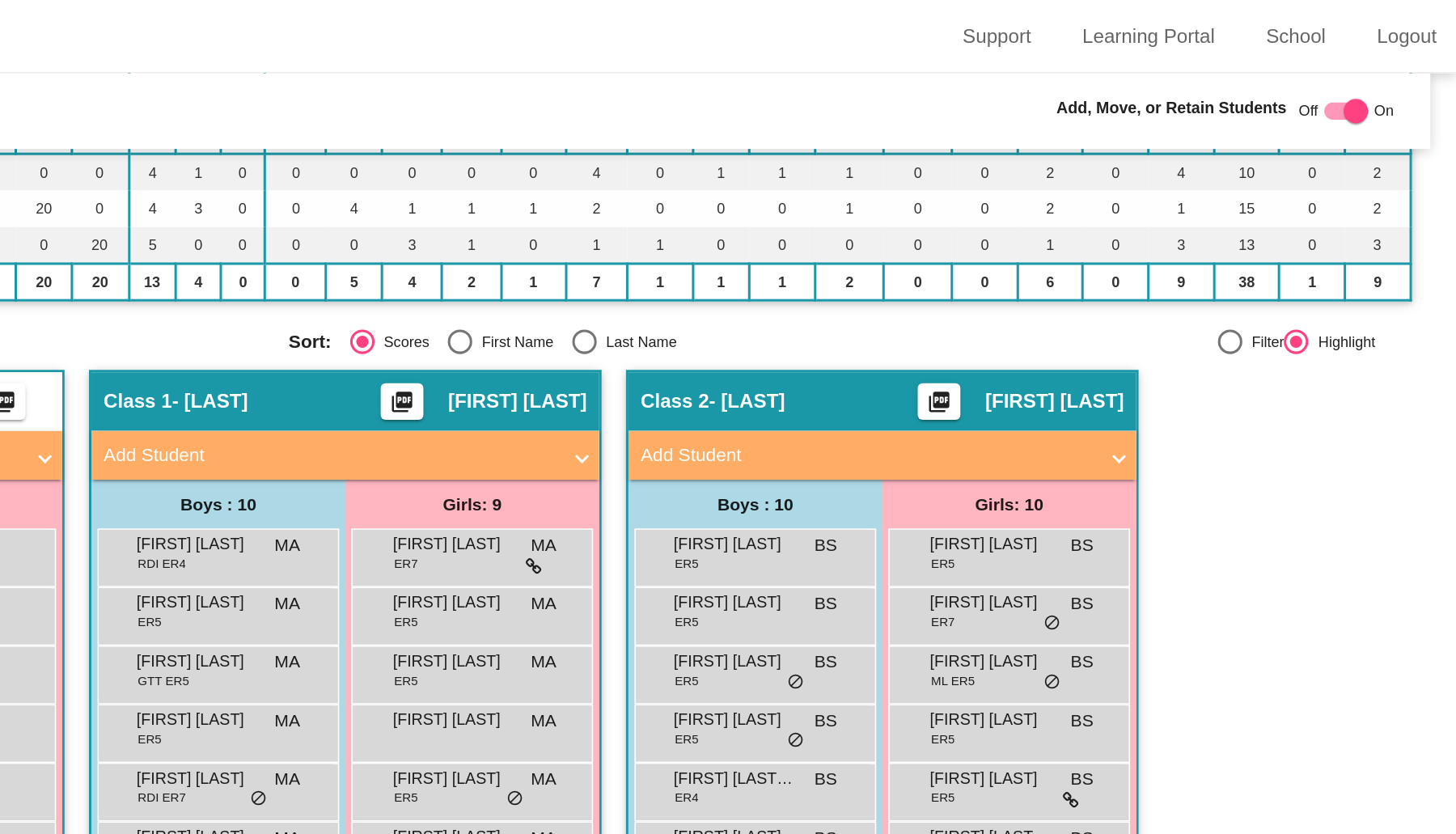 scroll, scrollTop: 160, scrollLeft: 0, axis: vertical 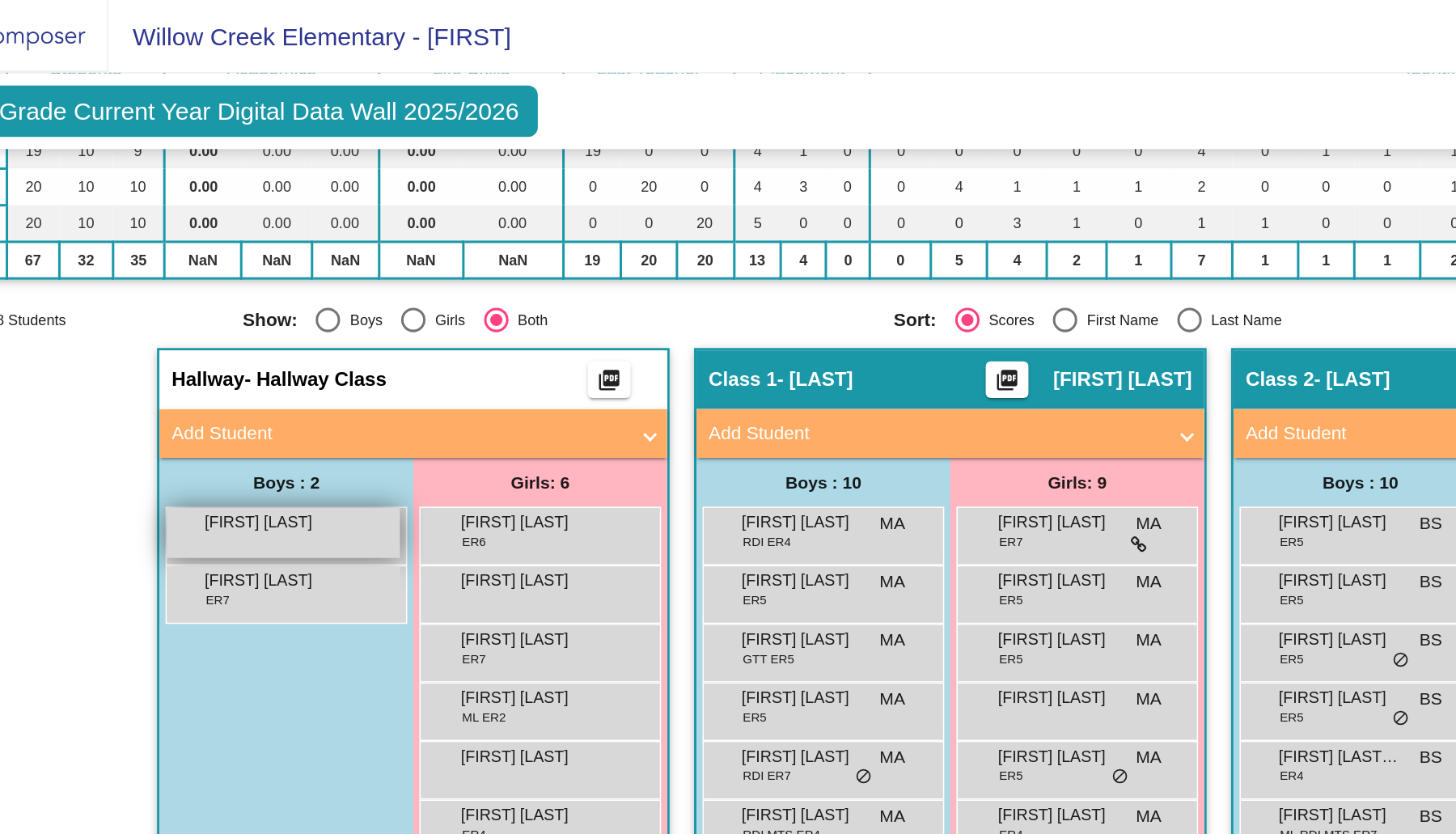 click on "Daniel Semmes lock do_not_disturb_alt" at bounding box center (277, 353) 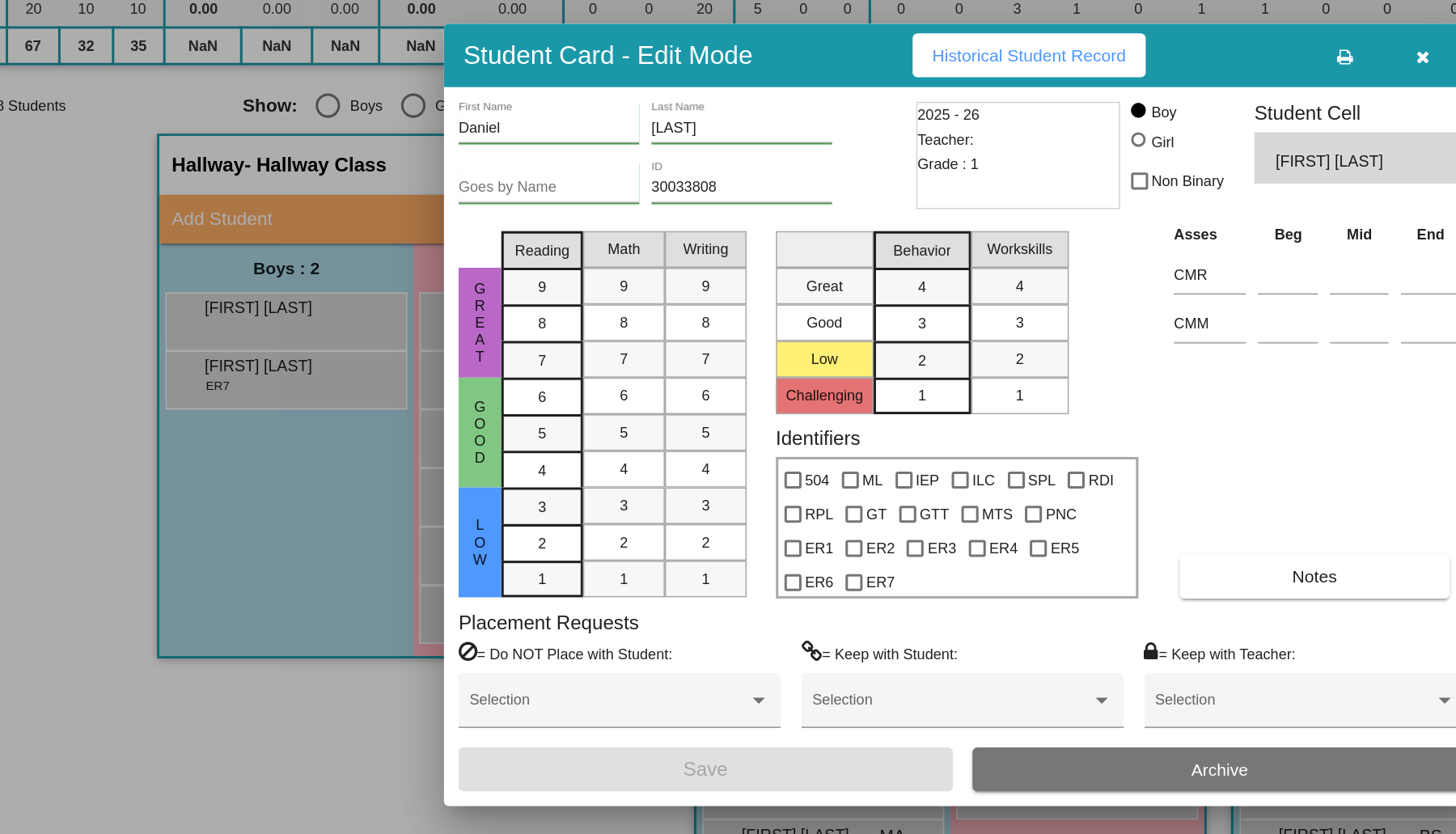 click at bounding box center (728, 417) 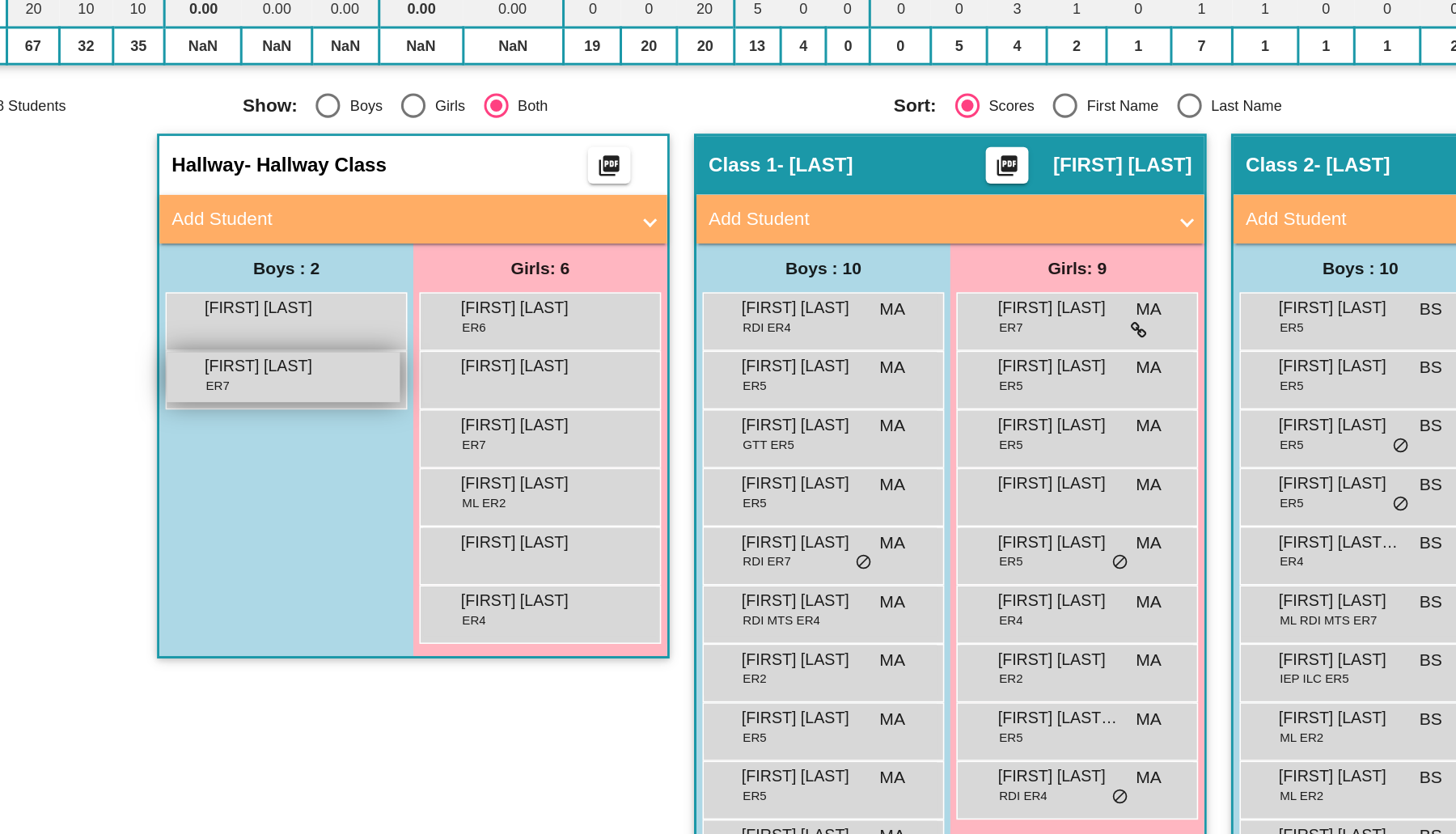 click on "Rhys Powell ER7 lock do_not_disturb_alt" at bounding box center [277, 392] 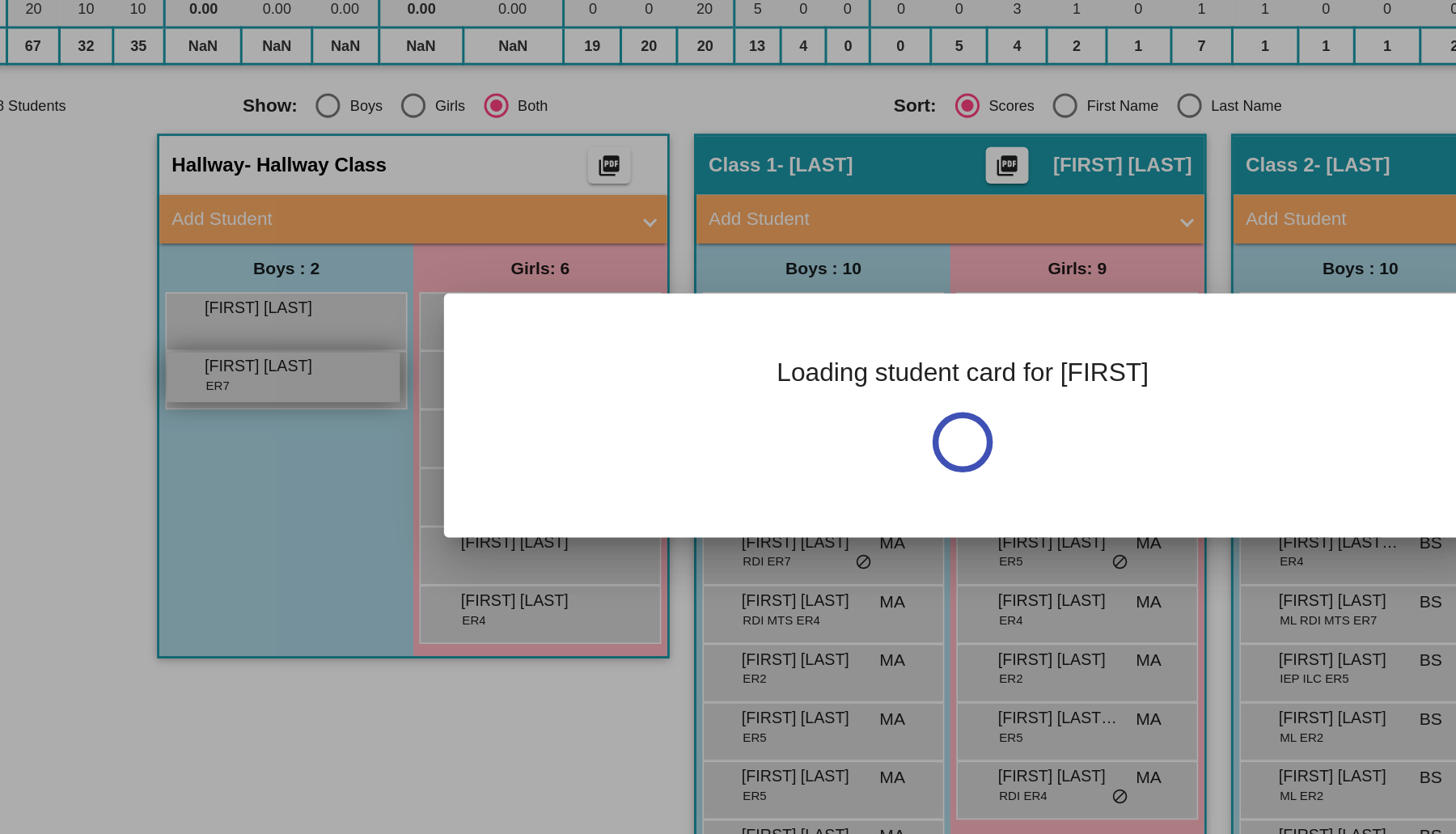 click at bounding box center (728, 417) 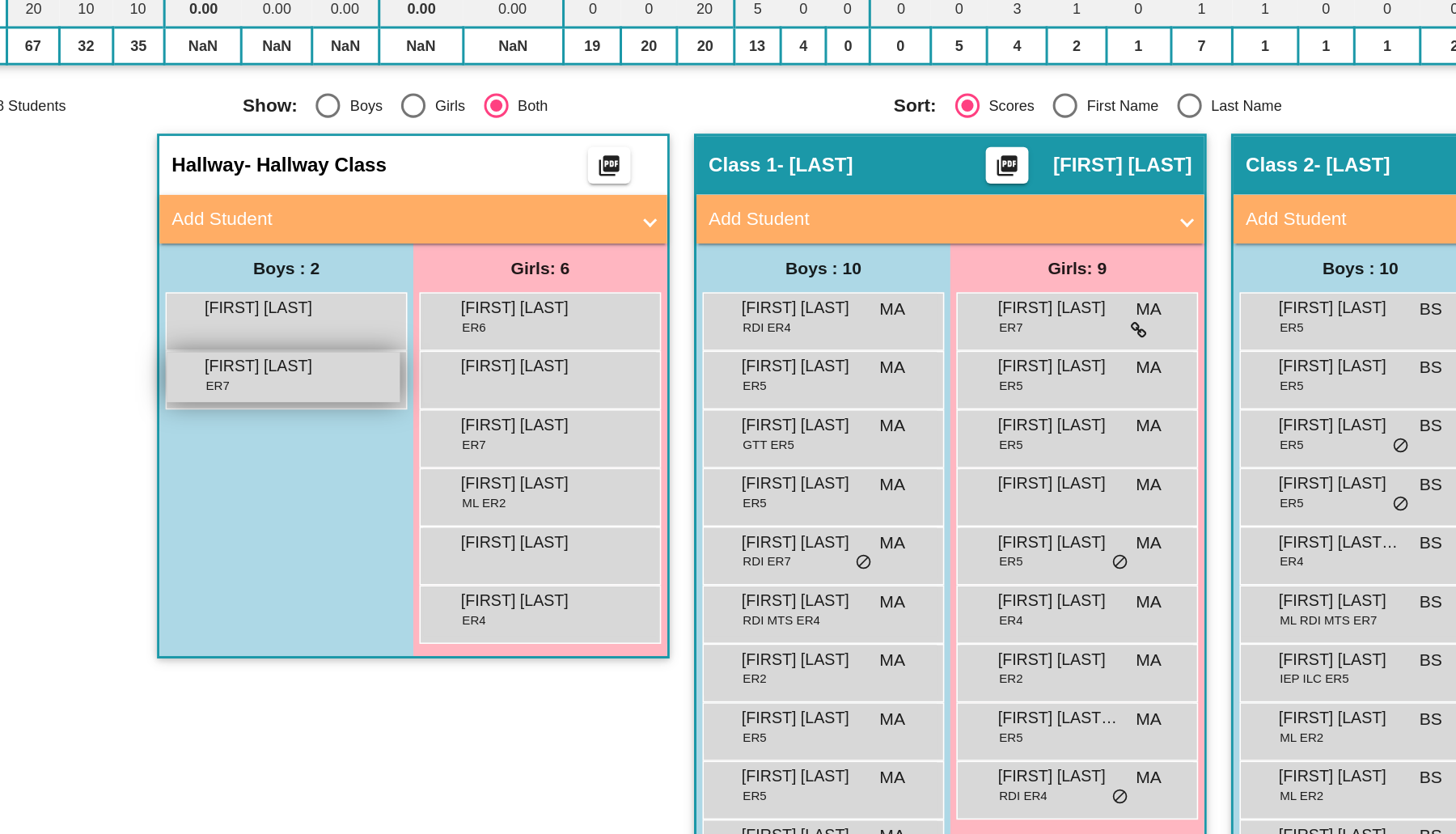 click on "Rhys Powell" at bounding box center [266, 385] 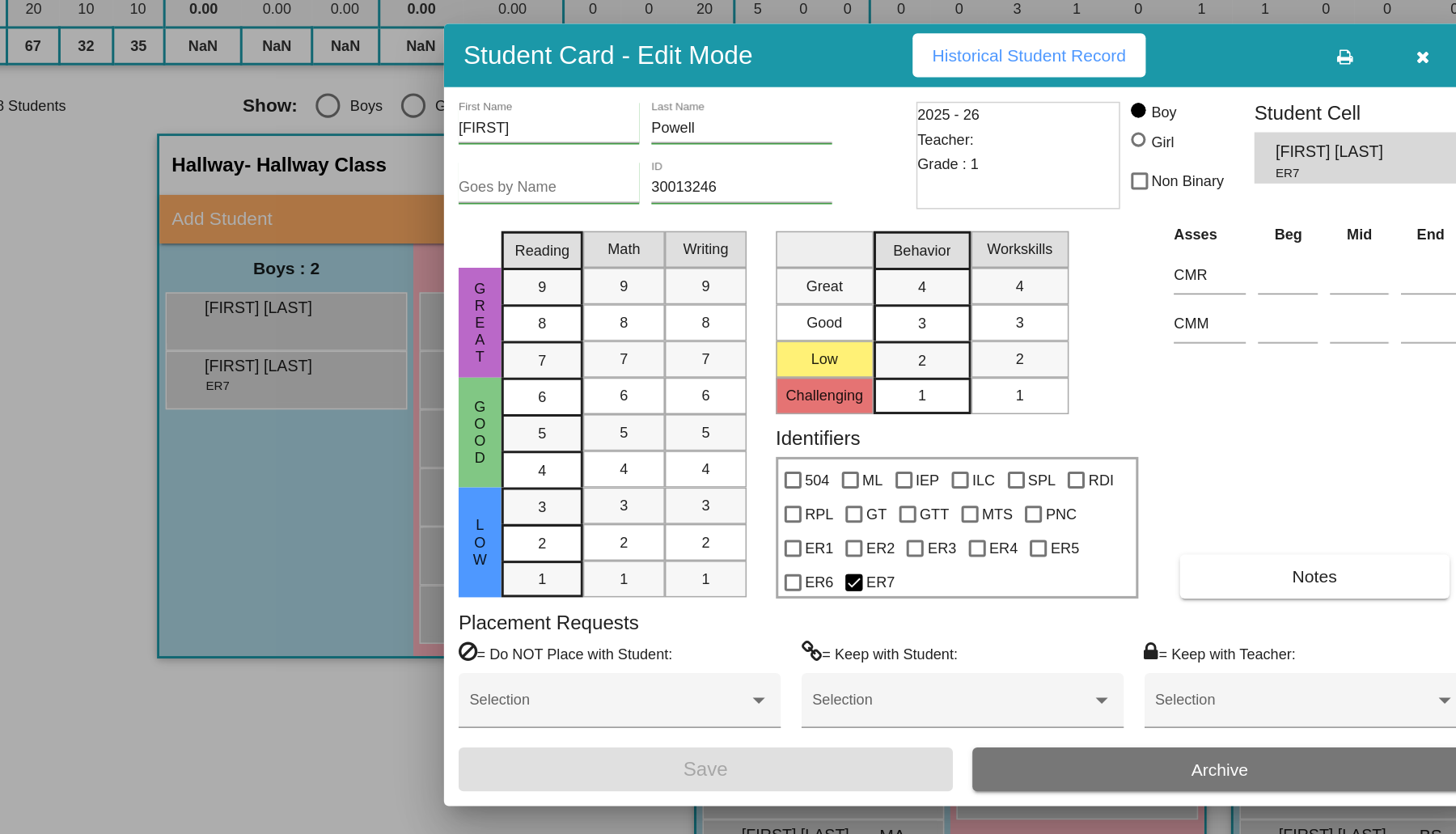 click at bounding box center [1033, 180] 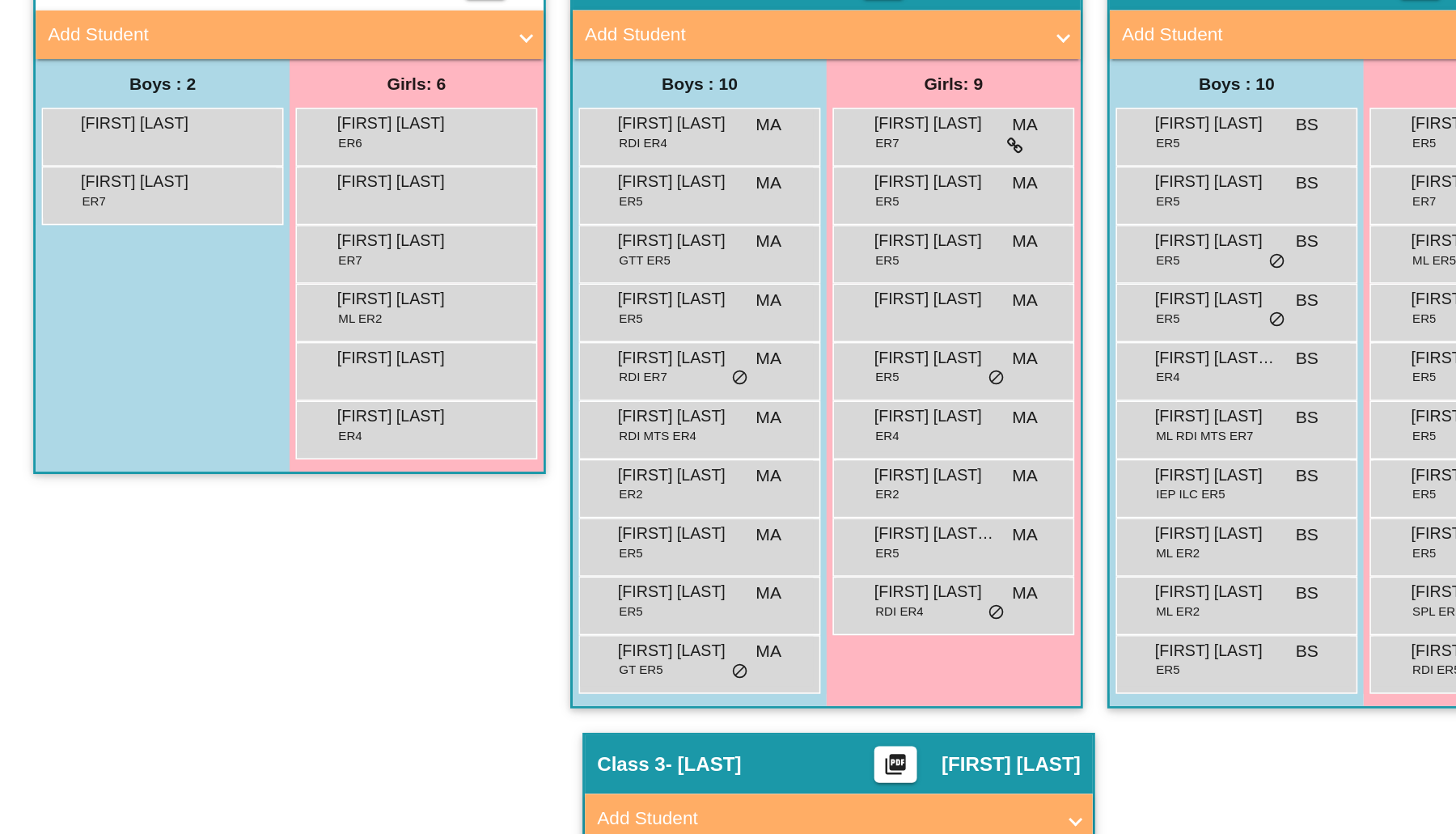 scroll, scrollTop: 283, scrollLeft: 0, axis: vertical 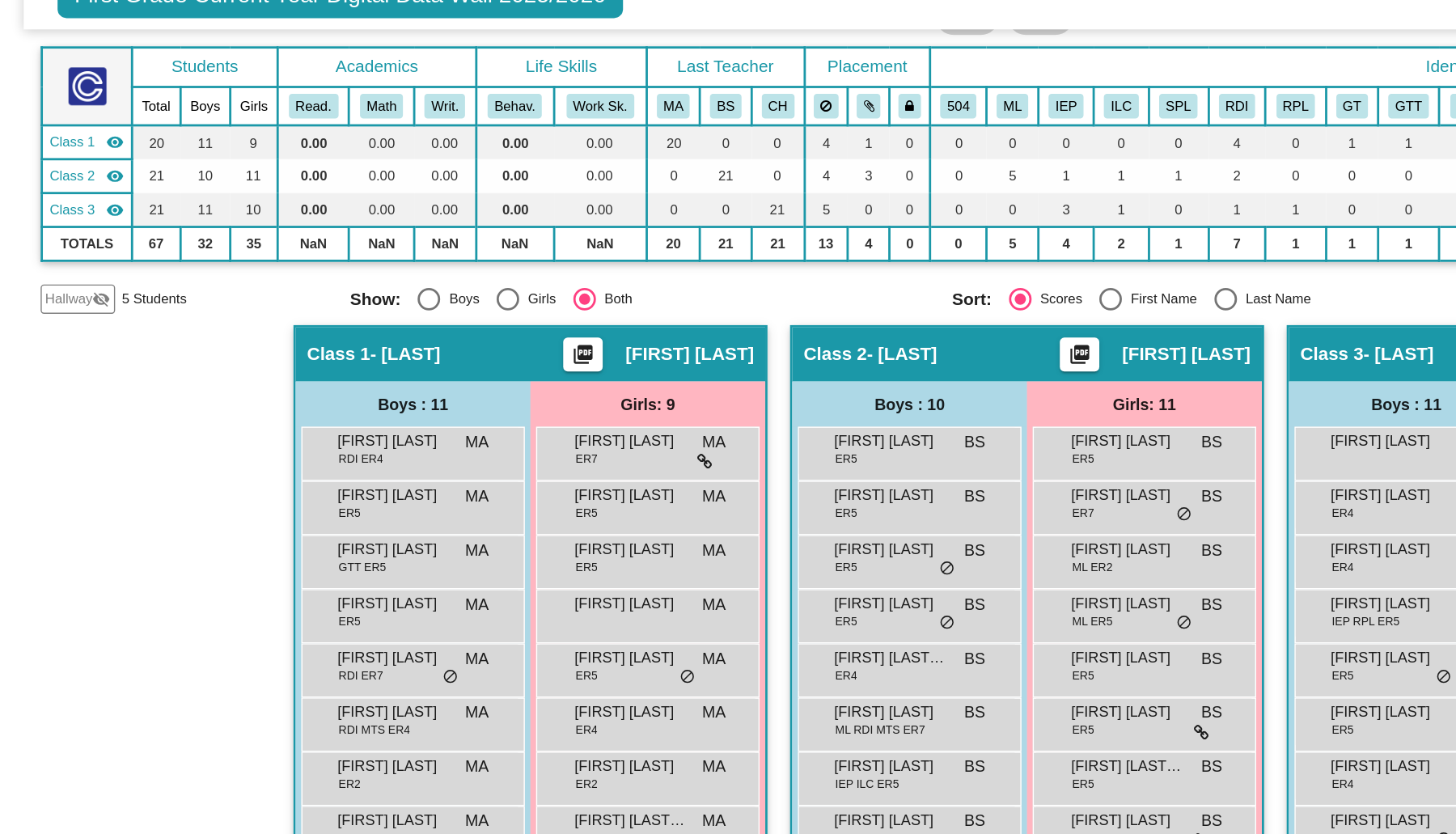 click on "5 Students" 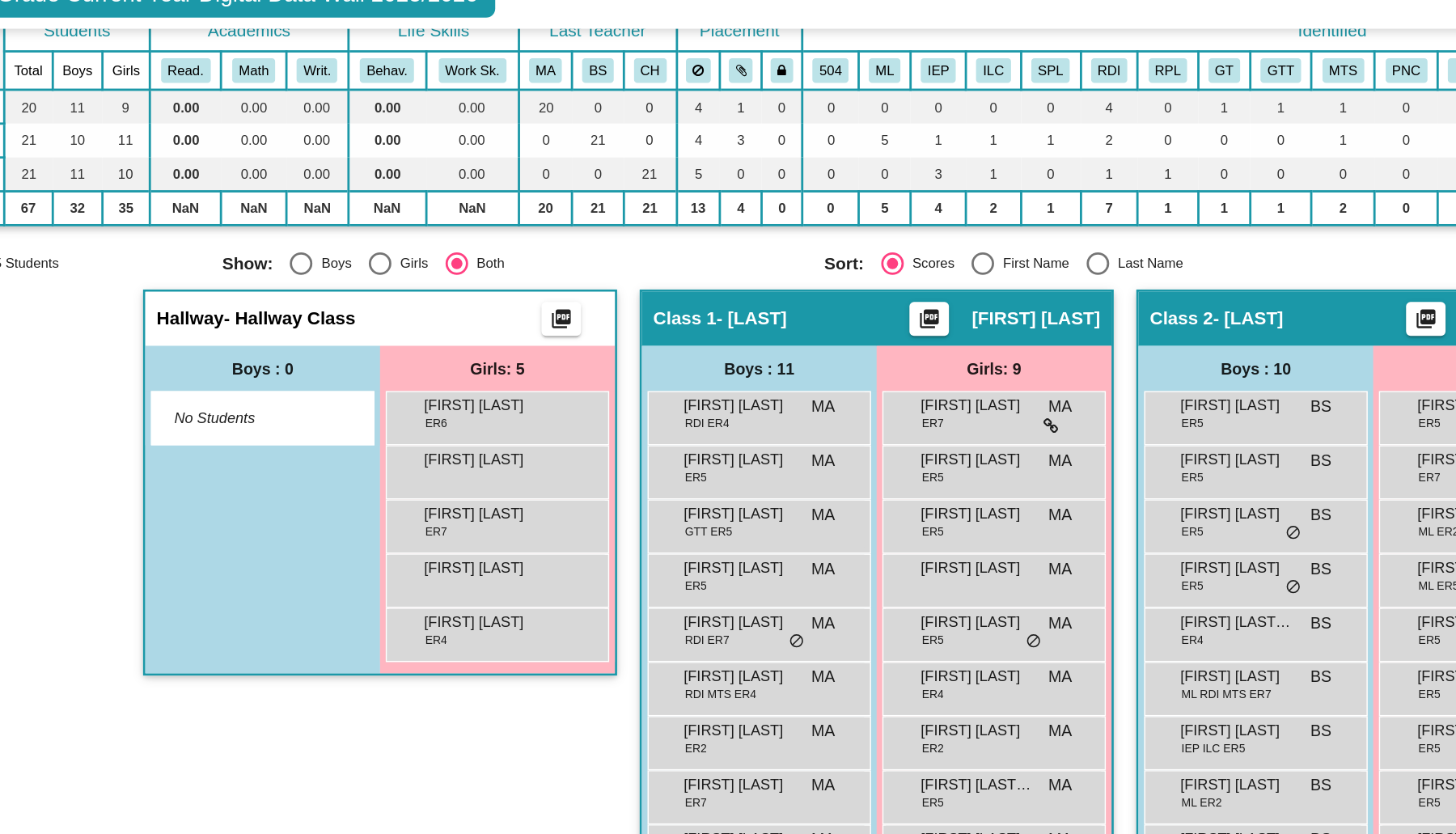 scroll, scrollTop: 184, scrollLeft: 0, axis: vertical 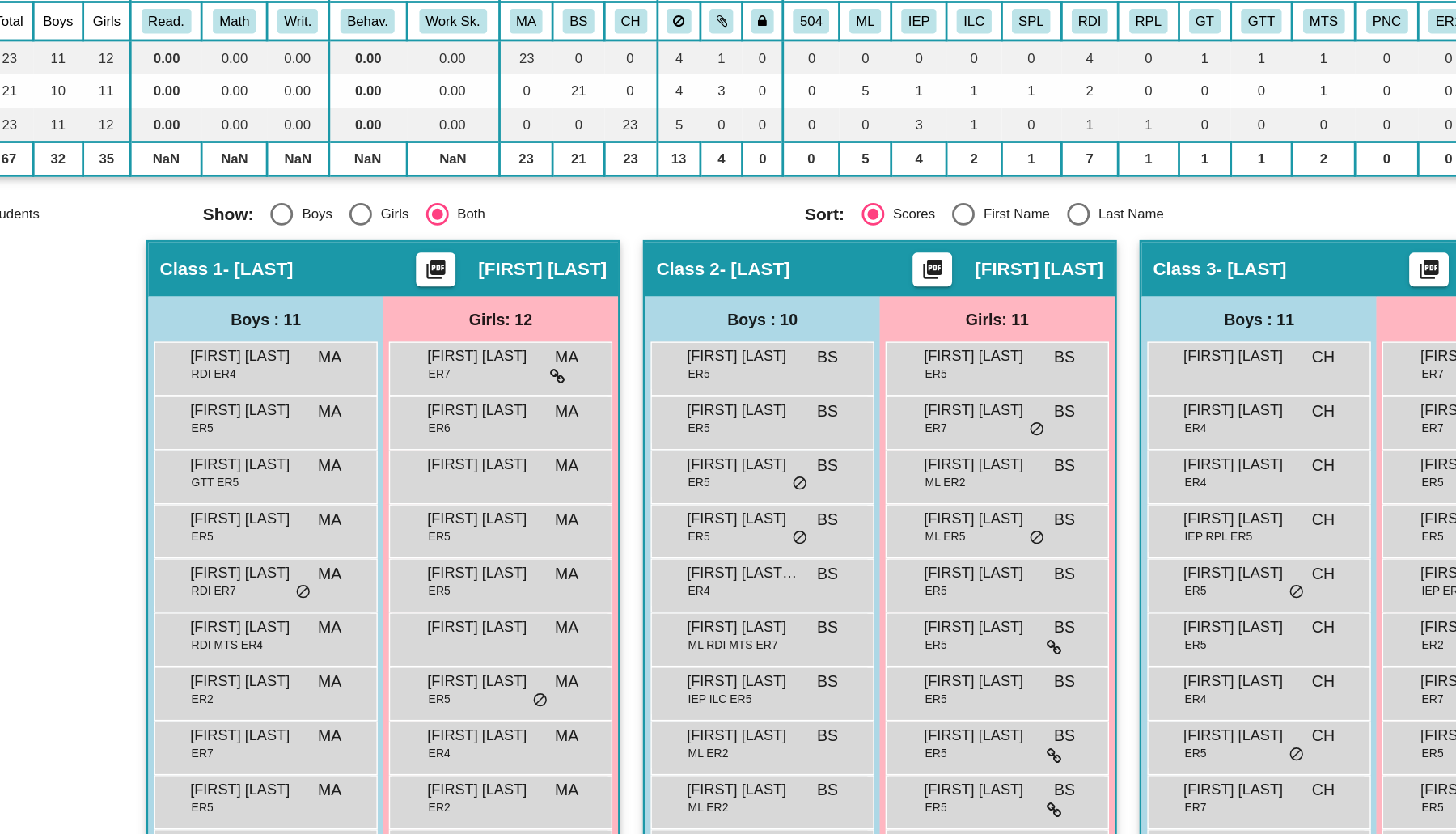 click on "Show:   Boys   Girls   Both" 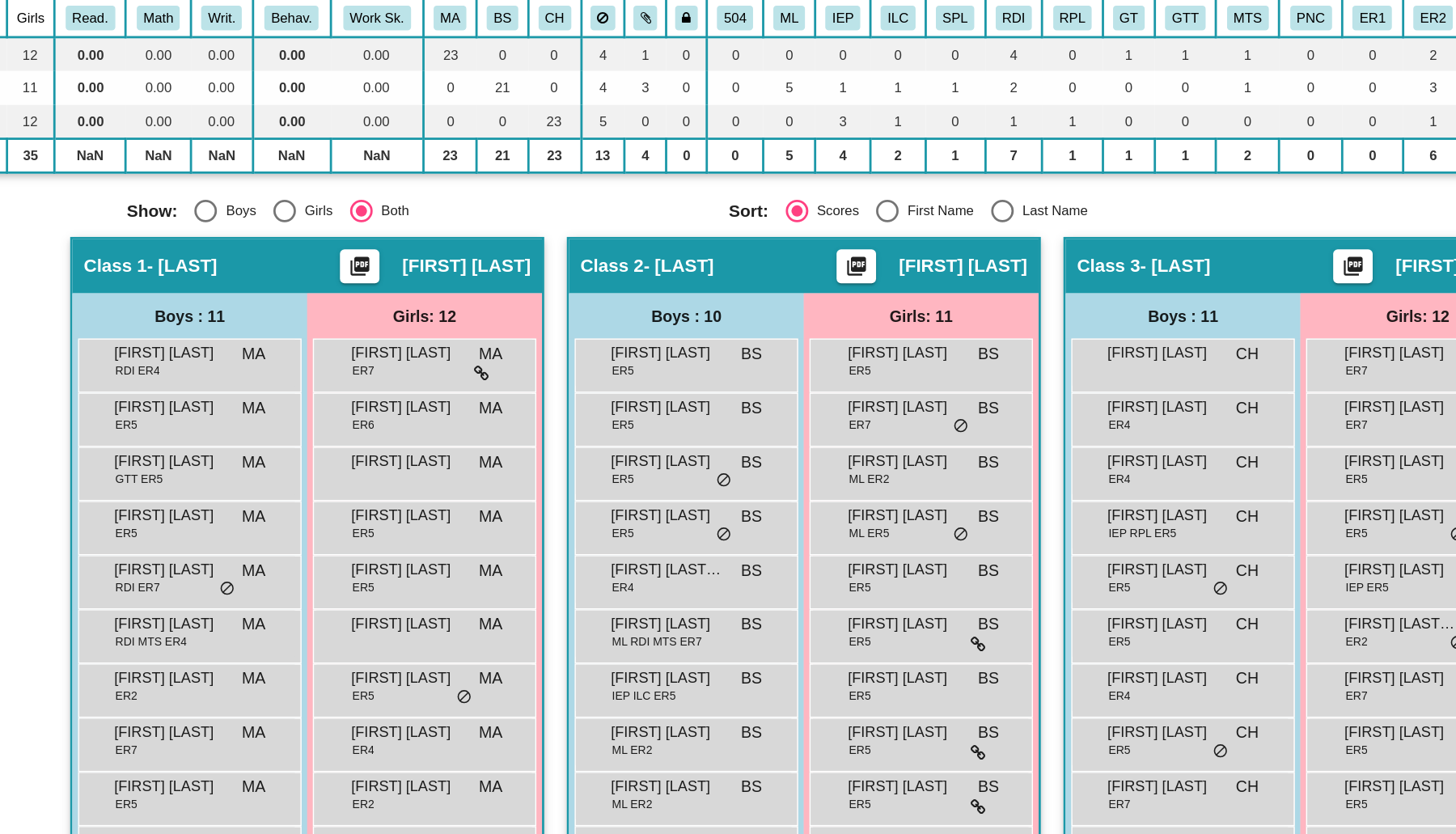 scroll, scrollTop: 0, scrollLeft: 0, axis: both 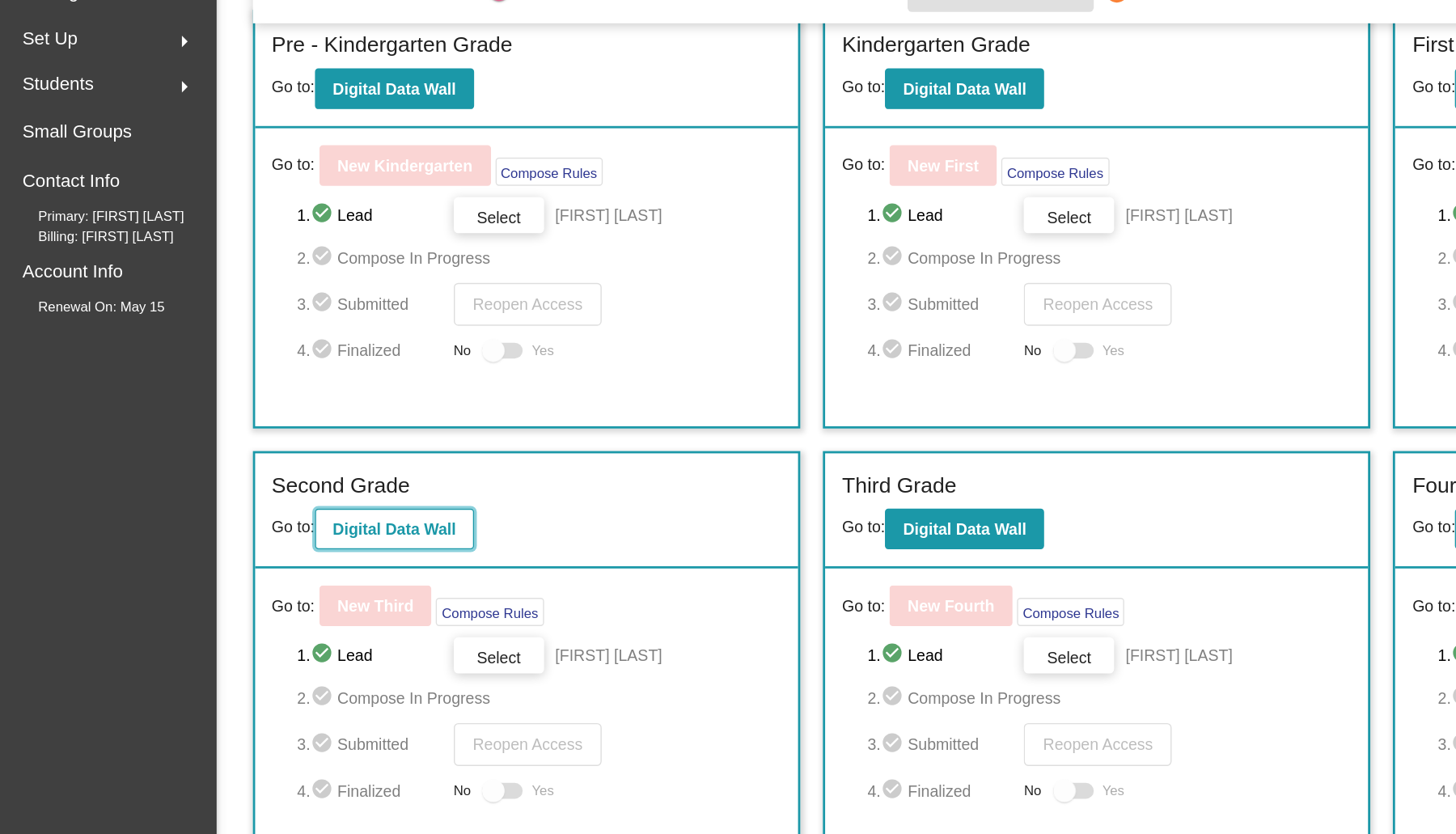 click on "Digital Data Wall" 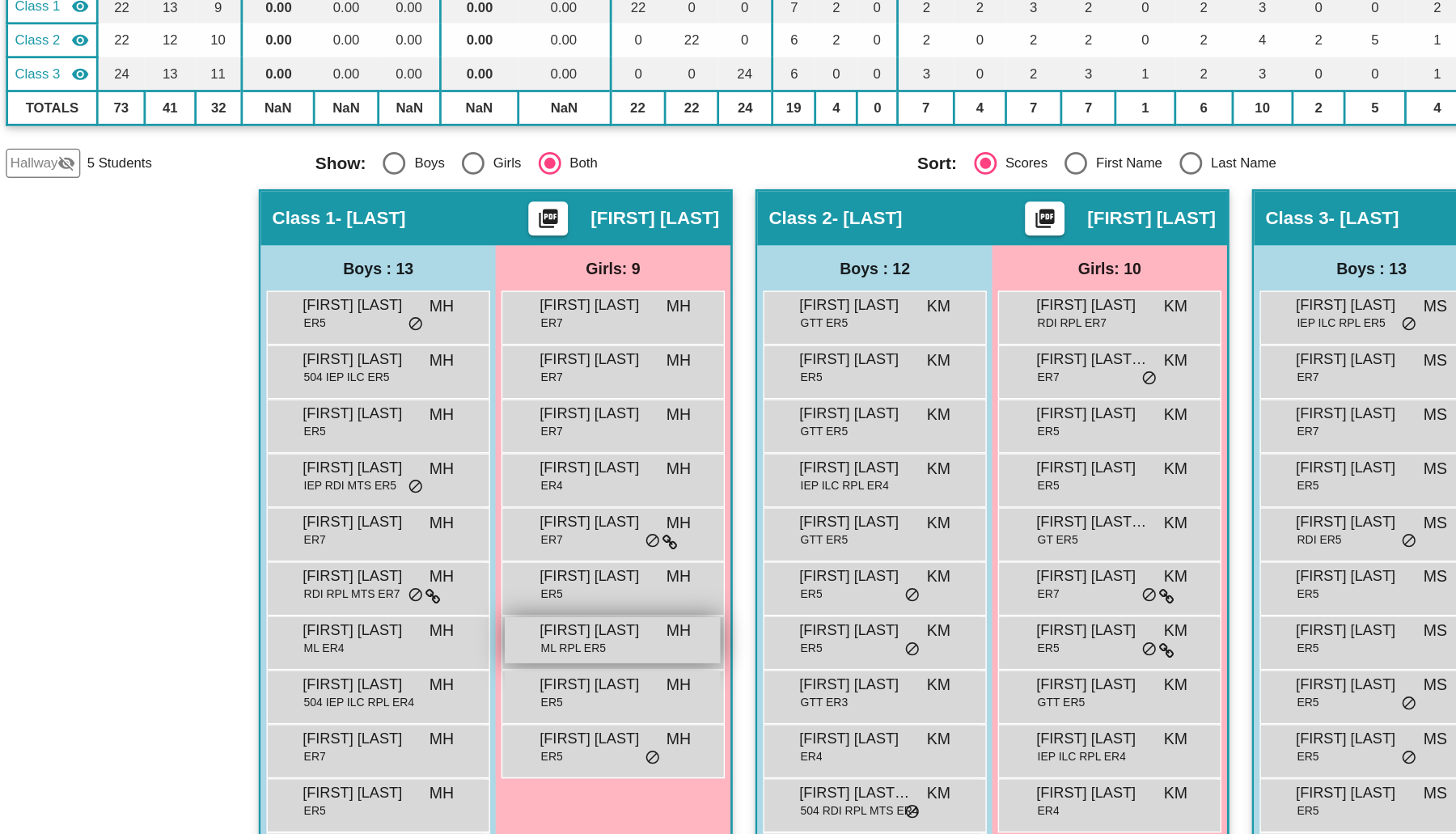 scroll, scrollTop: 0, scrollLeft: 0, axis: both 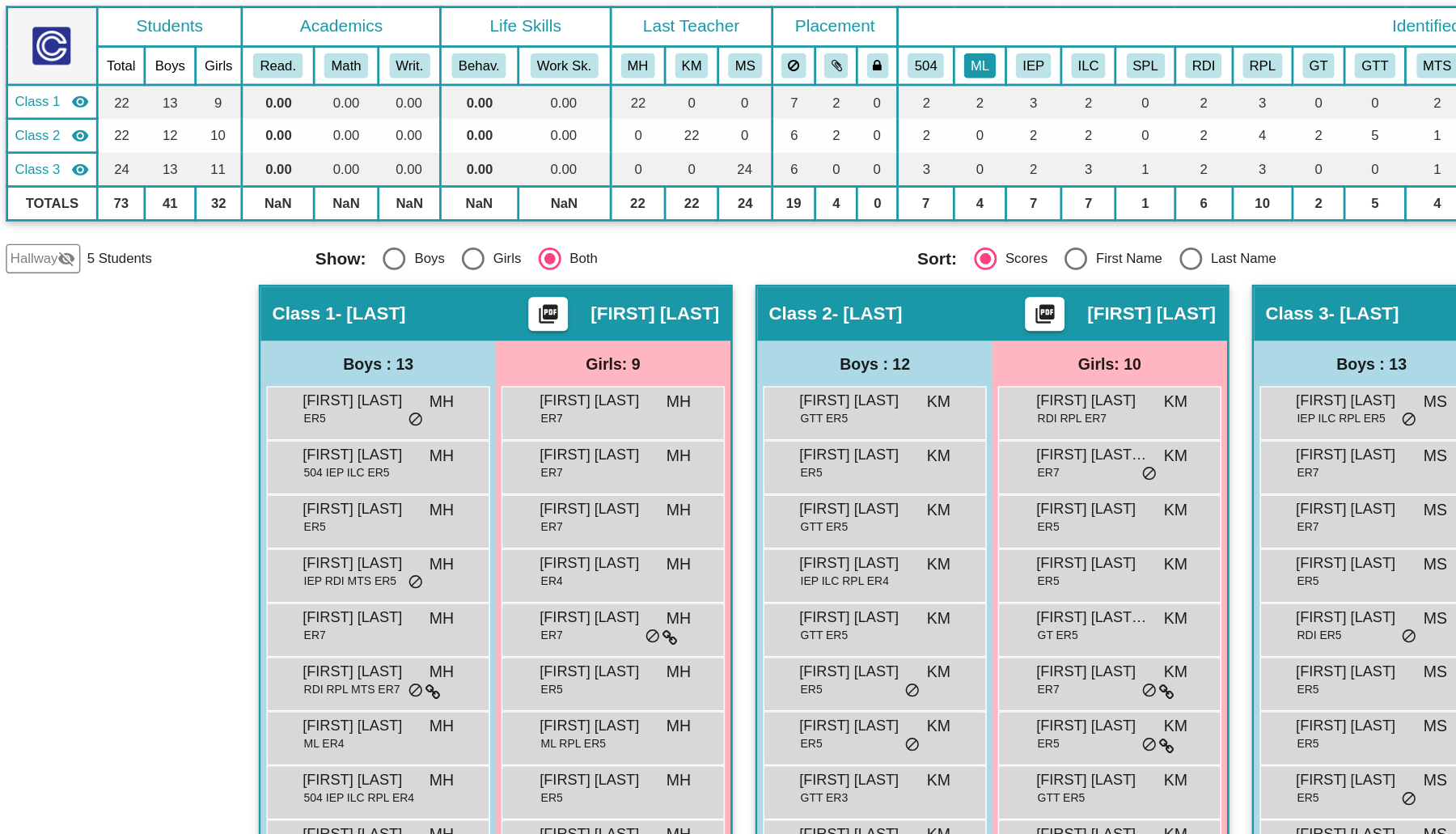 click on "ML" 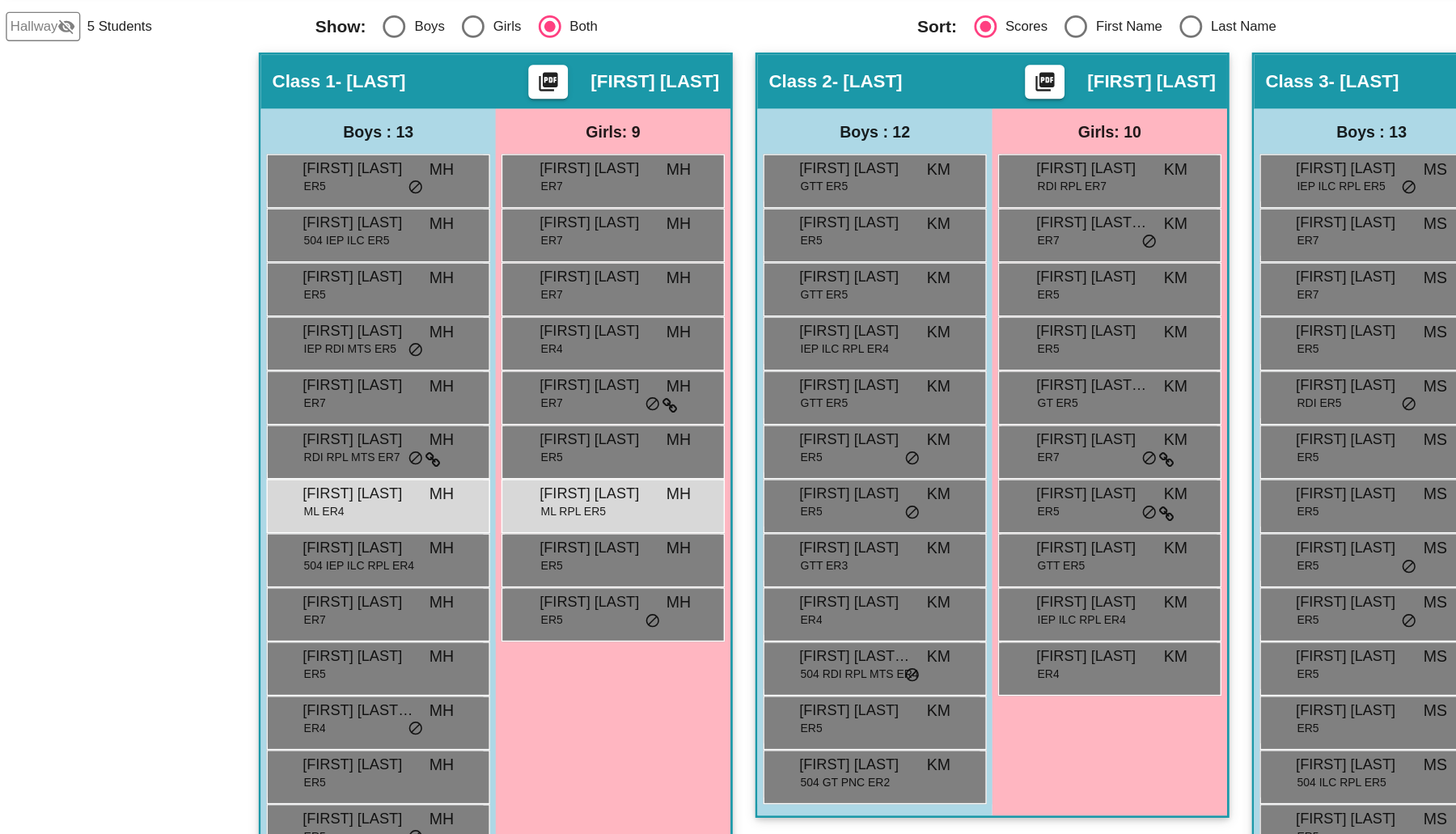scroll, scrollTop: 168, scrollLeft: 0, axis: vertical 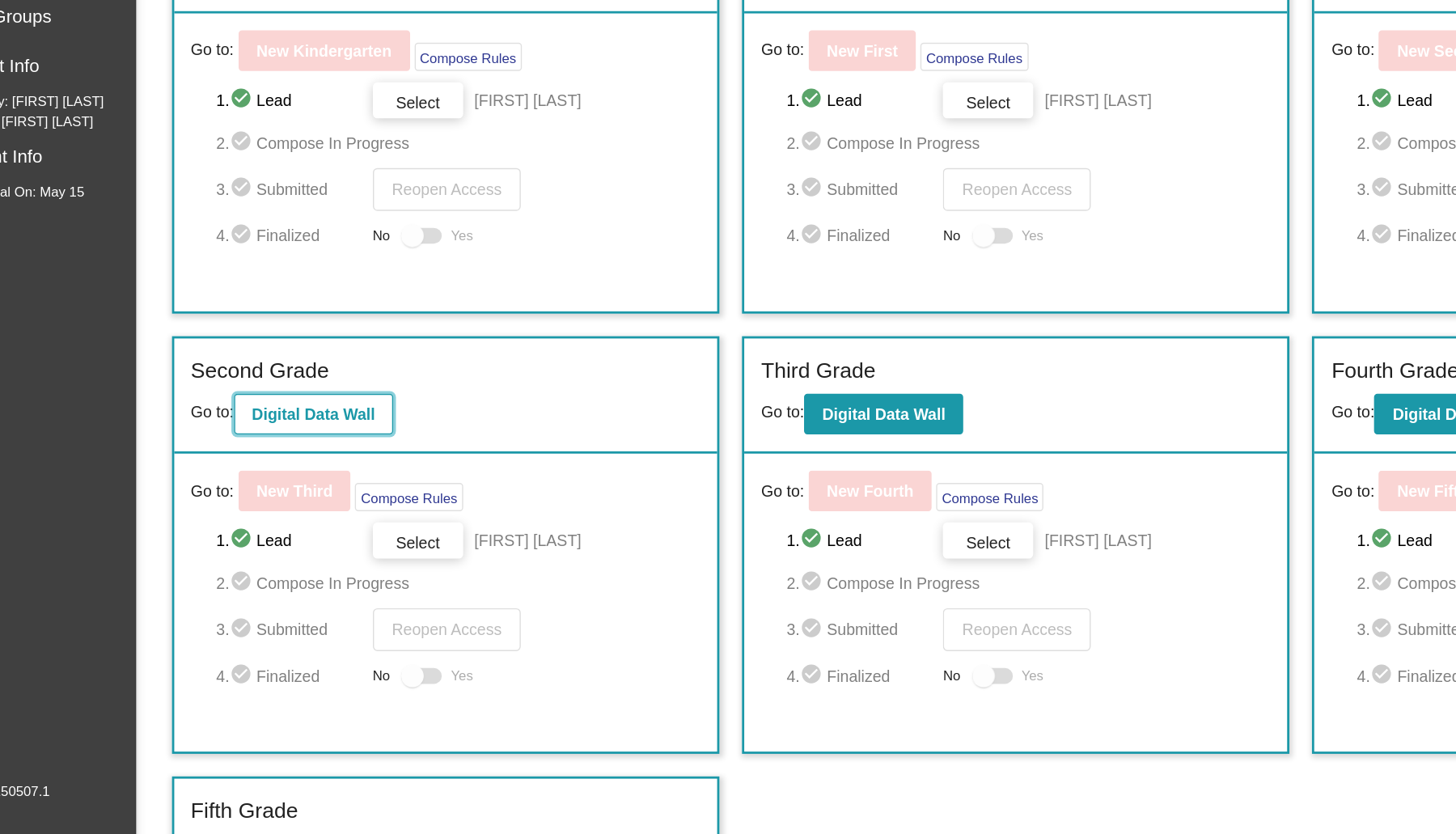 click on "Digital Data Wall" 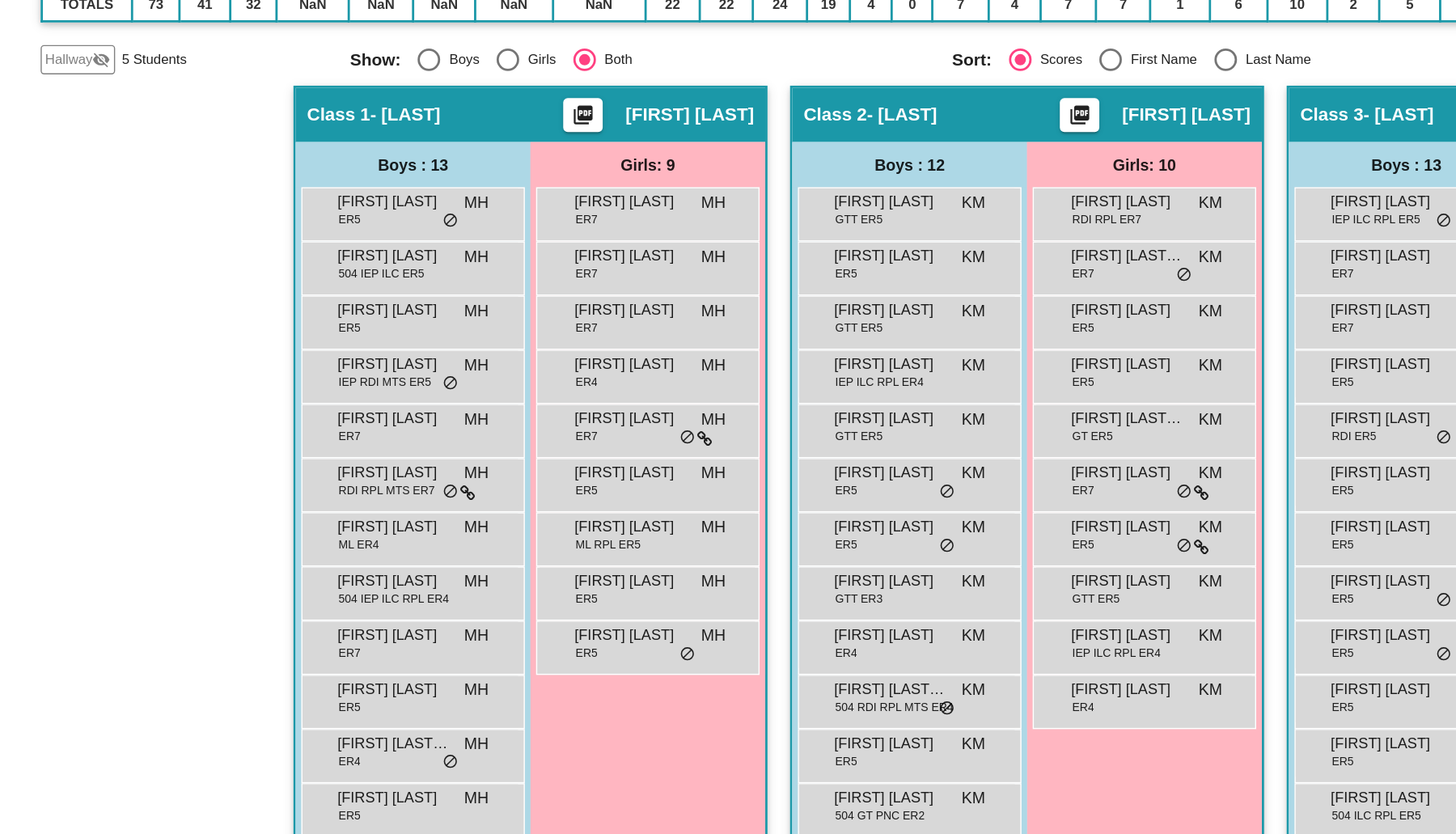scroll, scrollTop: 0, scrollLeft: 0, axis: both 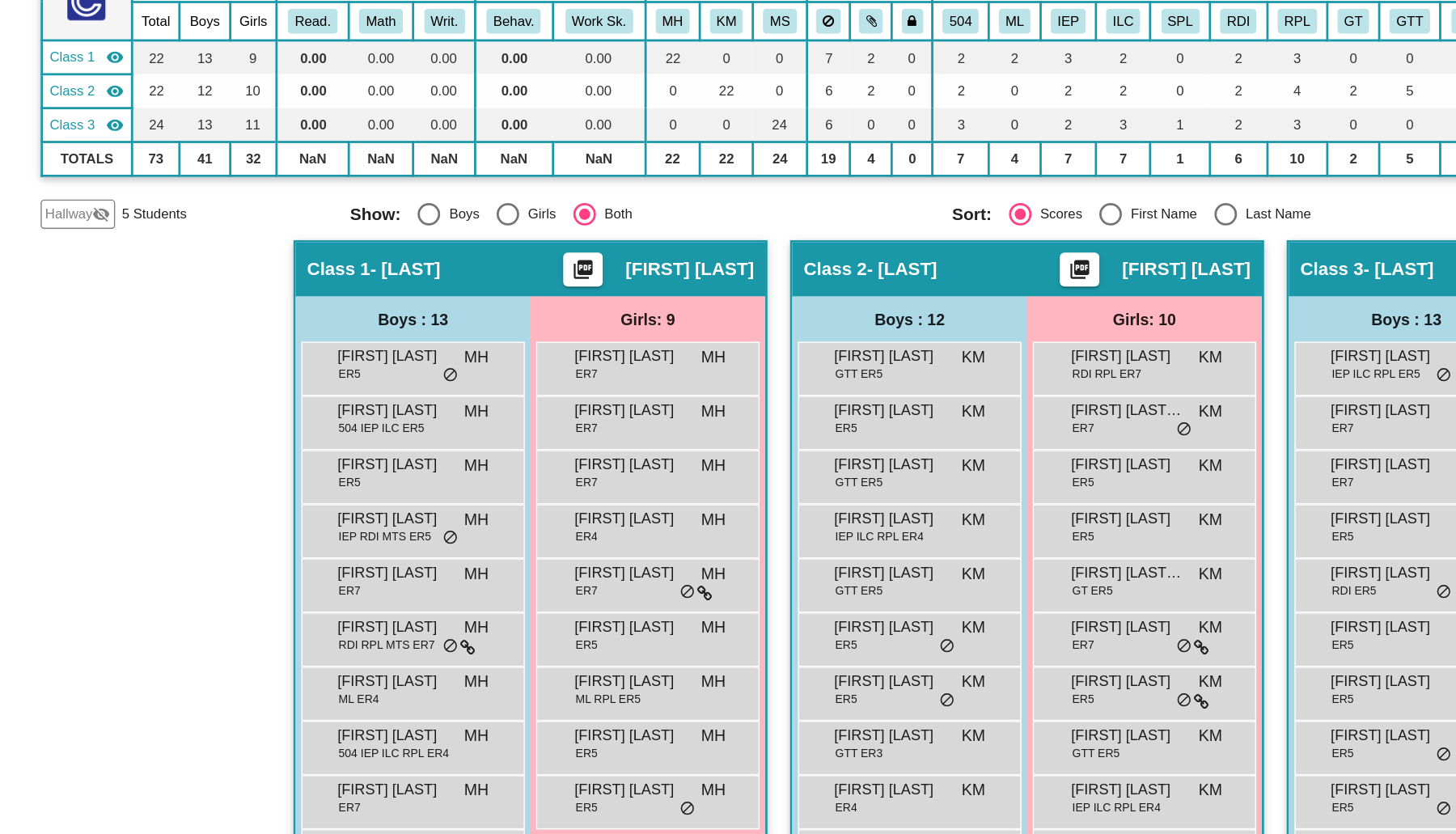 click on "Hallway" 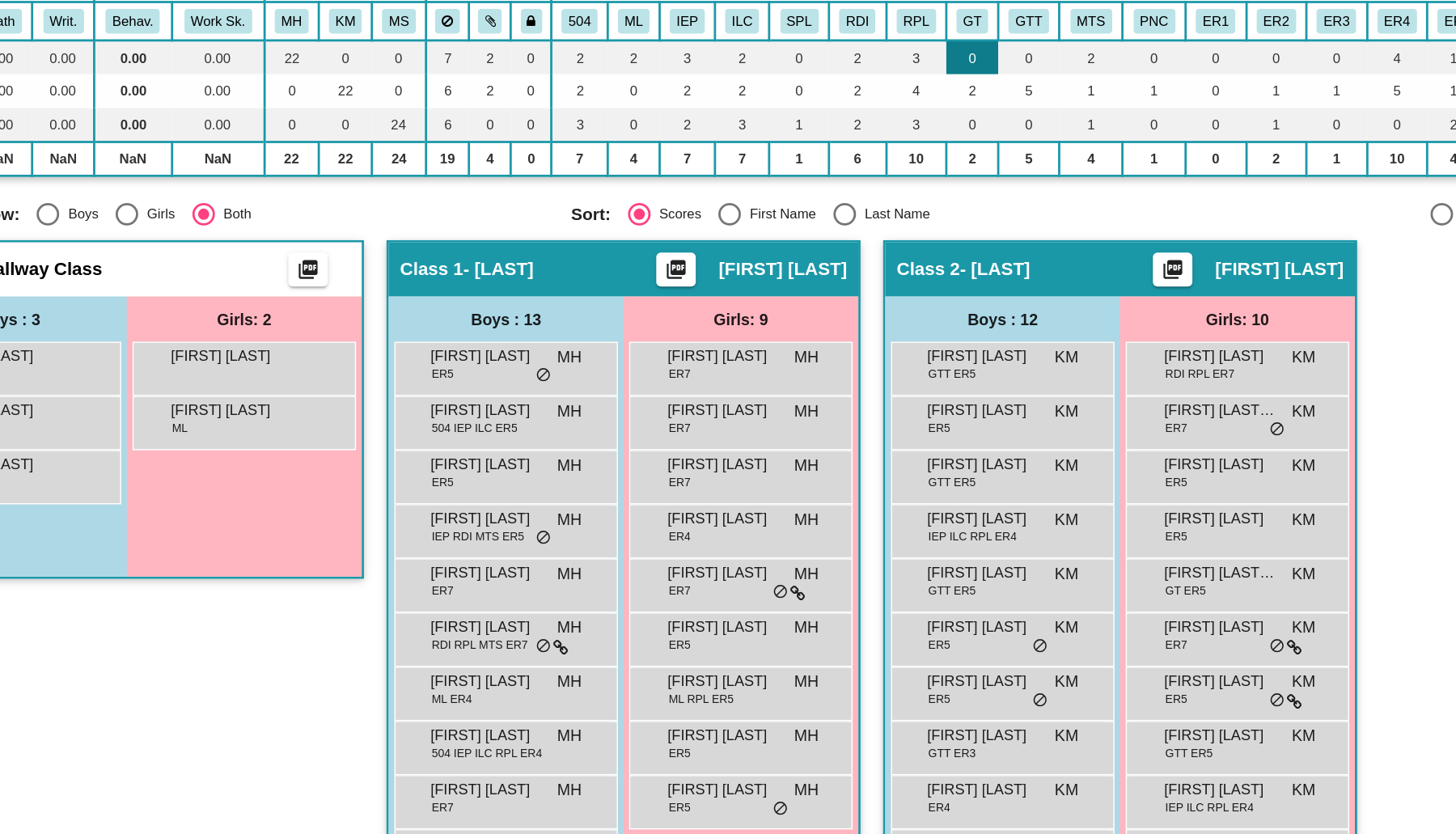 scroll, scrollTop: 0, scrollLeft: 0, axis: both 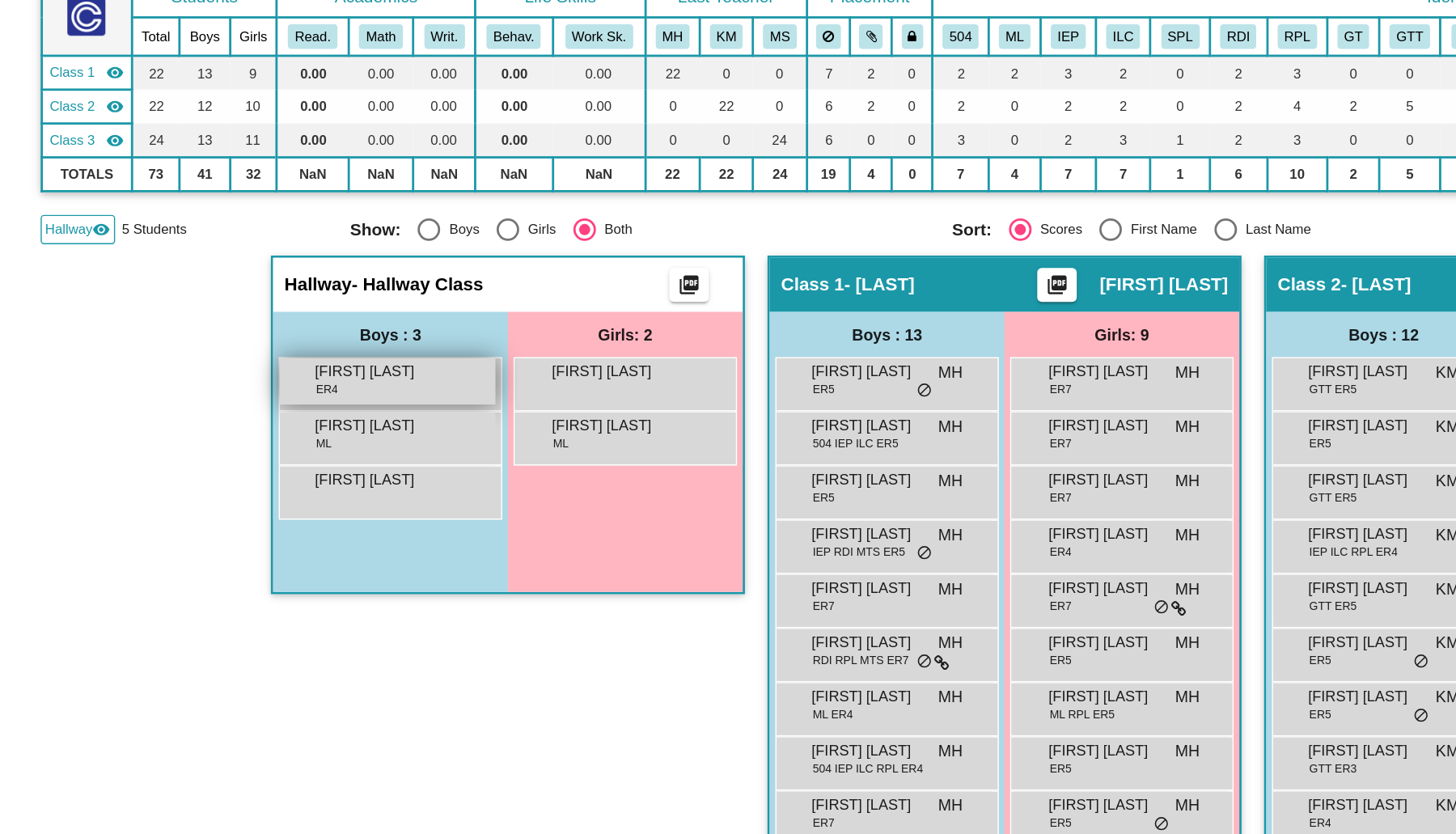 click on "[FIRST] [LAST] ER4 lock do_not_disturb_alt" at bounding box center [277, 498] 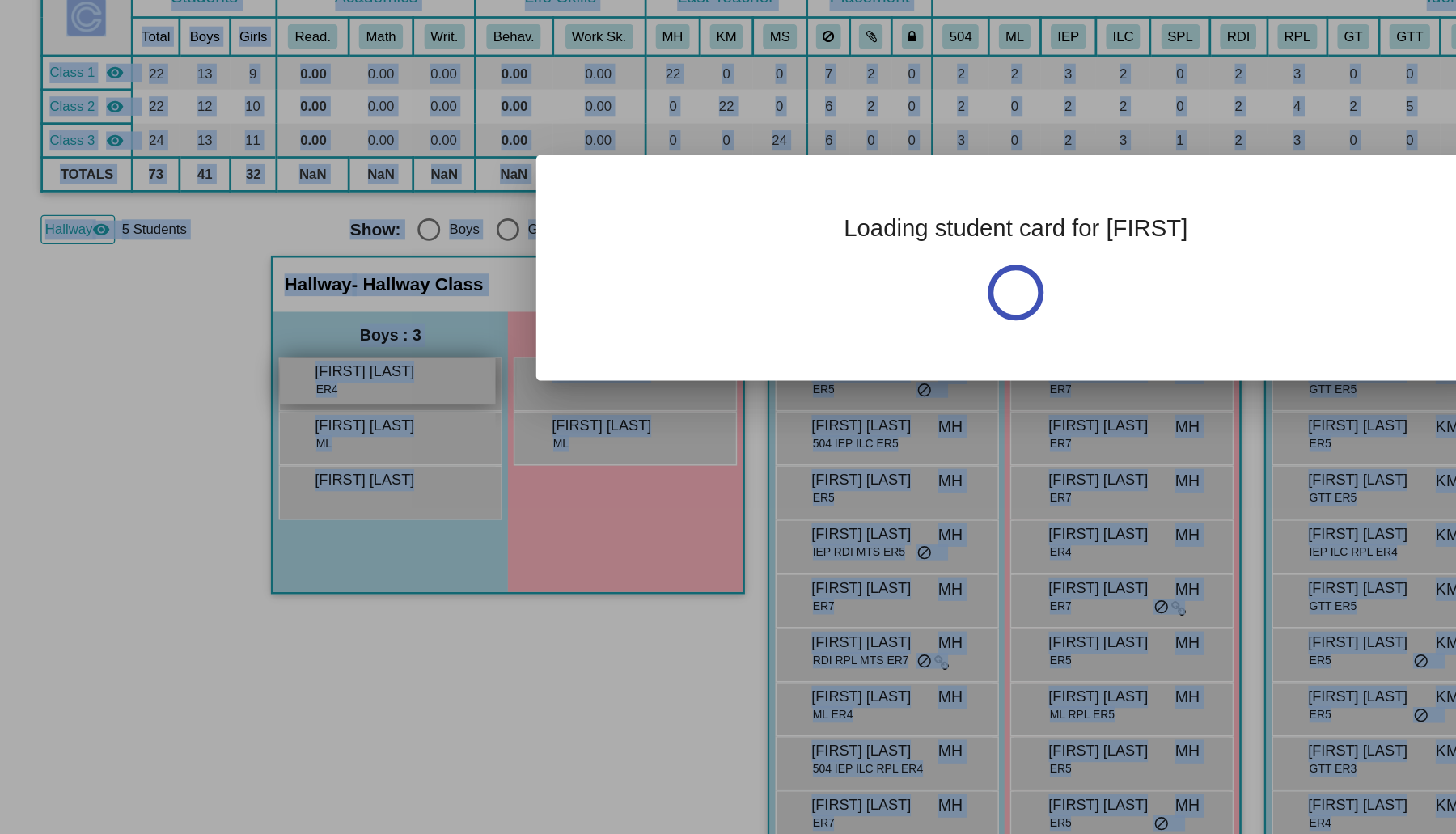 click at bounding box center [728, 417] 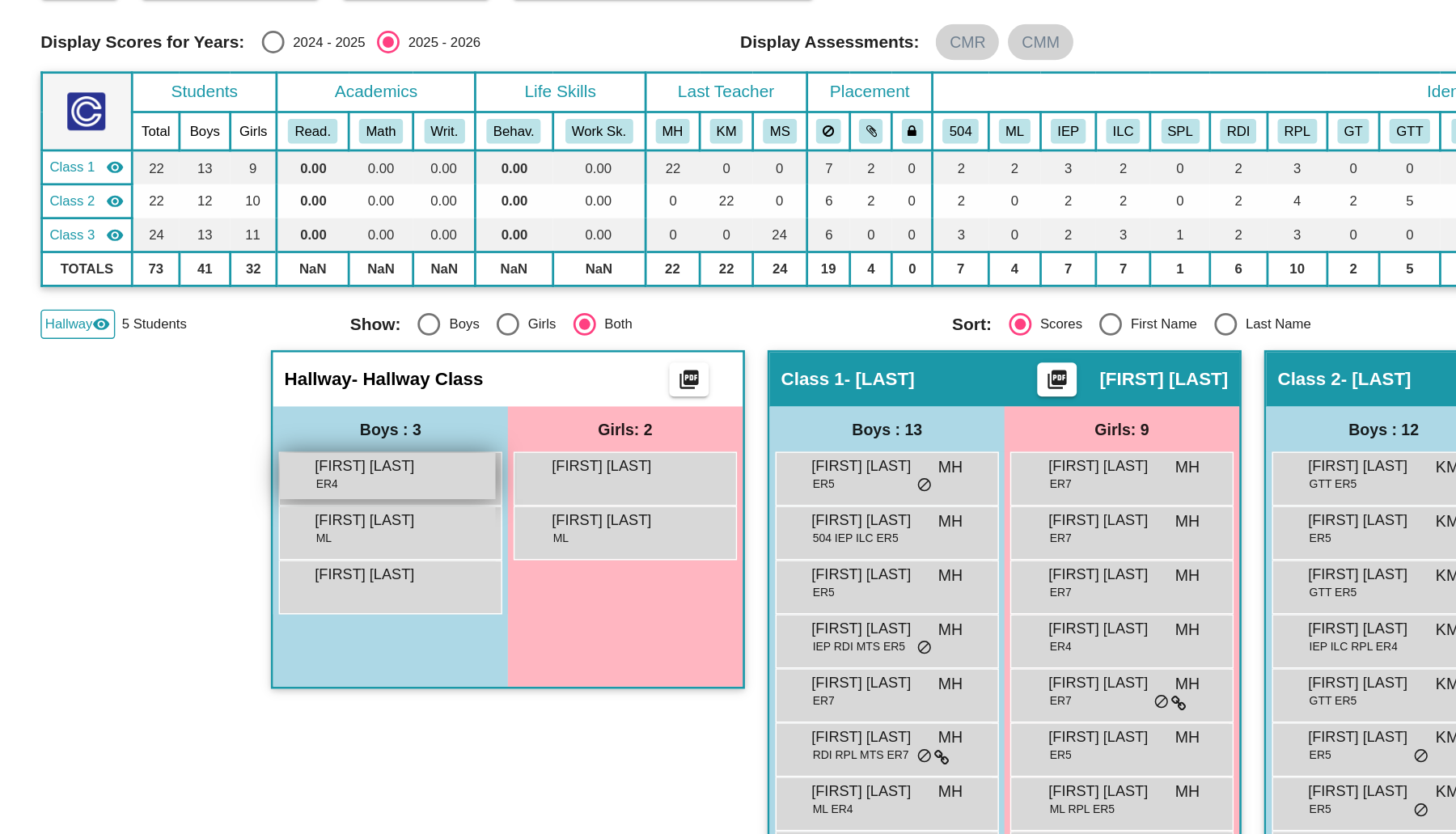 click on "- Hallway Class" 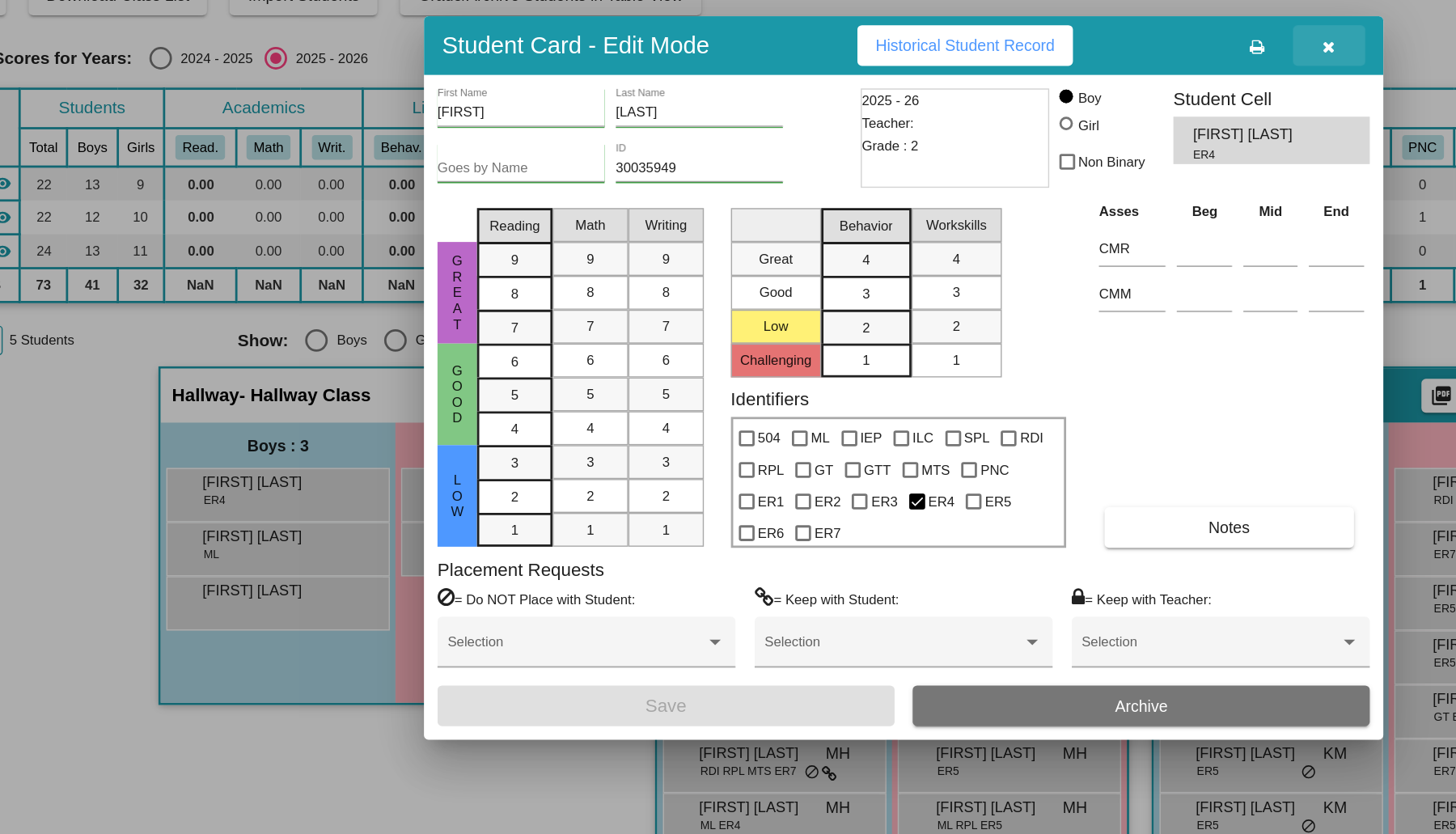 click at bounding box center [1033, 180] 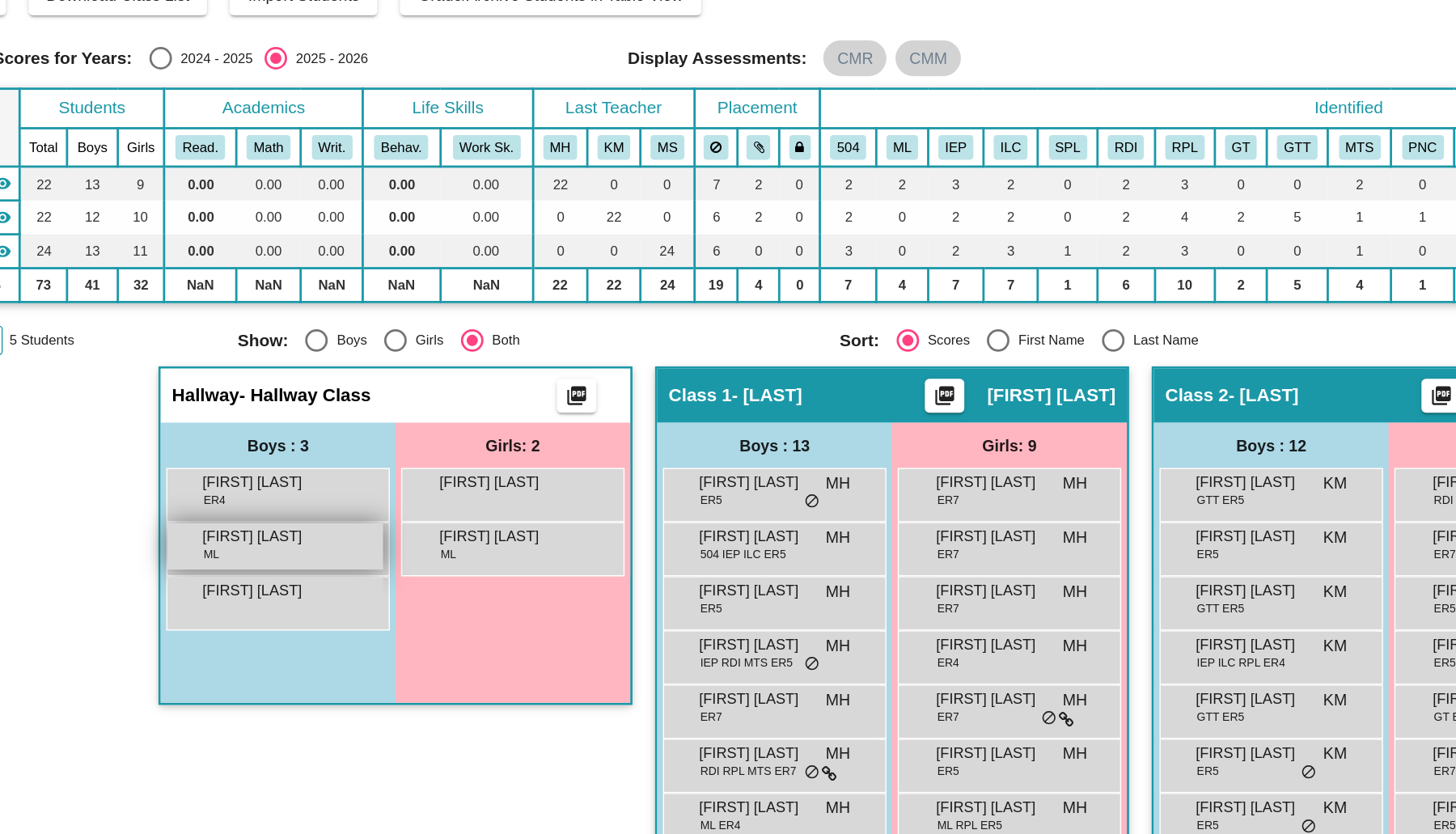 click on "Laith Al Amily ML lock do_not_disturb_alt" at bounding box center [277, 537] 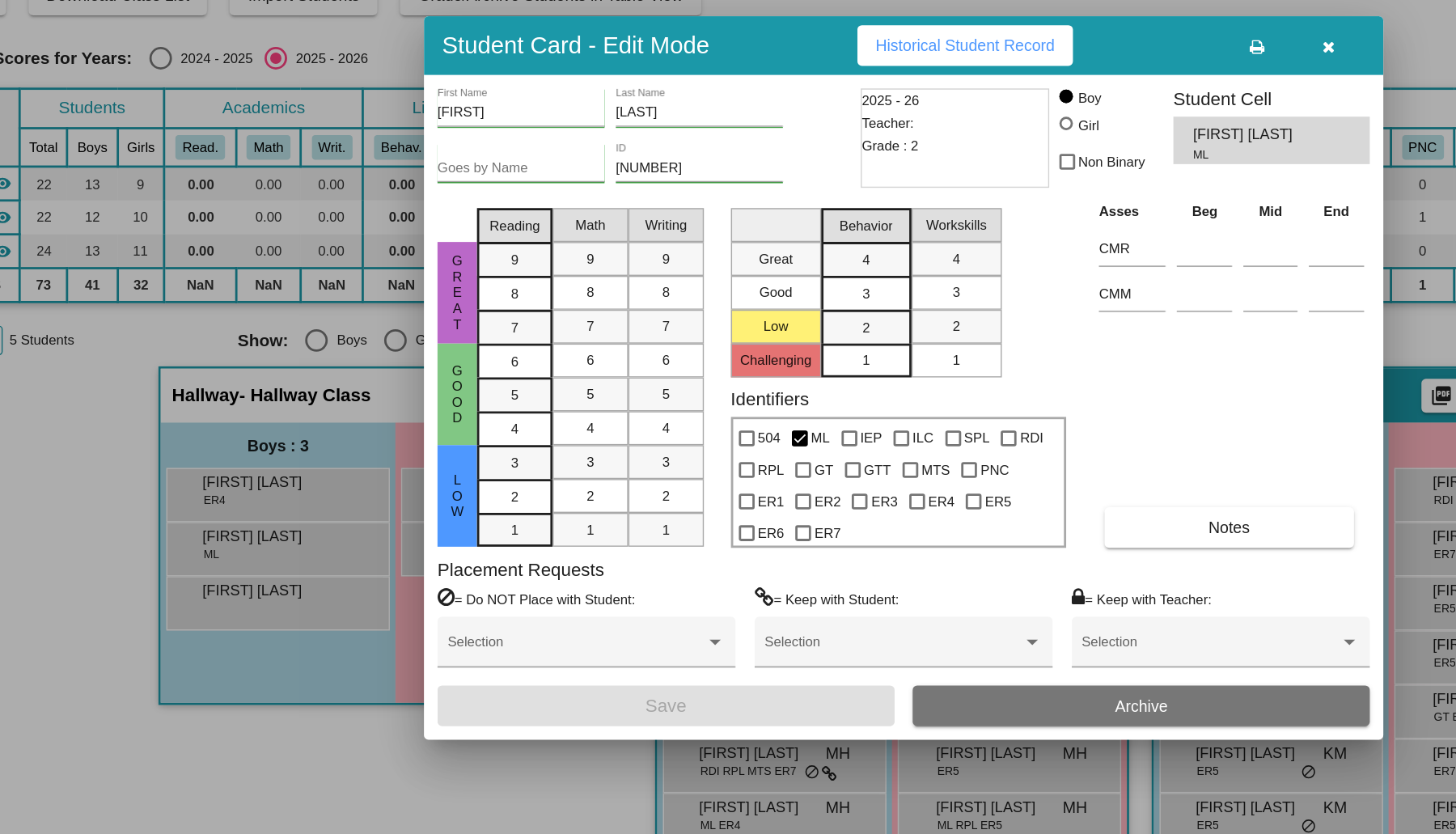 click at bounding box center [1033, 179] 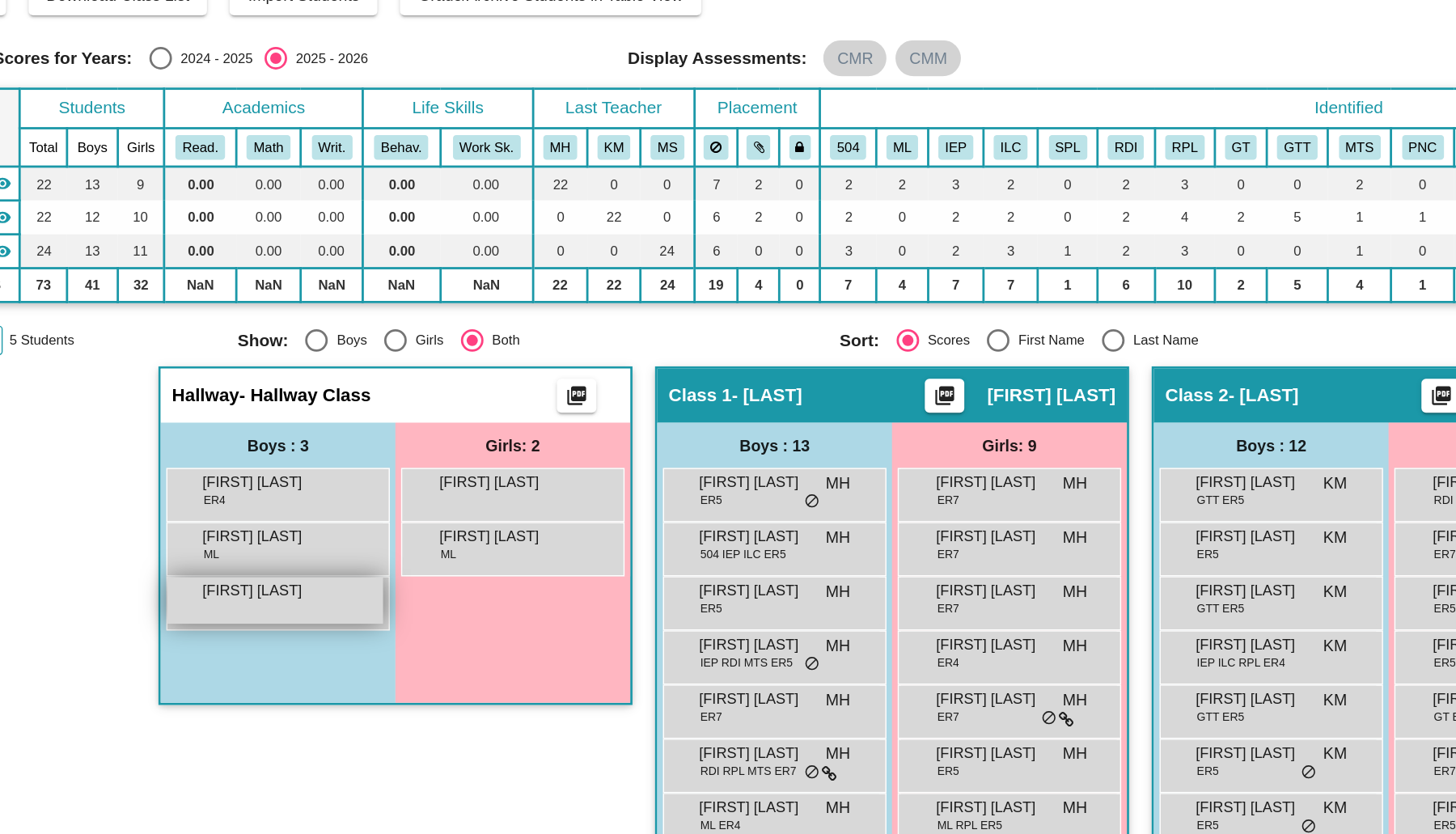 click on "Theo Schoen lock do_not_disturb_alt" at bounding box center (277, 576) 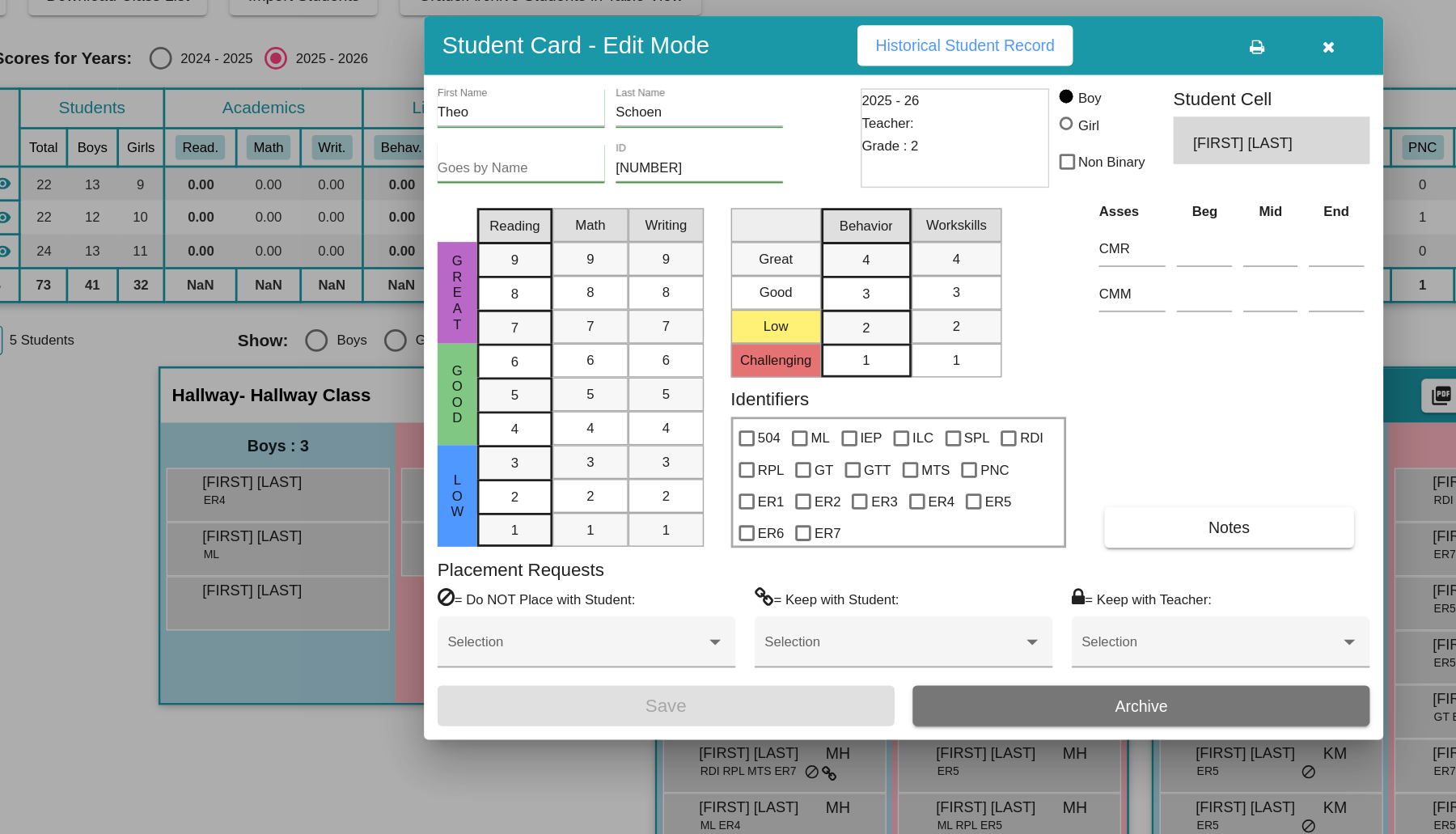 click at bounding box center [1033, 179] 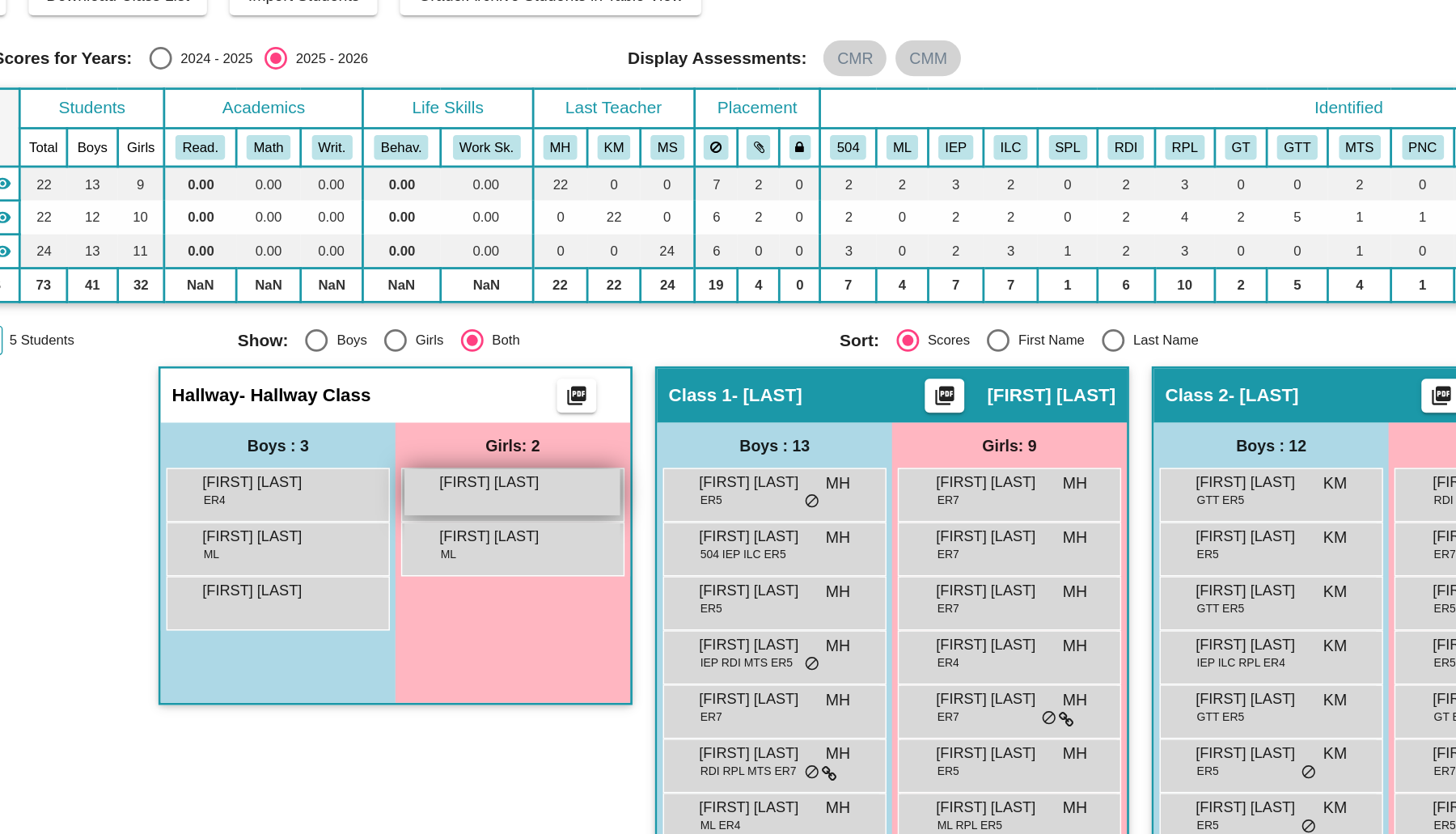 click on "[FIRST] [LAST]" at bounding box center [436, 492] 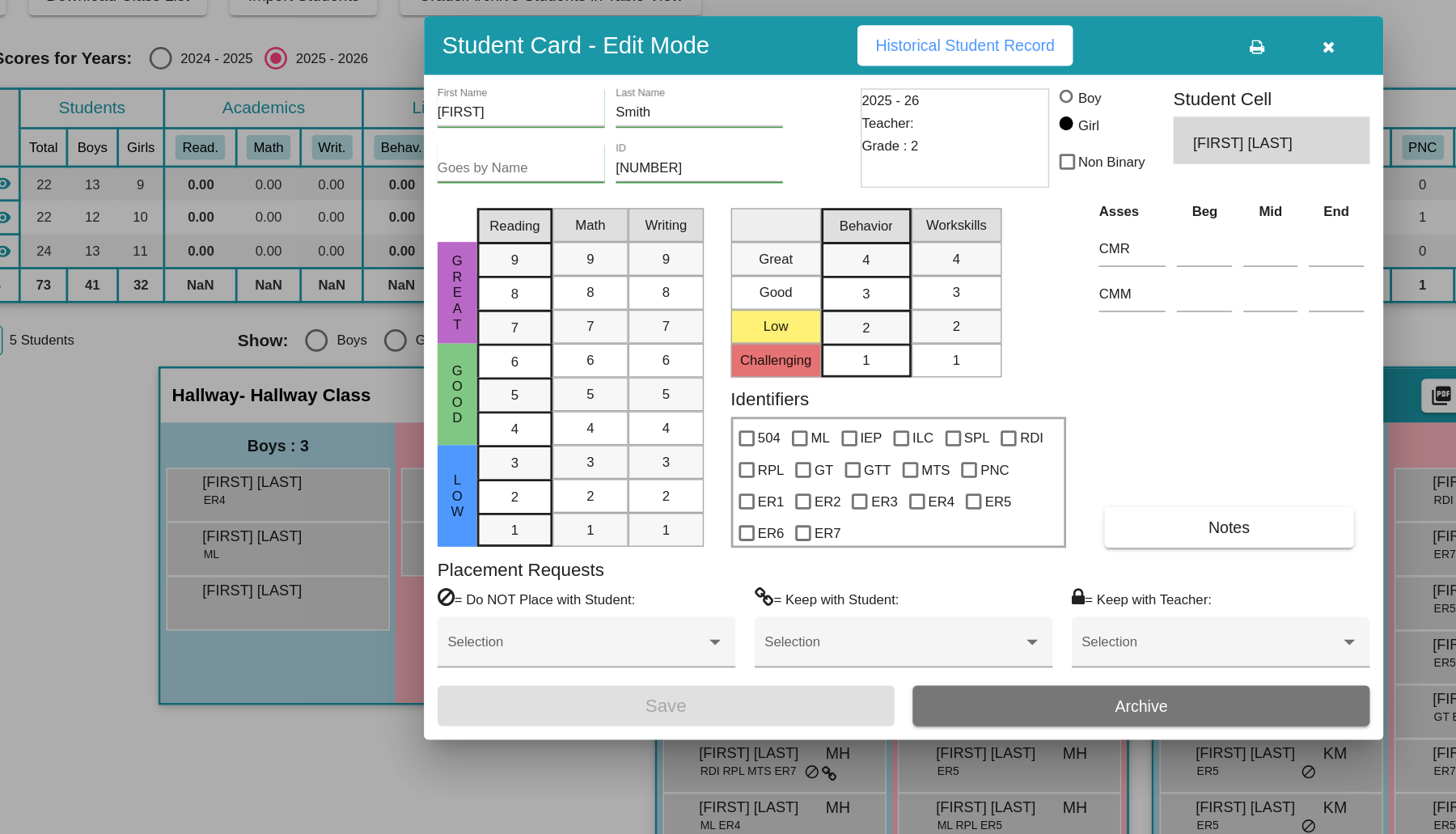 click at bounding box center [1033, 179] 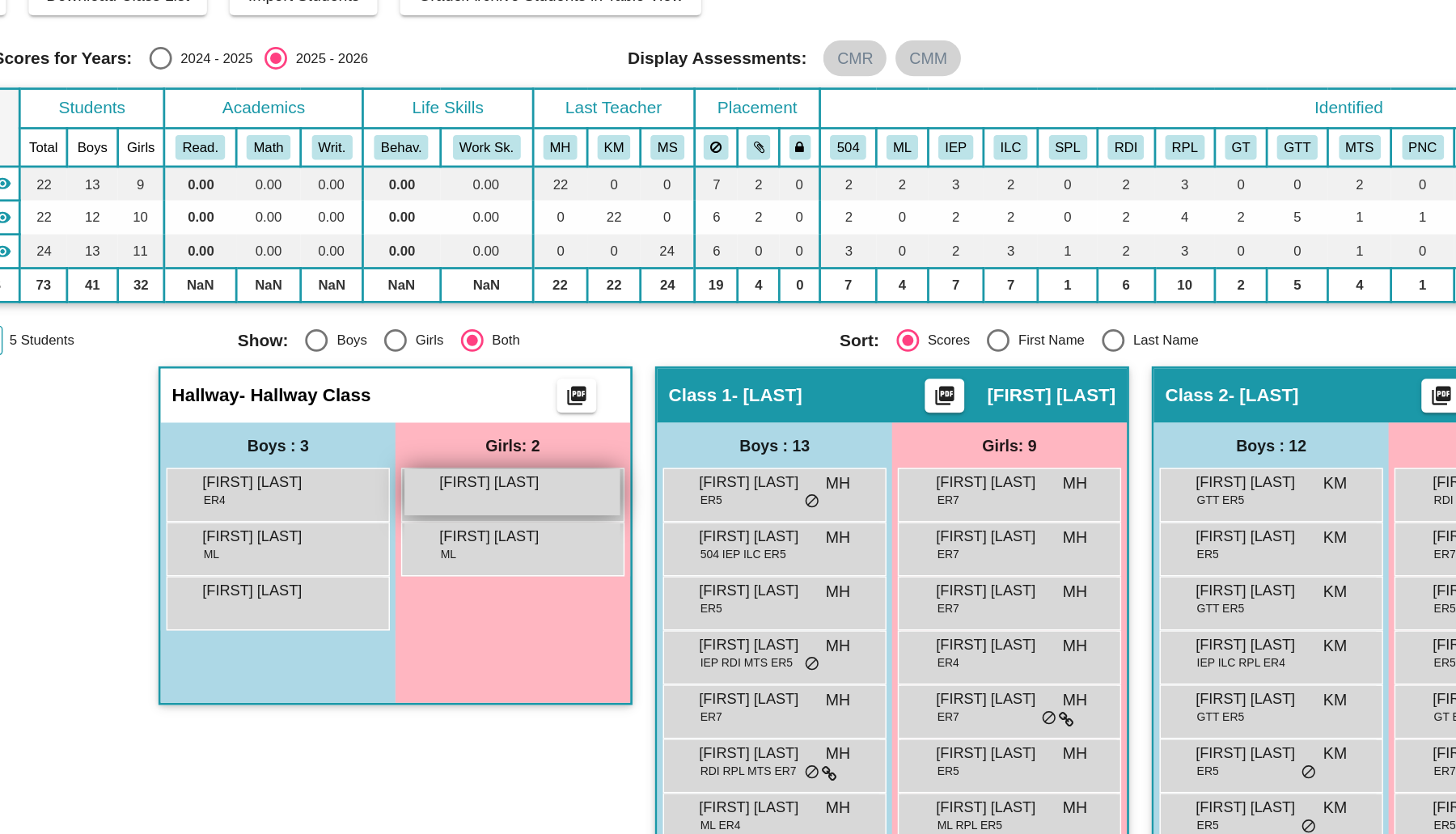 click on "Harlowe Smith lock do_not_disturb_alt" at bounding box center [447, 498] 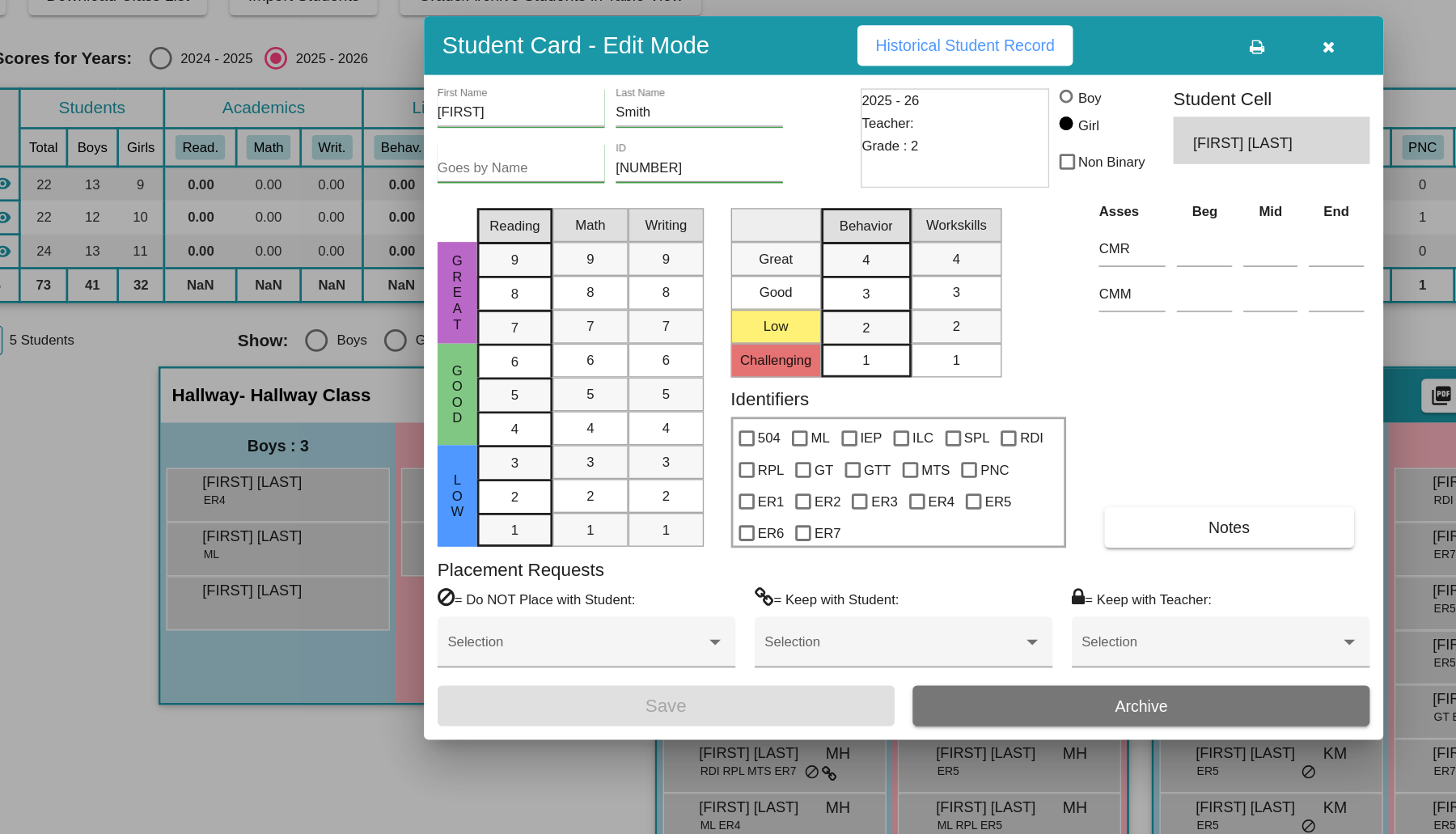 click at bounding box center [1033, 180] 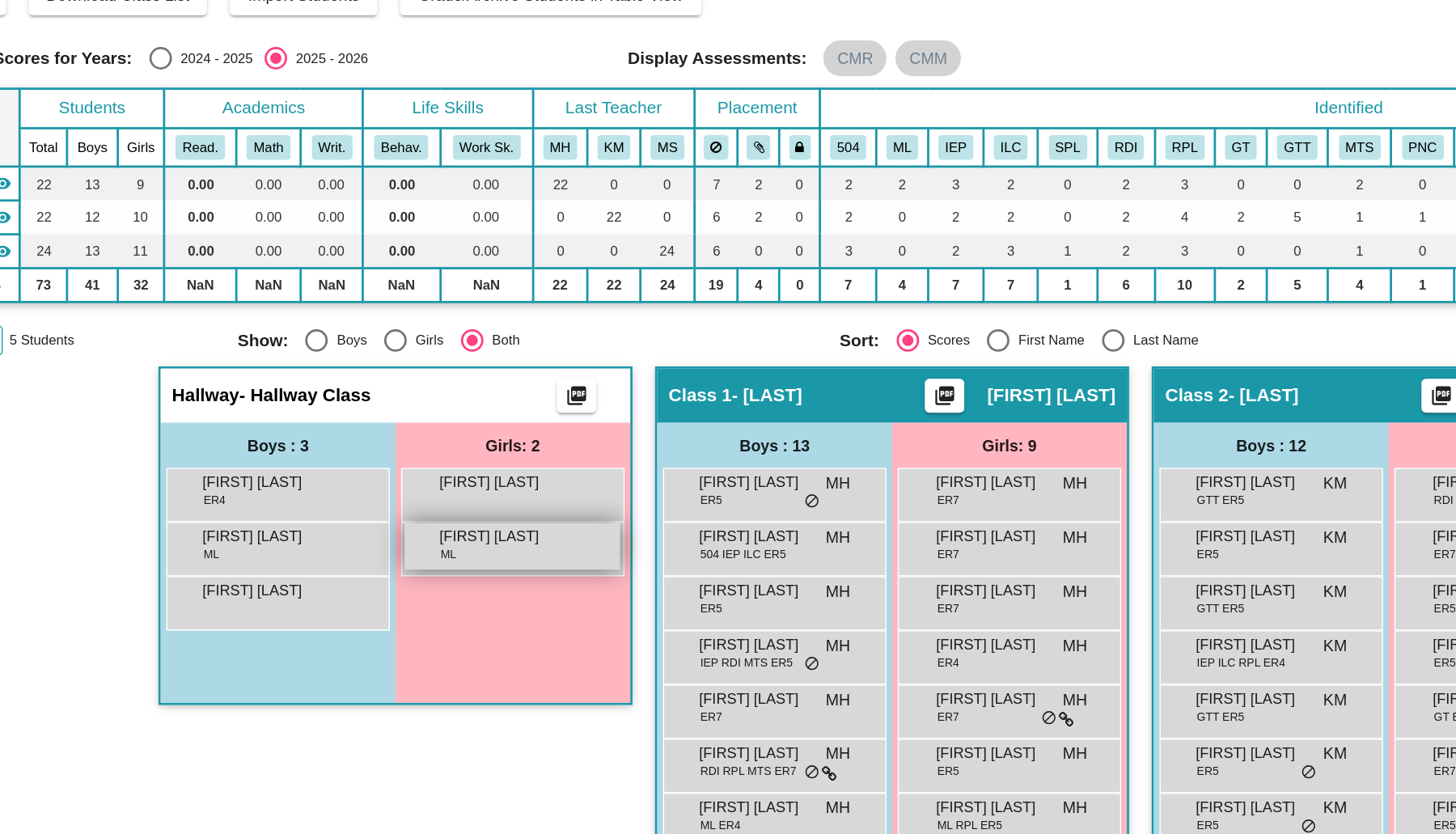 click on "Mabel Jay ML lock do_not_disturb_alt" at bounding box center (447, 537) 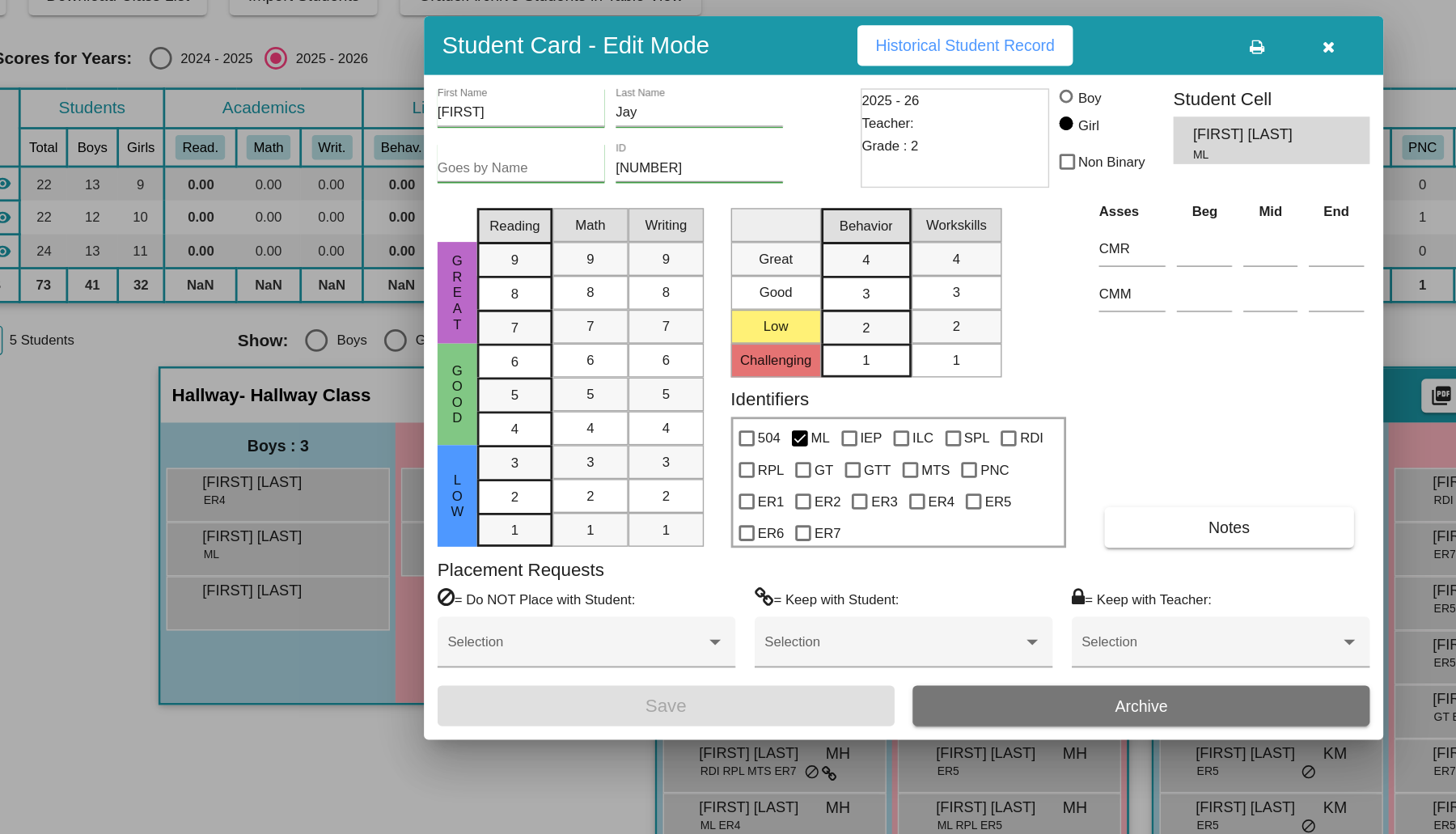click at bounding box center [1033, 179] 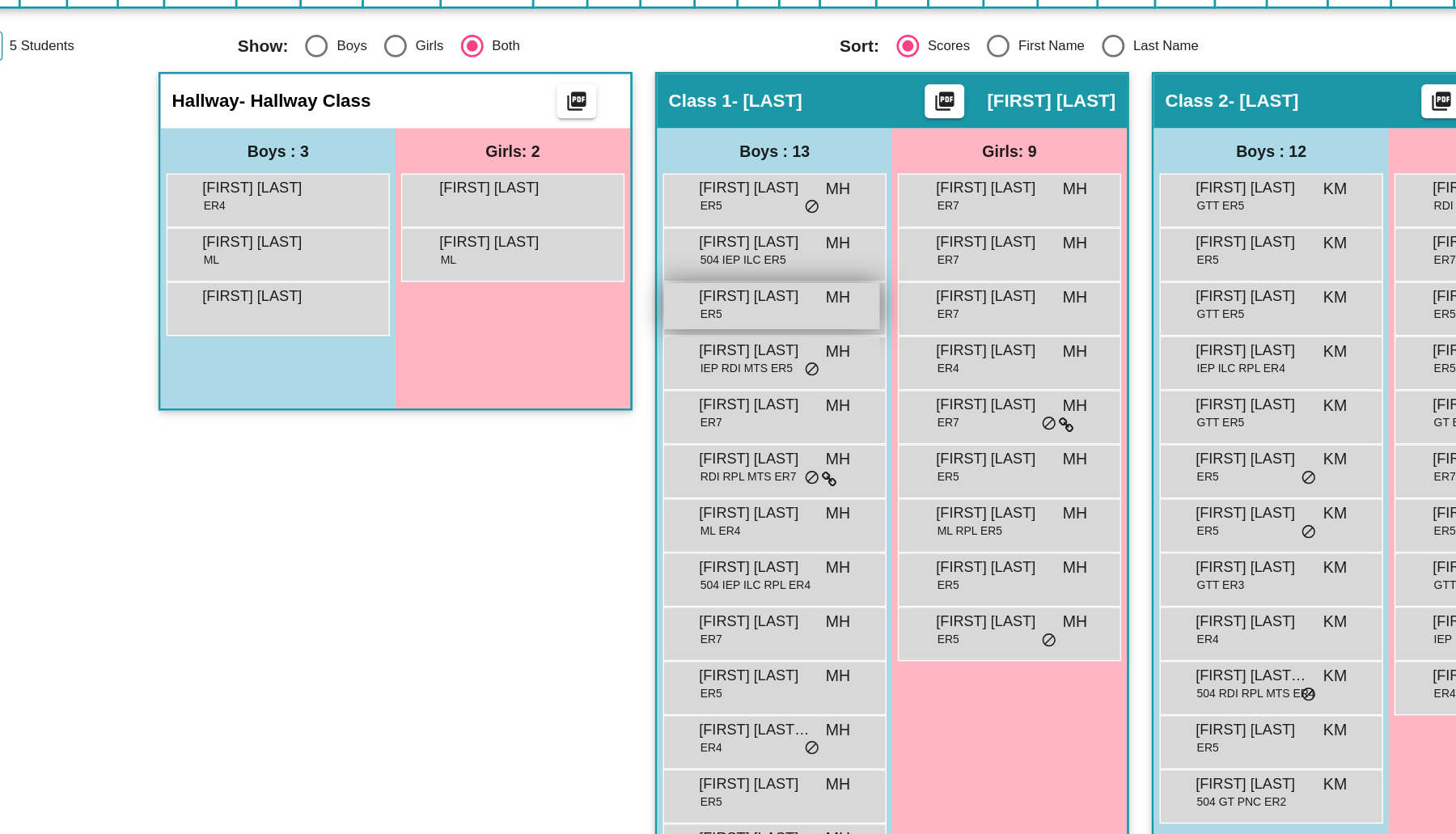 scroll, scrollTop: 213, scrollLeft: 0, axis: vertical 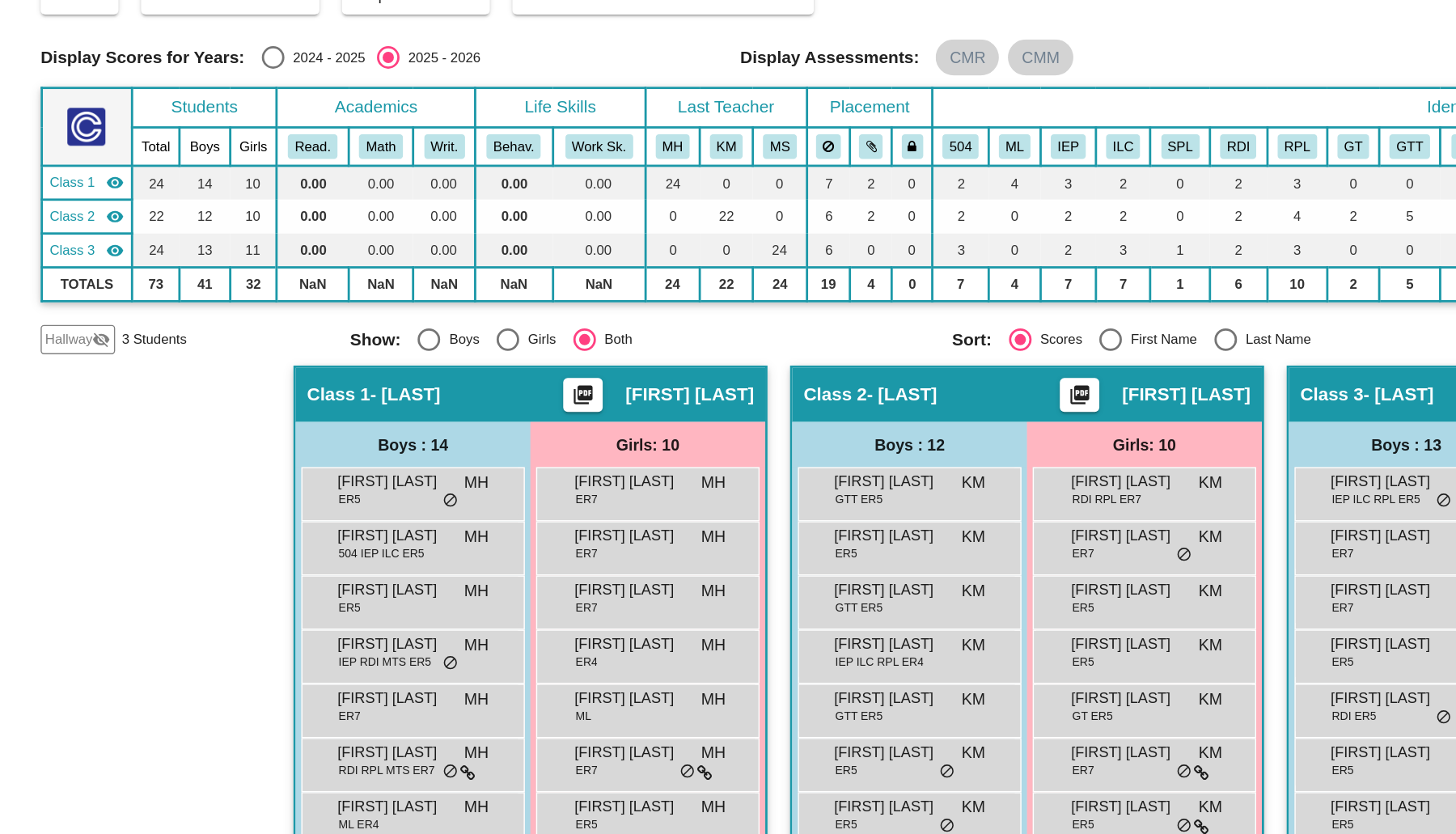 click on "Hallway" 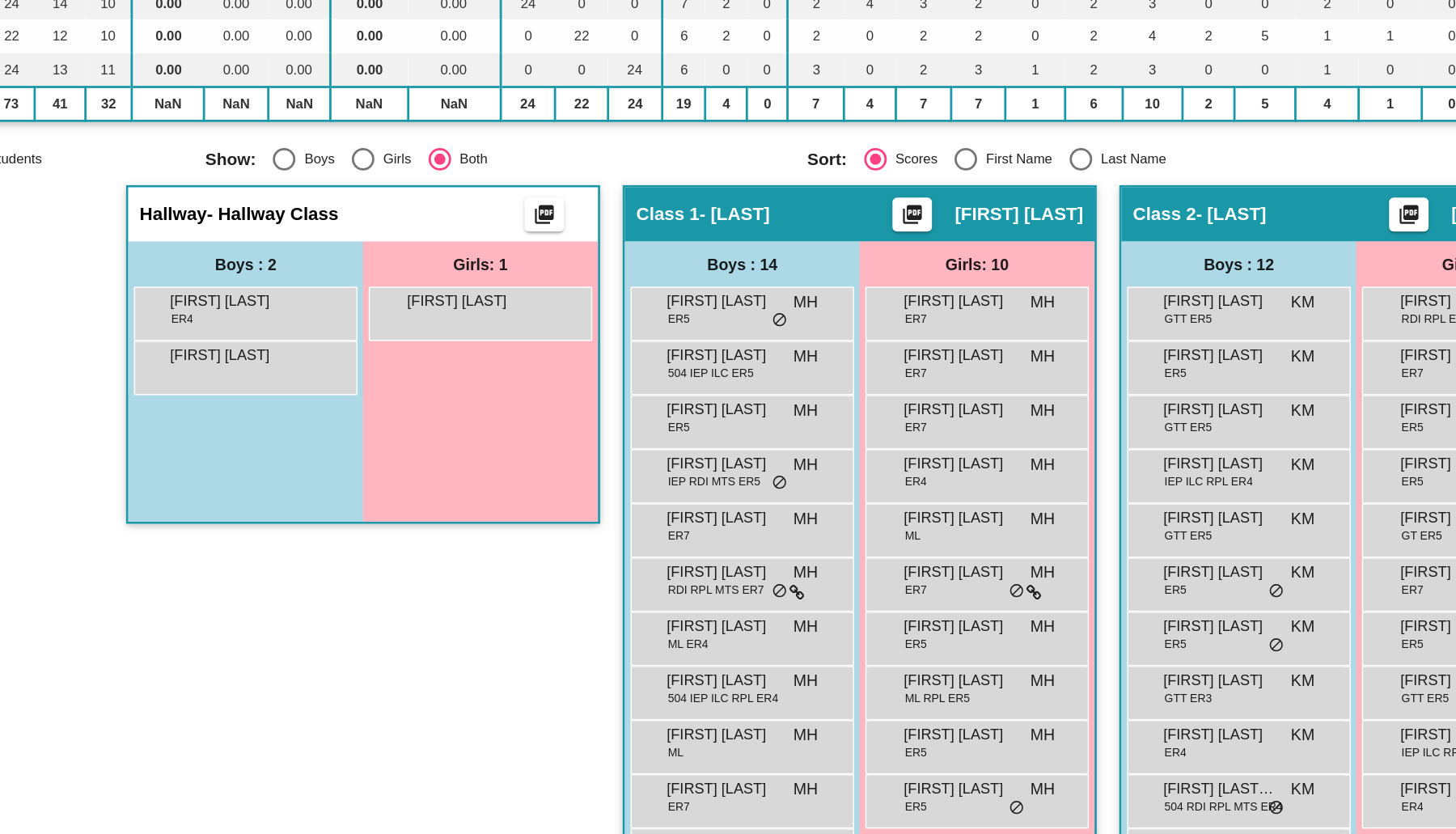 scroll, scrollTop: 172, scrollLeft: 0, axis: vertical 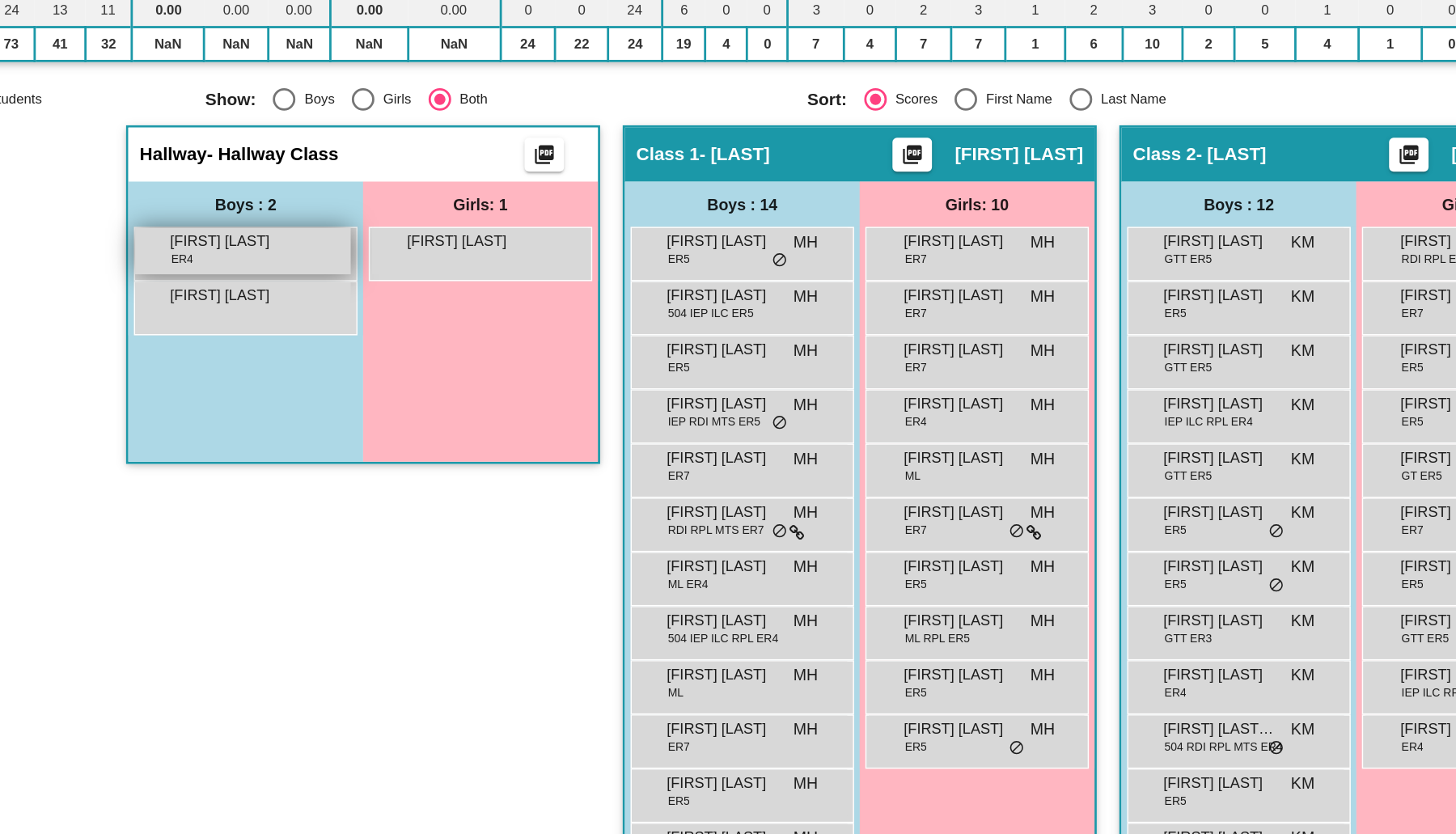 click on "[FIRST] [LAST] ER4 lock do_not_disturb_alt" at bounding box center [277, 326] 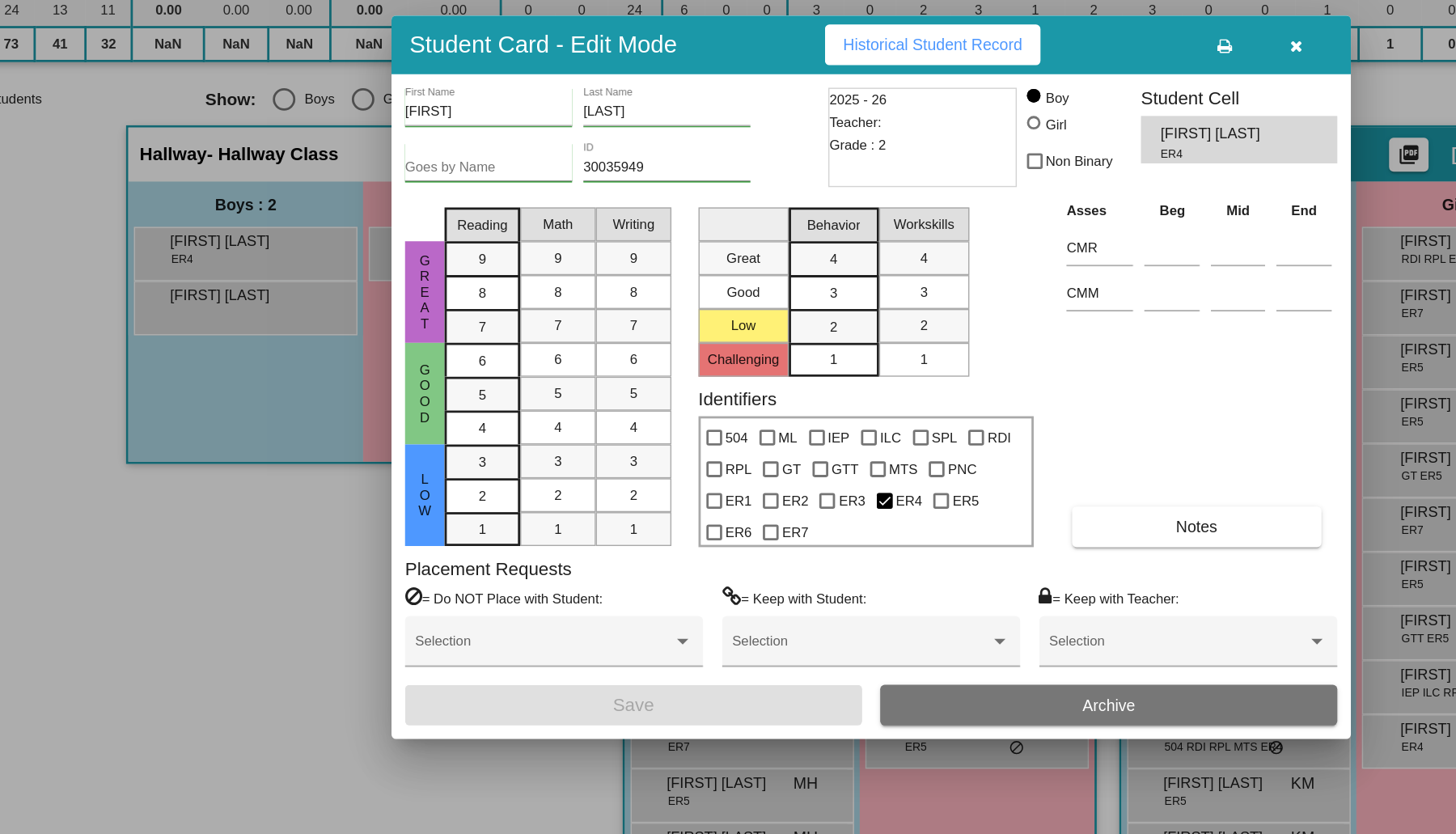 click at bounding box center [1033, 180] 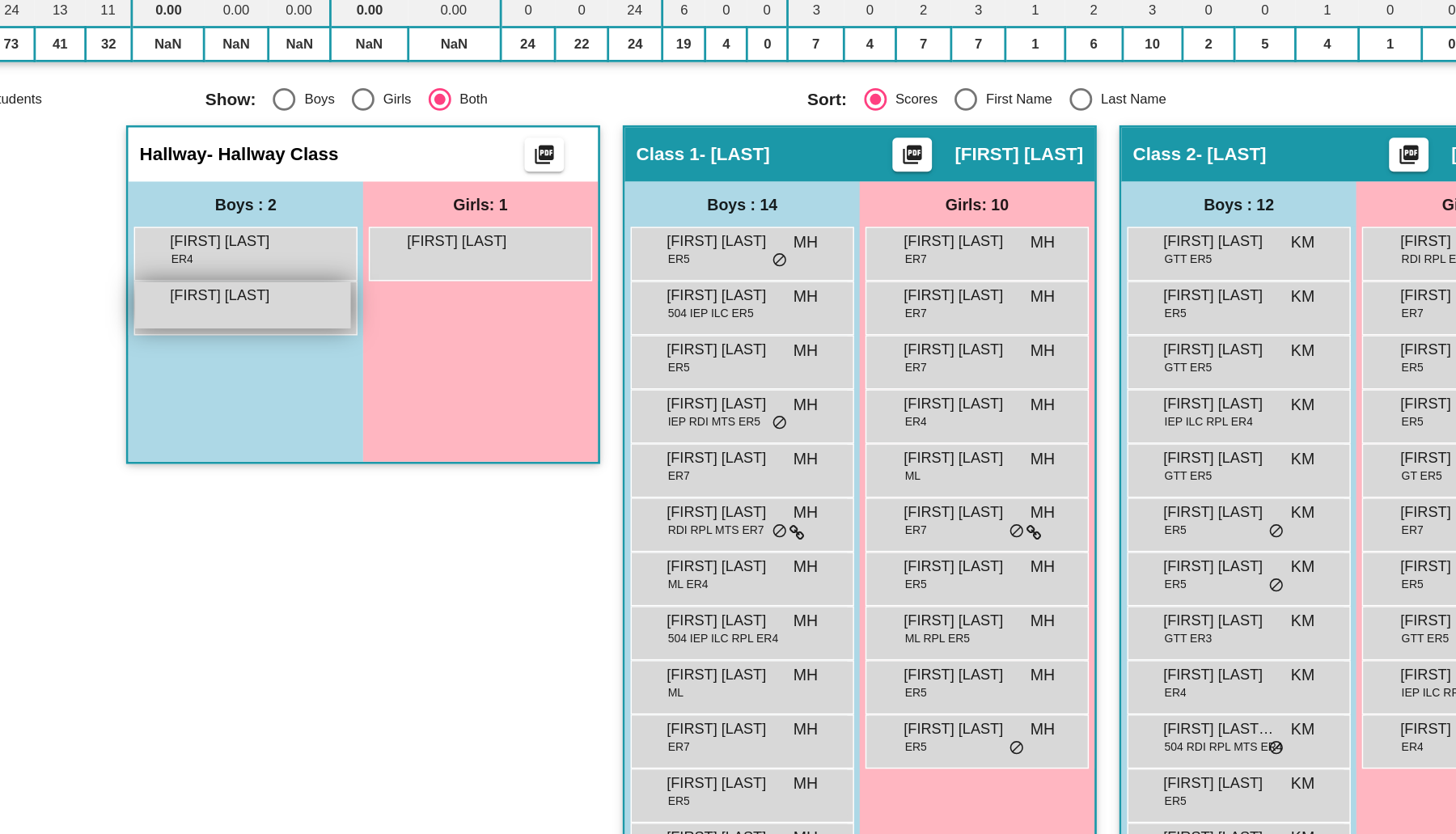 click on "Theo Schoen lock do_not_disturb_alt" at bounding box center [277, 365] 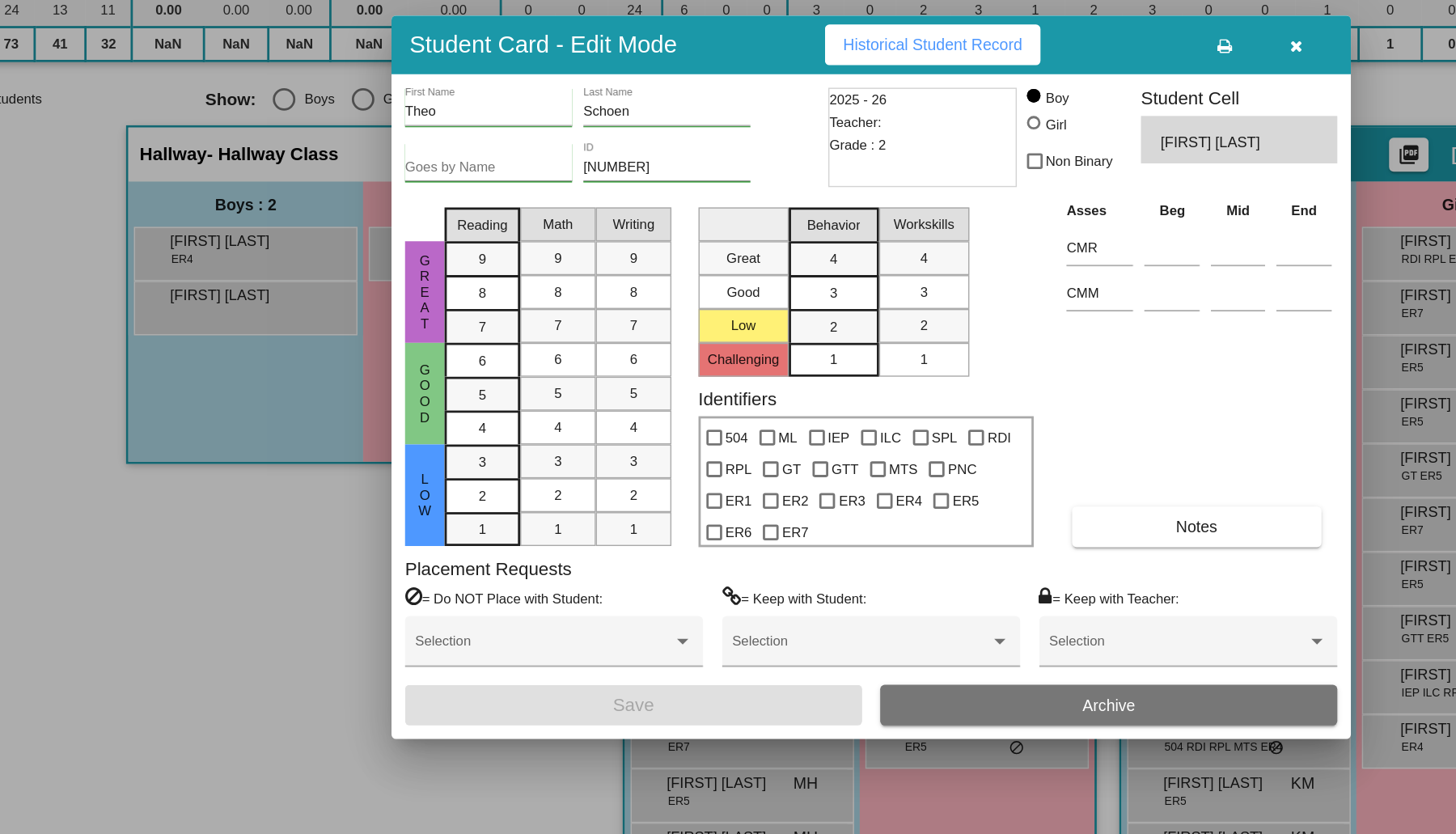 click at bounding box center [728, 417] 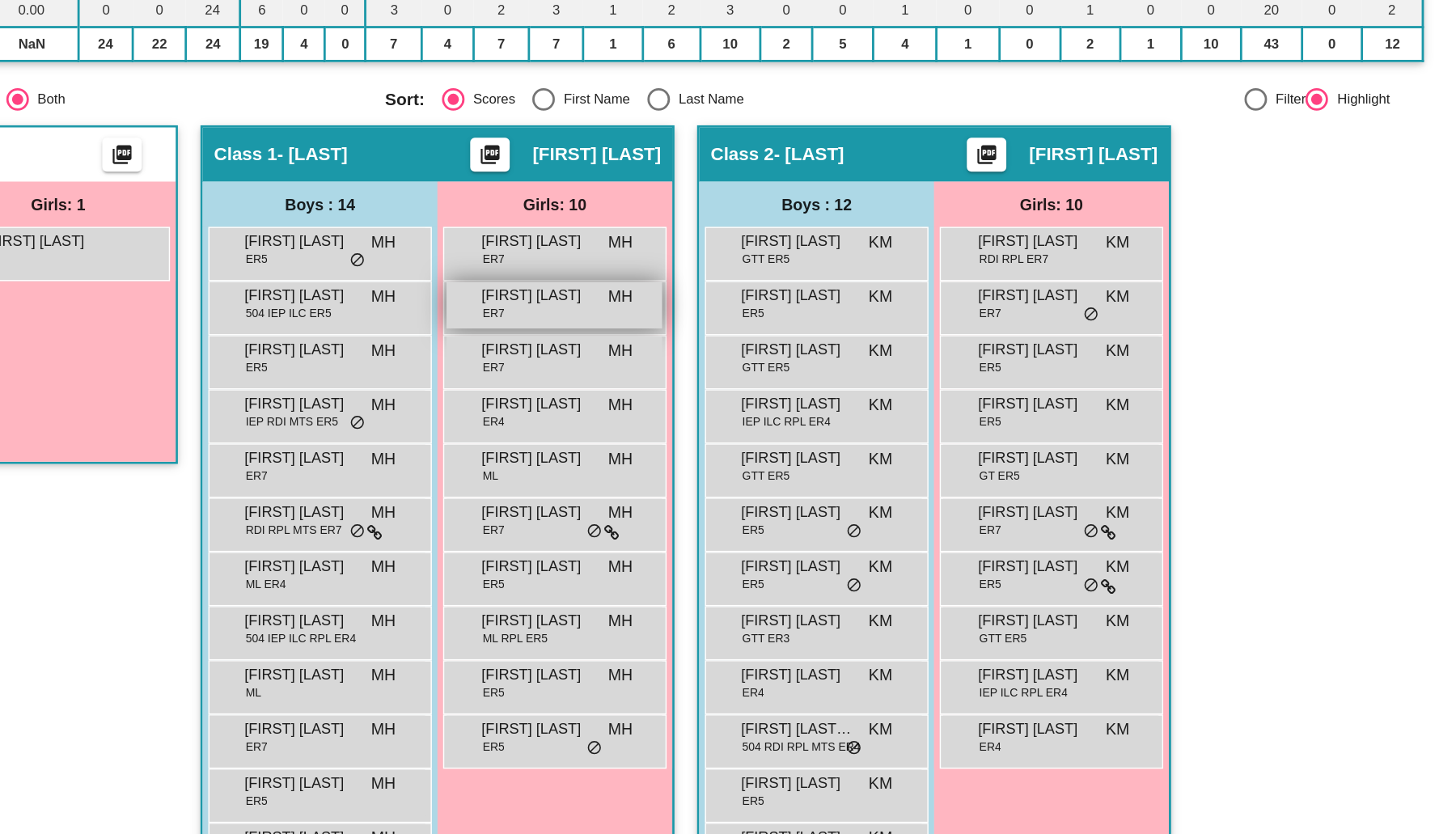 scroll, scrollTop: 0, scrollLeft: 0, axis: both 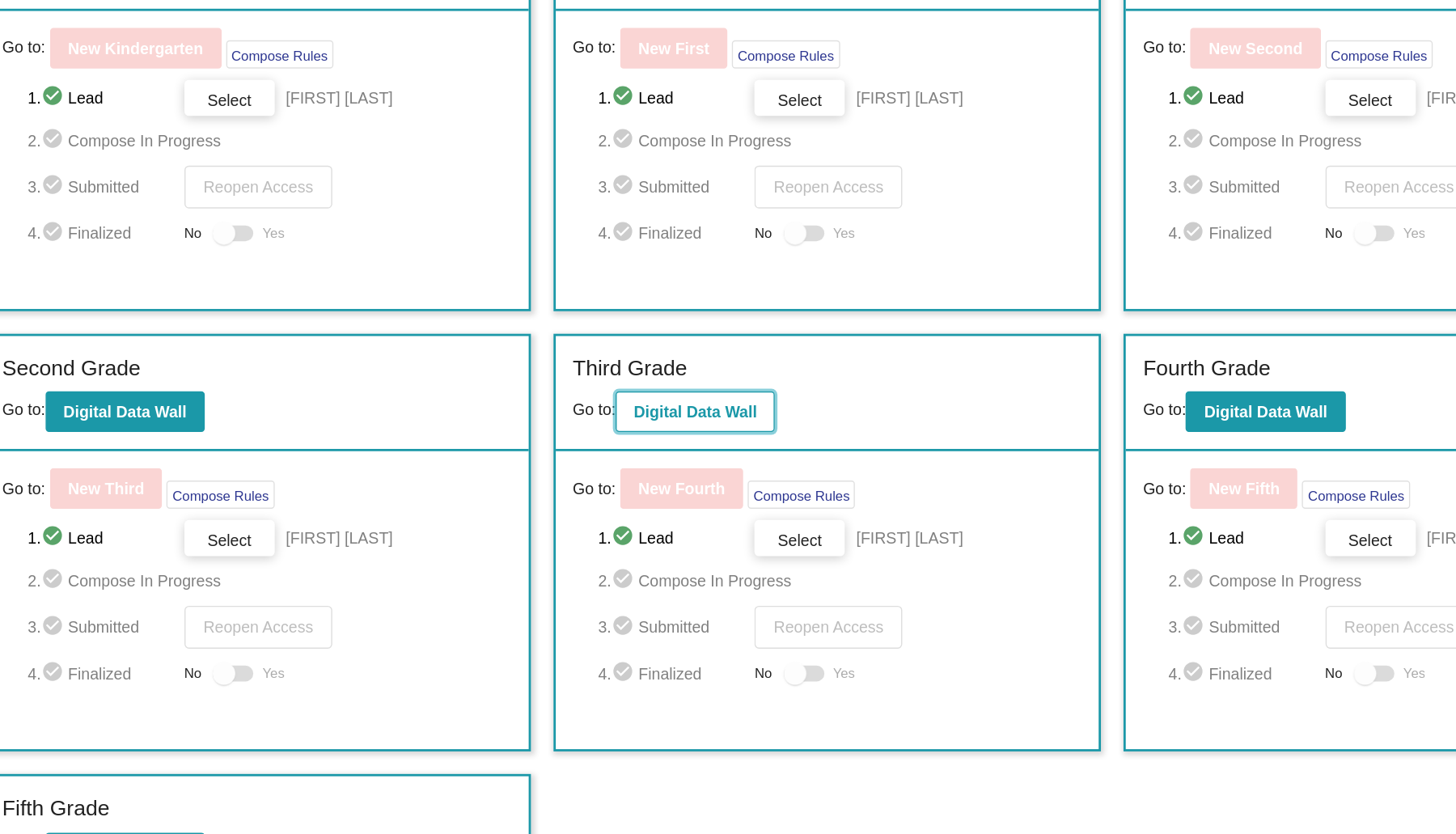 click on "Digital Data Wall" 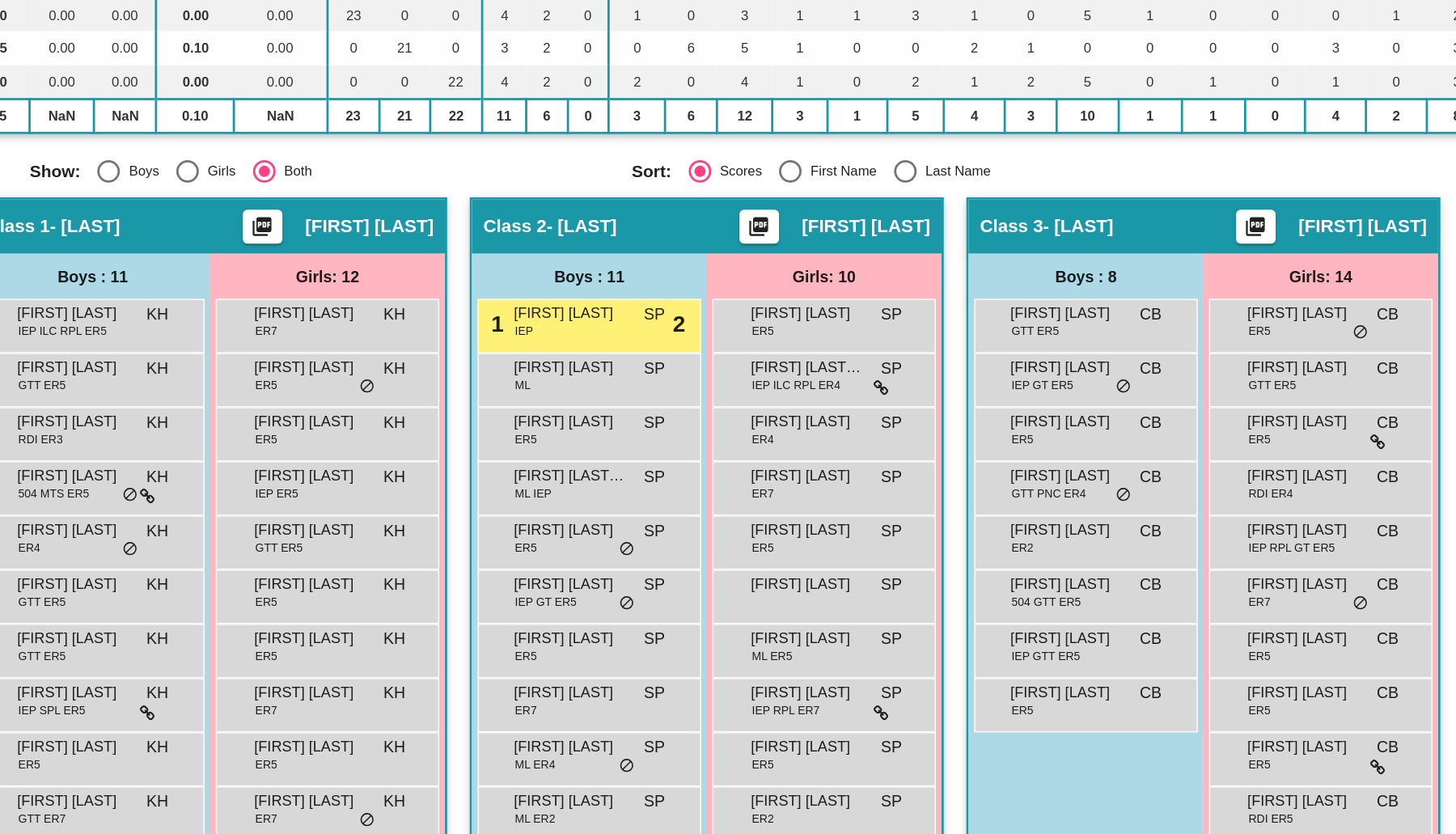 scroll, scrollTop: 67, scrollLeft: 0, axis: vertical 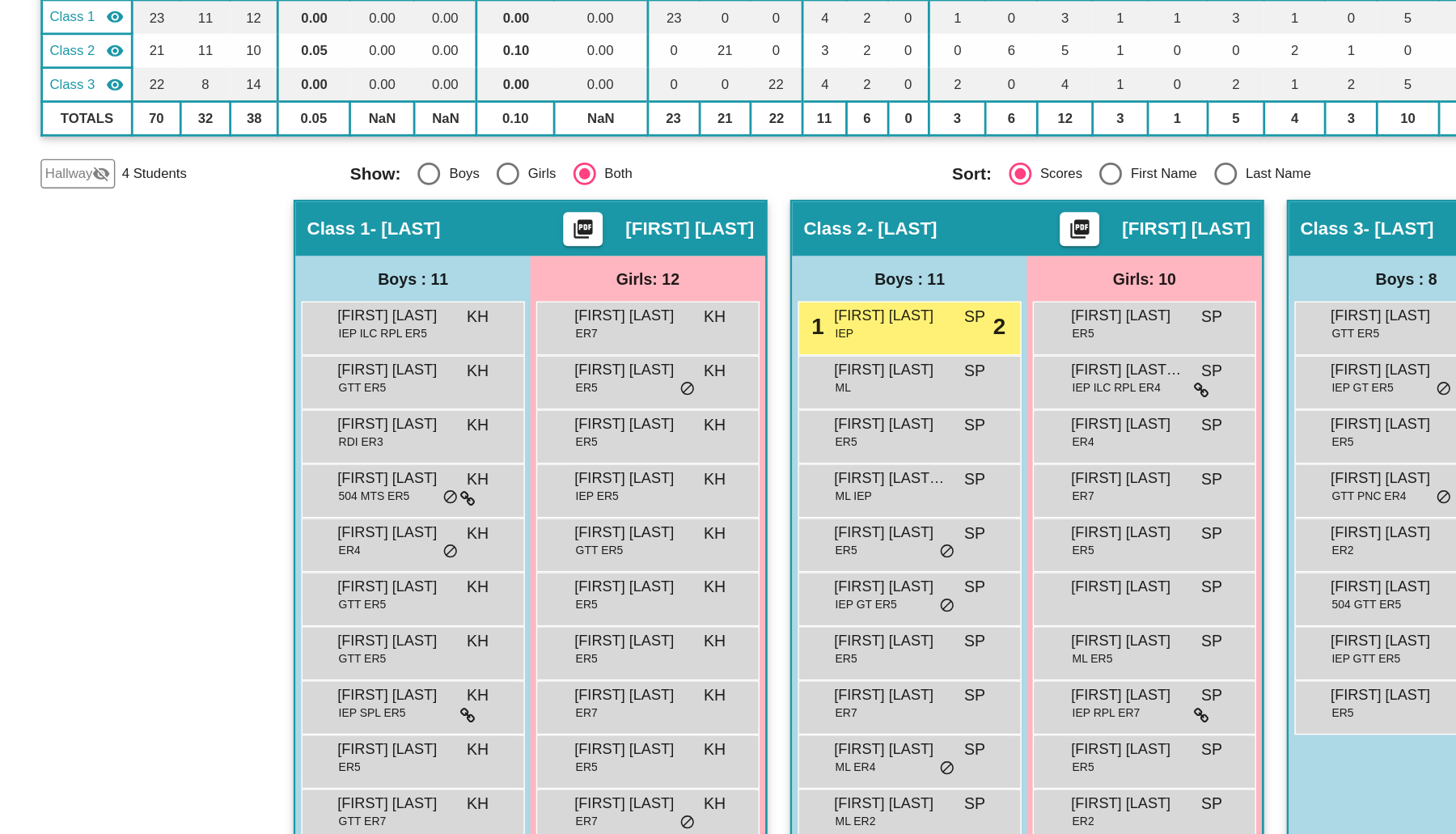 click on "Hallway" 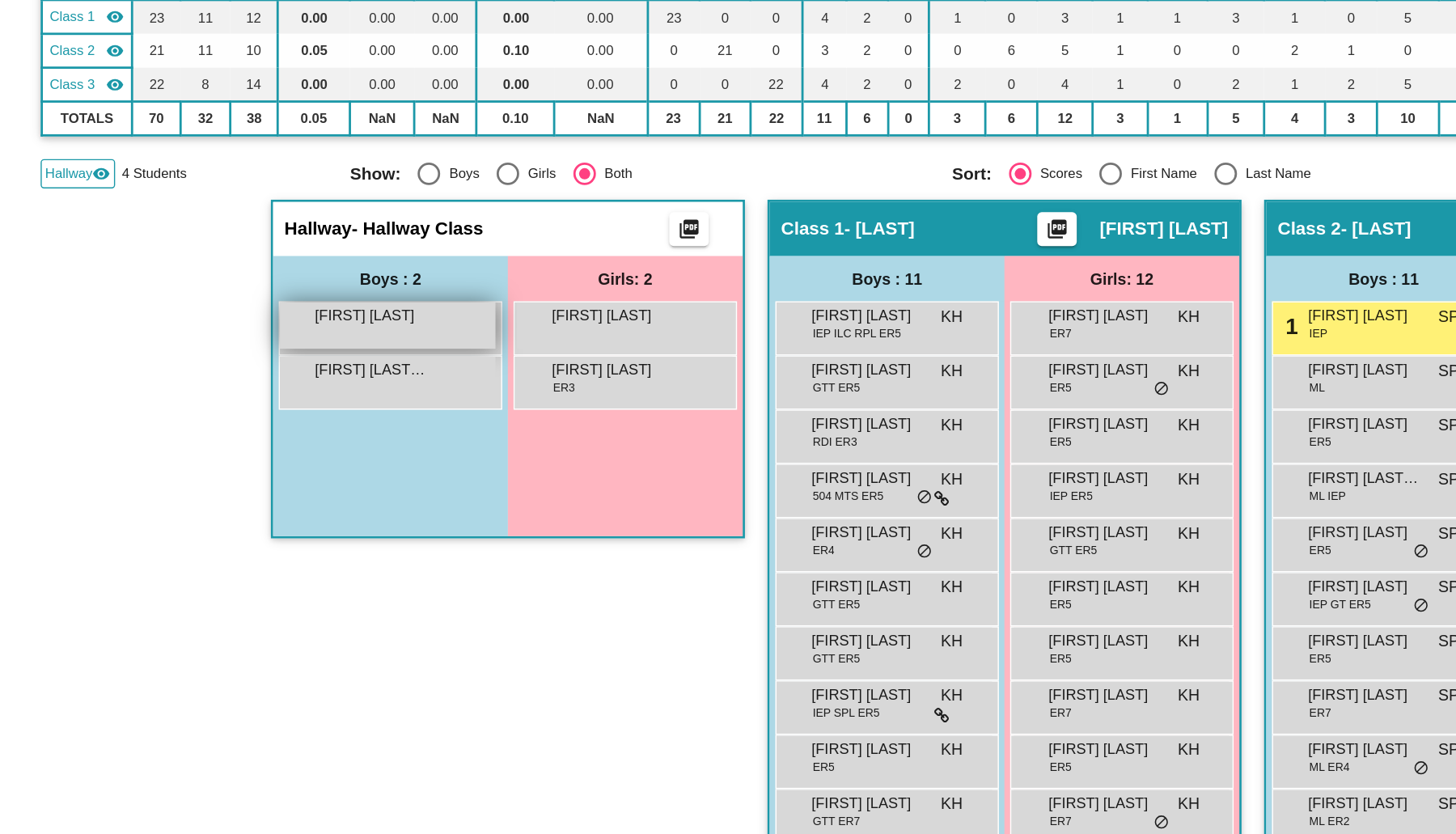 click on "[FIRST] [LAST] lock do_not_disturb_alt" at bounding box center [277, 431] 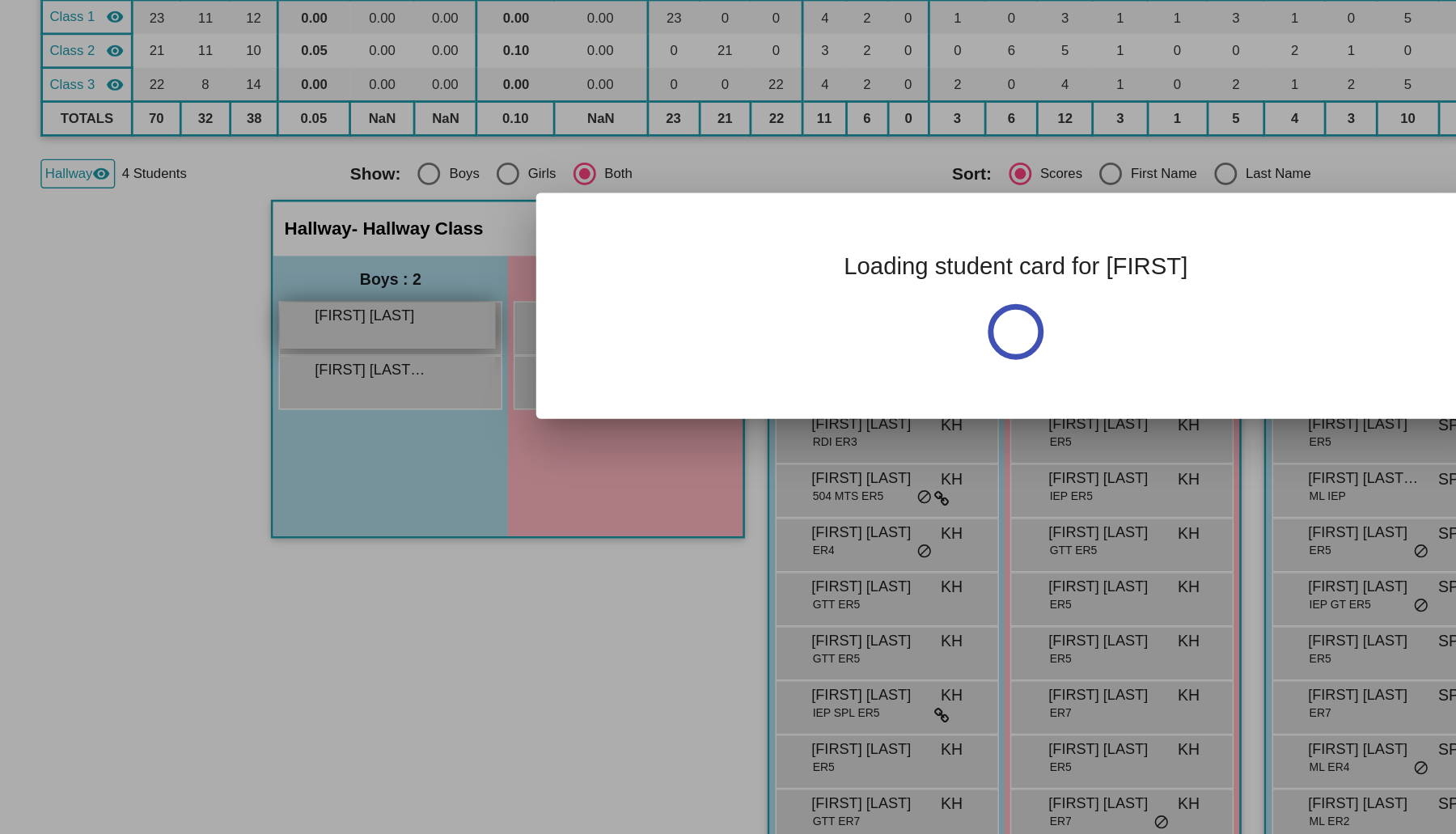 click at bounding box center [728, 417] 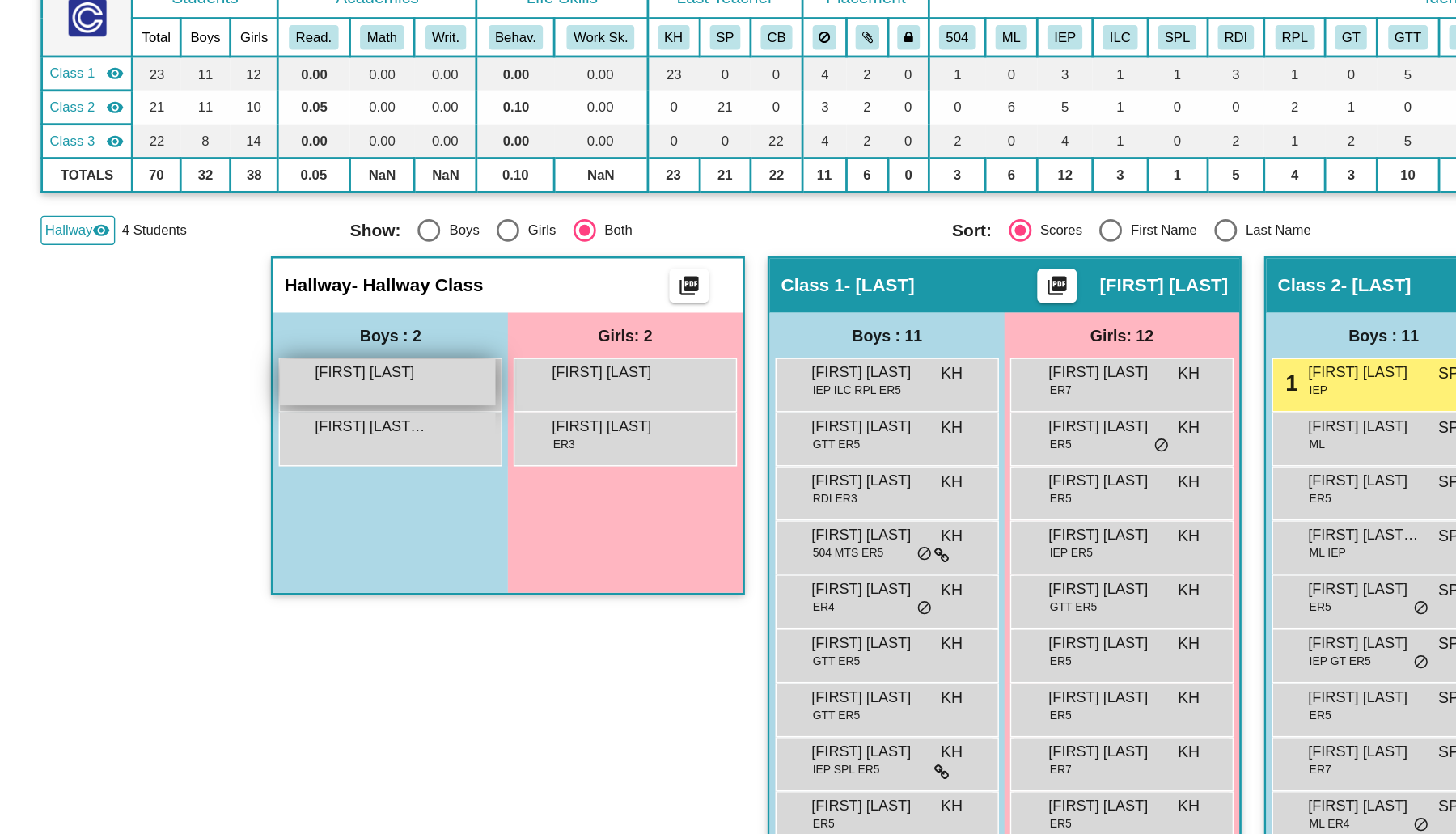 click on "[FIRST] [LAST] lock do_not_disturb_alt" at bounding box center (277, 431) 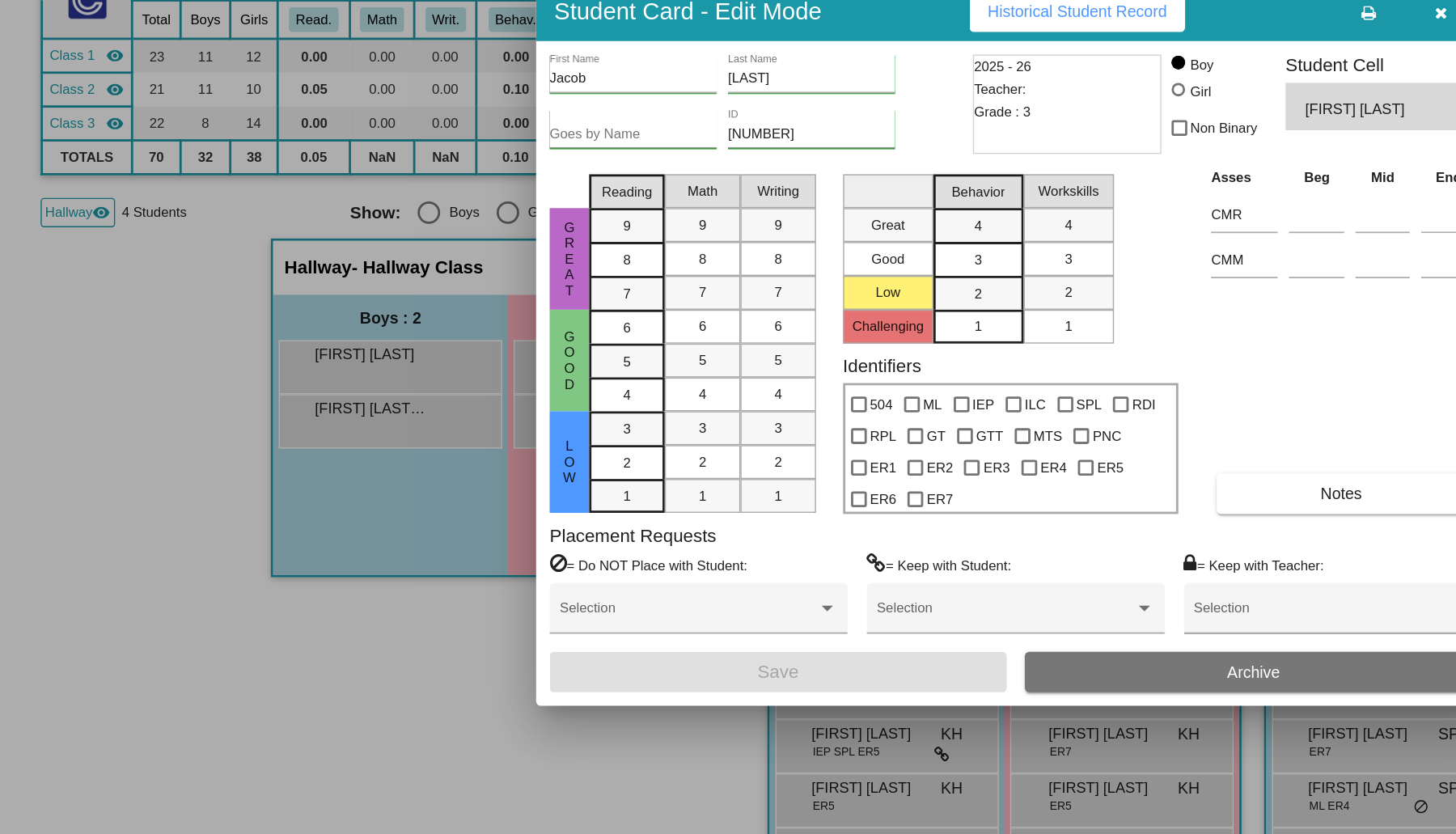 click at bounding box center (728, 417) 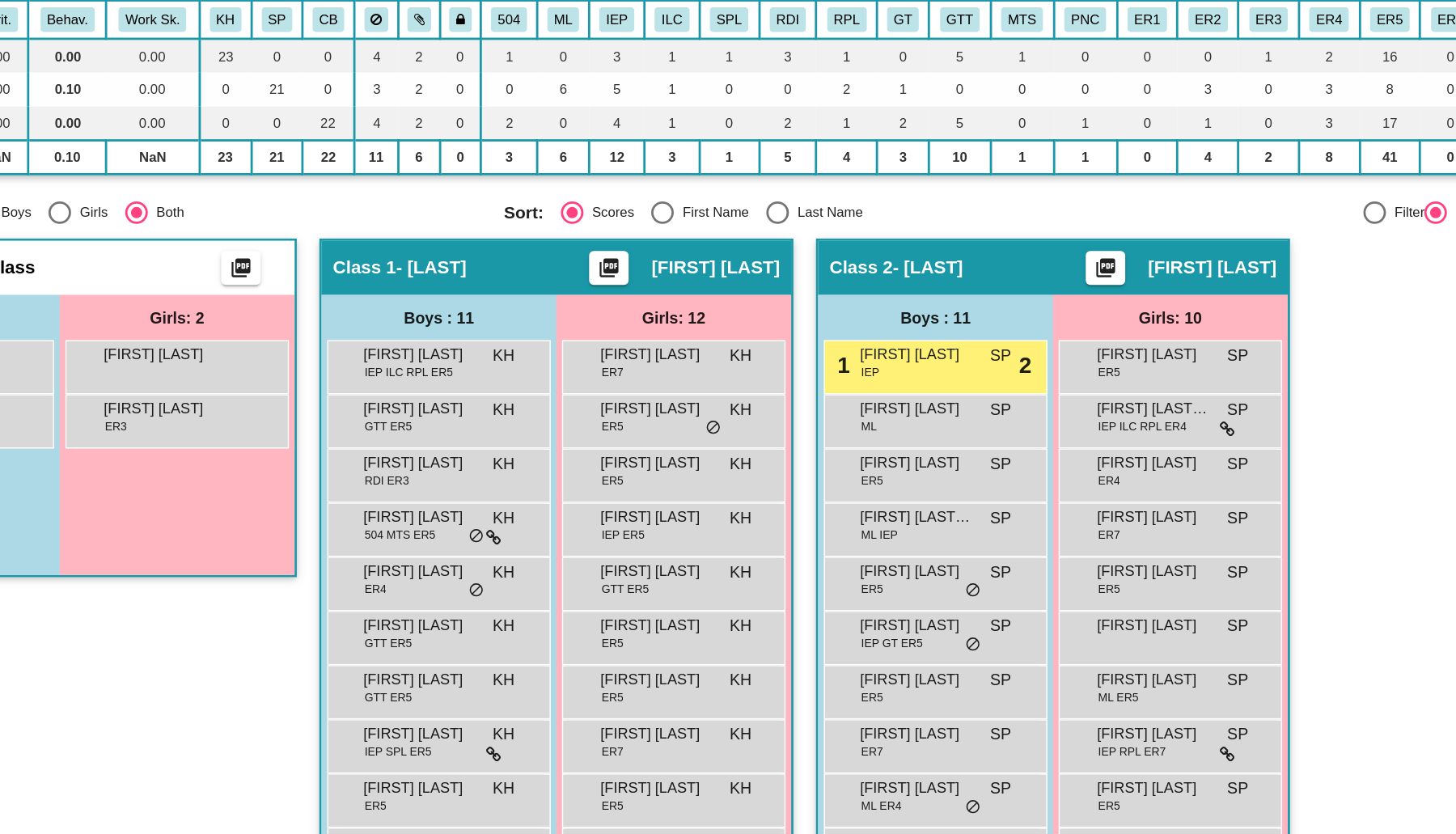 scroll, scrollTop: 0, scrollLeft: 0, axis: both 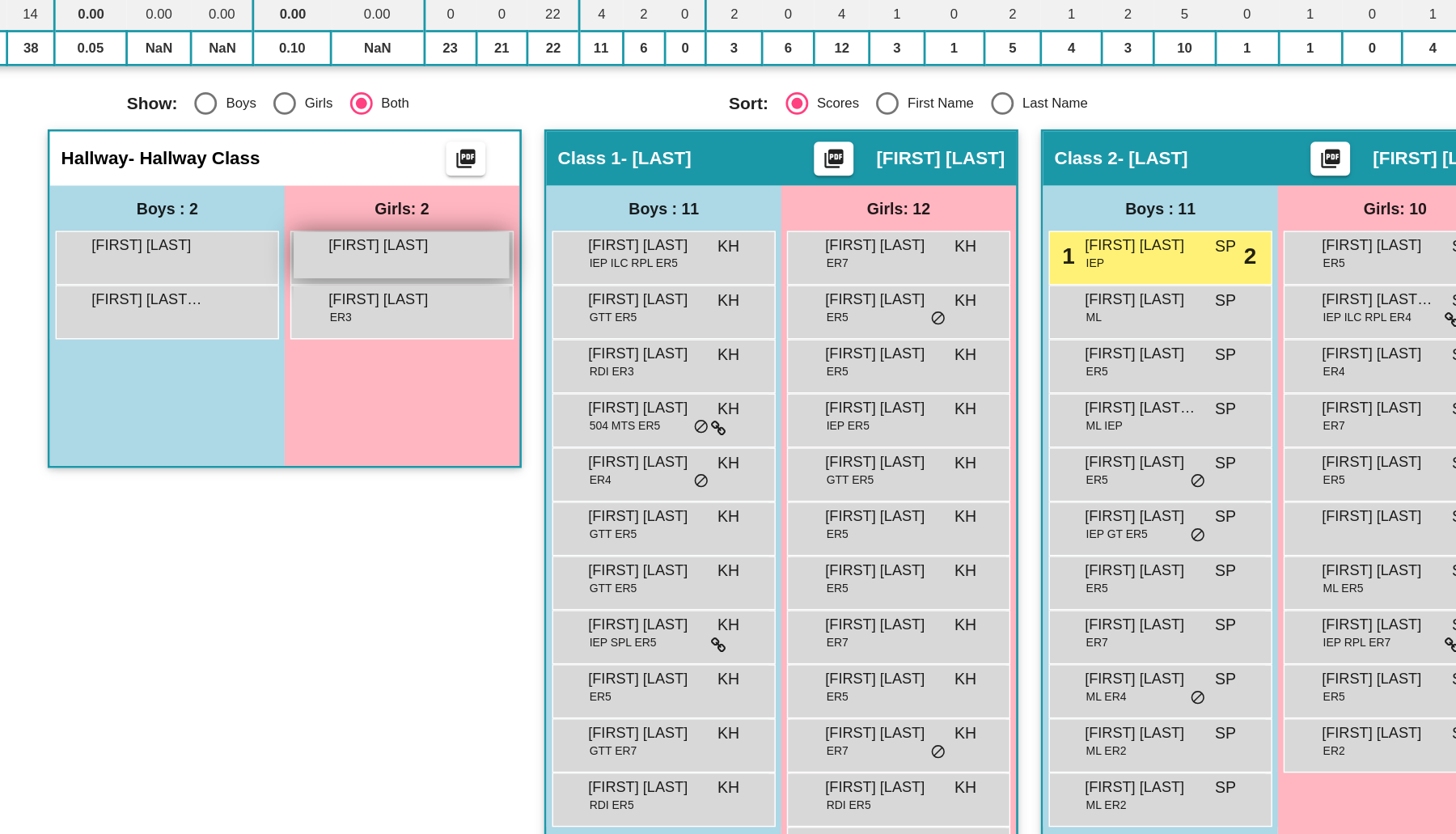 click on "[FIRST] [LAST] lock do_not_disturb_alt" at bounding box center (447, 353) 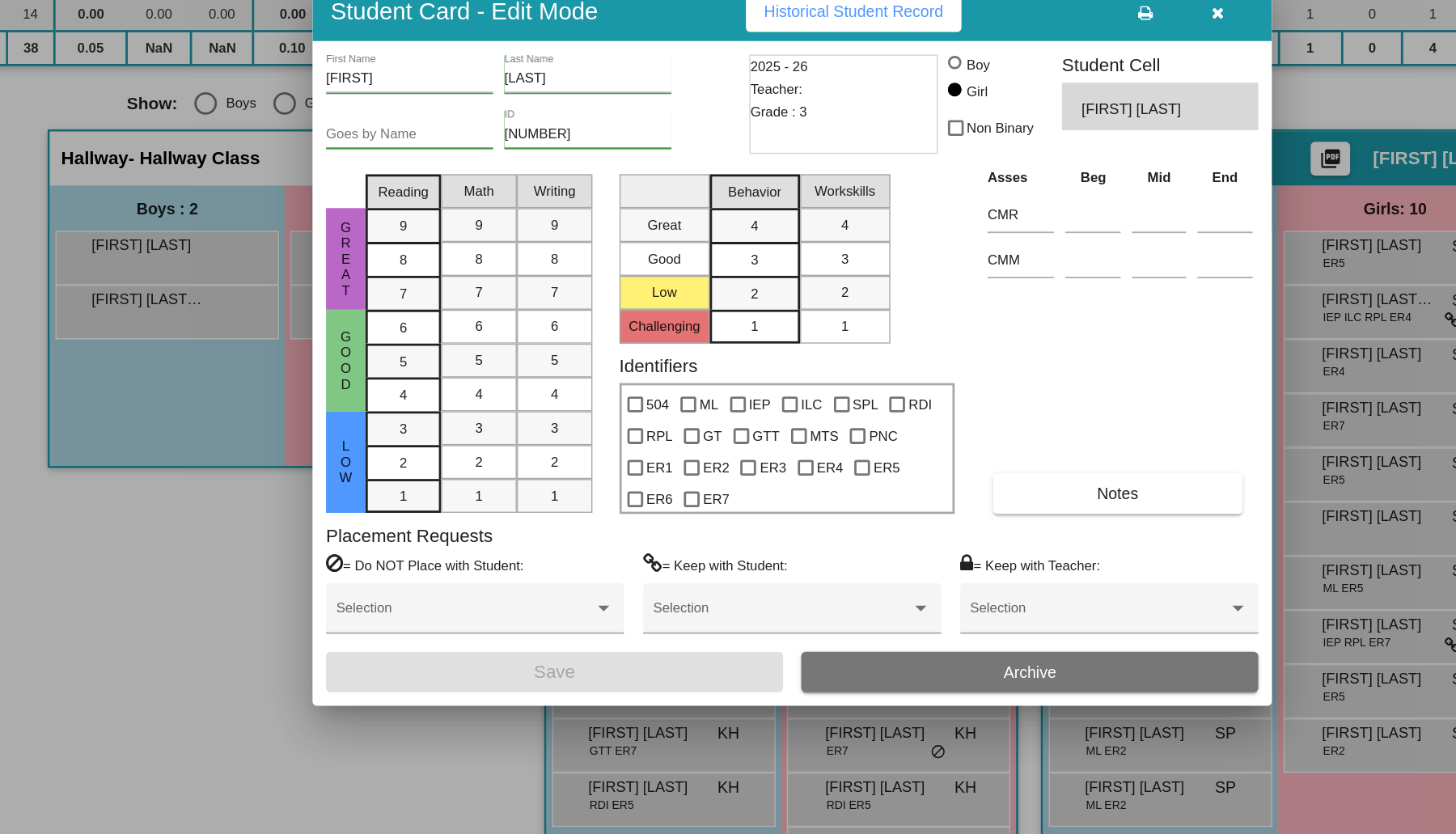 click at bounding box center [1033, 180] 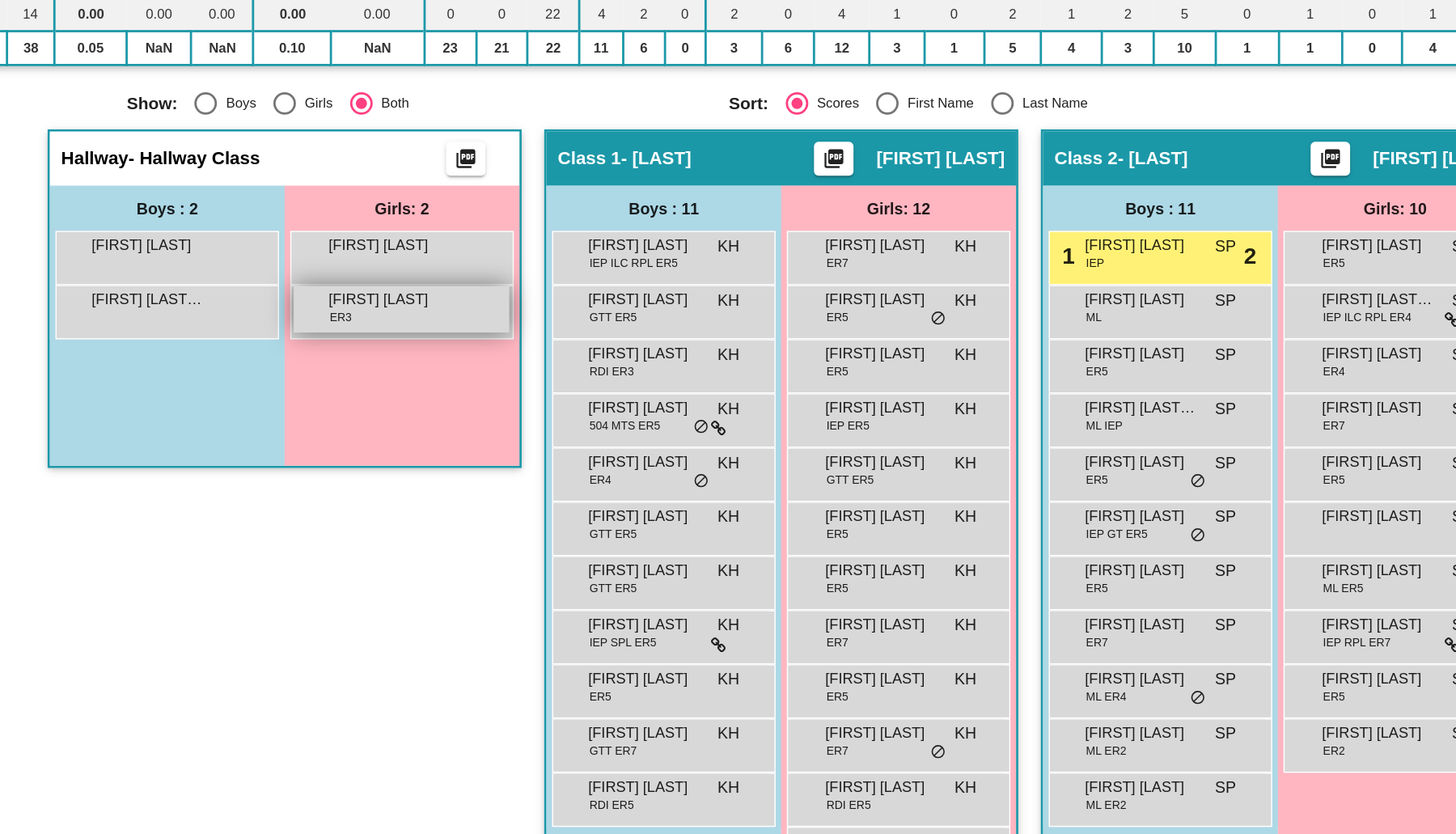 click on "[FIRST] [LAST] ER3 lock do_not_disturb_alt" at bounding box center [447, 392] 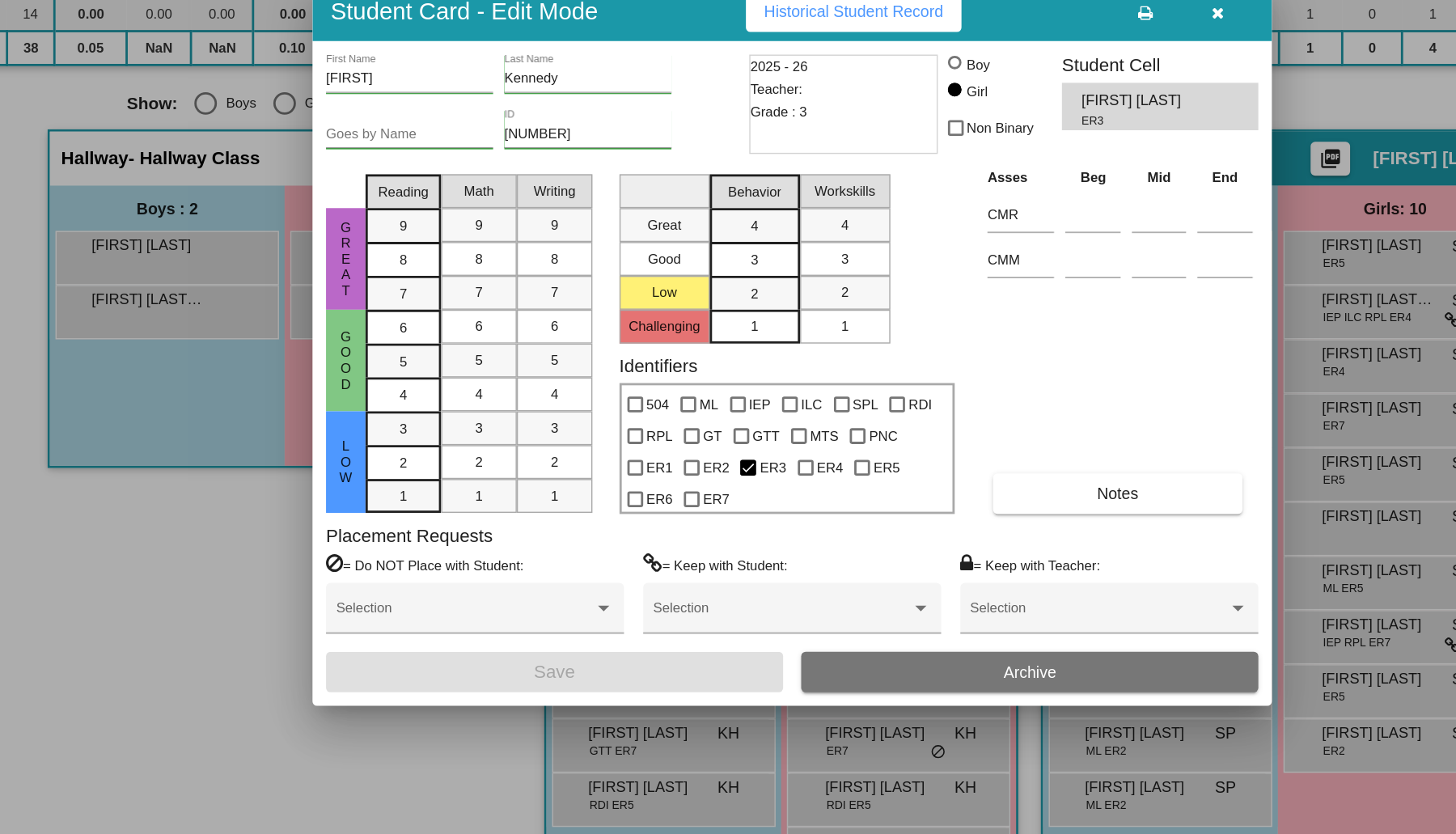 click at bounding box center [1033, 180] 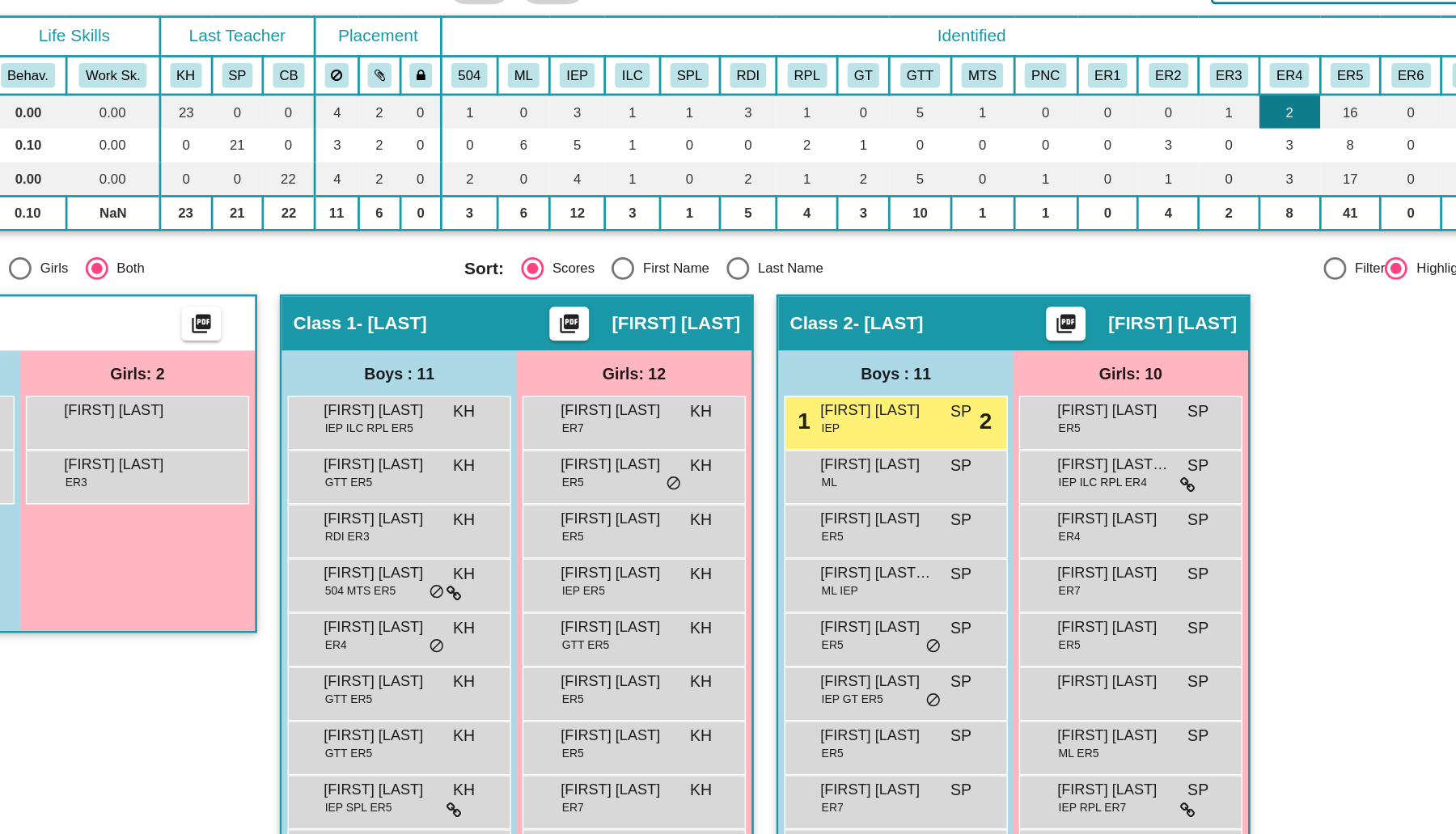 scroll, scrollTop: 41, scrollLeft: 0, axis: vertical 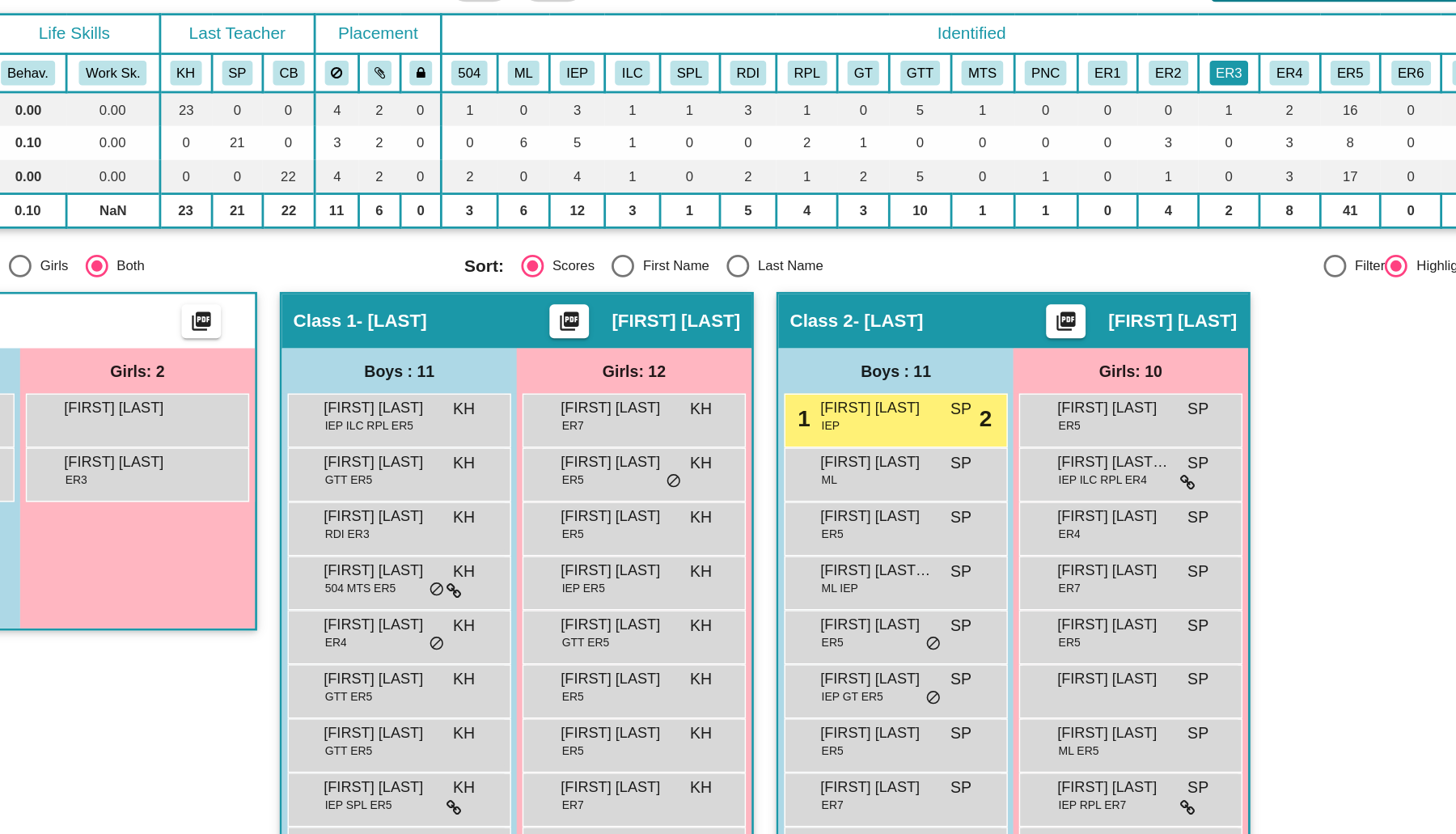 click on "ER3" 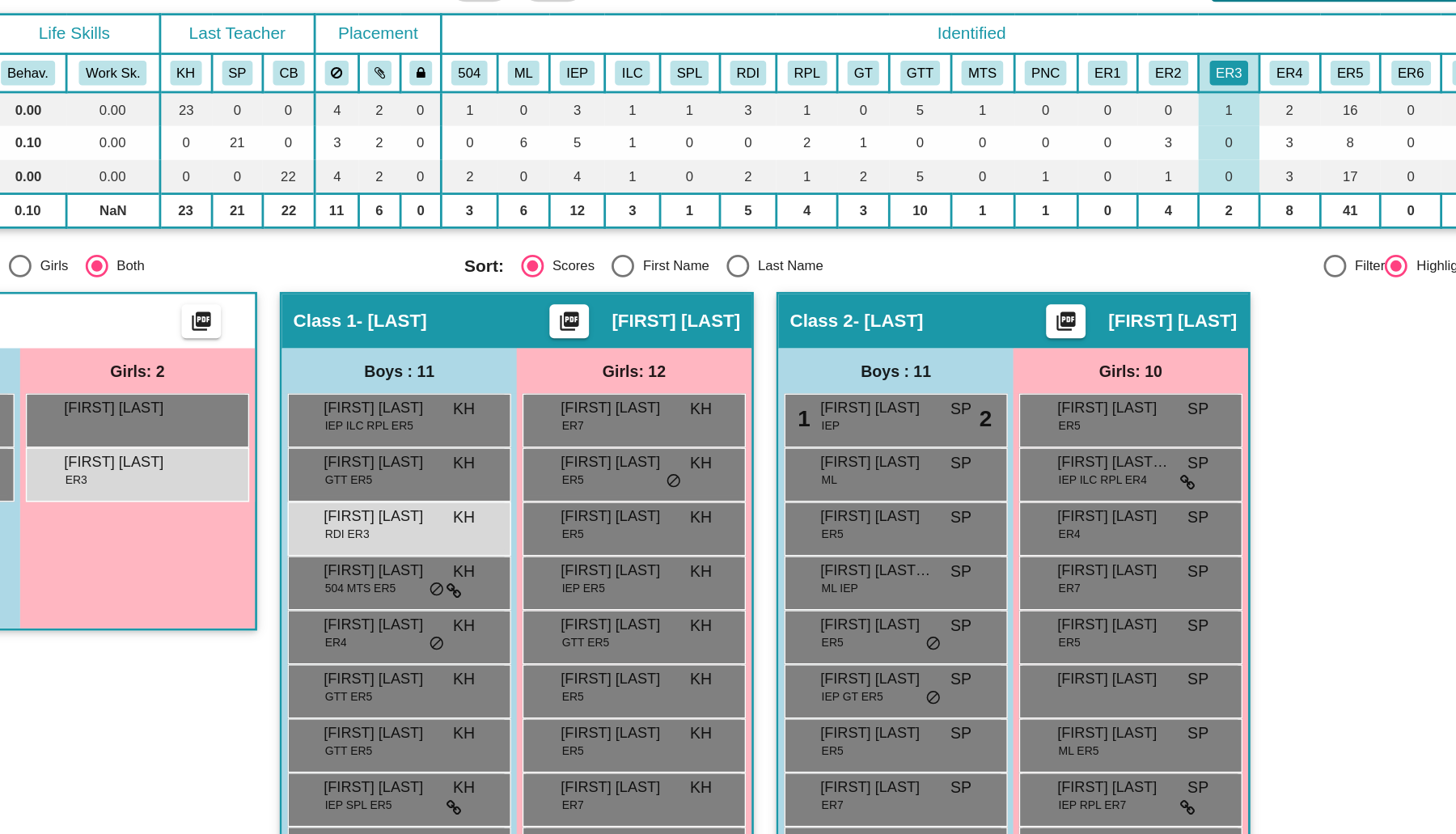 click on "Hallway   - Hallway Class  picture_as_pdf  Add Student  First Name Last Name Student Id  (Recommended)   Boy   Girl   Non Binary Add Close  Boys : 2  Jacob Branson lock do_not_disturb_alt Lucas Madison-Lambert lock do_not_disturb_alt Girls: 2 Reya Bahn lock do_not_disturb_alt Sunday Kennedy ER3 lock do_not_disturb_alt Class 1   - Hlavka  picture_as_pdf Katie Hlavka  Add Student  First Name Last Name Student Id  (Recommended)   Boy   Girl   Non Binary Add Close  Boys : 11  Bennett Atamian IEP ILC RPL ER5 KH lock do_not_disturb_alt Bruce Stewart GTT ER5 KH lock do_not_disturb_alt Cameron Scott RDI ER3 KH lock do_not_disturb_alt Everett Wormer 504 MTS ER5 KH lock do_not_disturb_alt Kai Roybal ER4 KH lock do_not_disturb_alt Leo Jackson GTT ER5 KH lock do_not_disturb_alt Levi Bruinsma GTT ER5 KH lock do_not_disturb_alt Michael Mamber IEP SPL ER5 KH lock do_not_disturb_alt Oliver Vanconant ER5 KH lock do_not_disturb_alt Rowen Bala GTT ER7 KH lock do_not_disturb_alt Teller Riffle RDI ER5 KH lock Girls: 12 ER7" 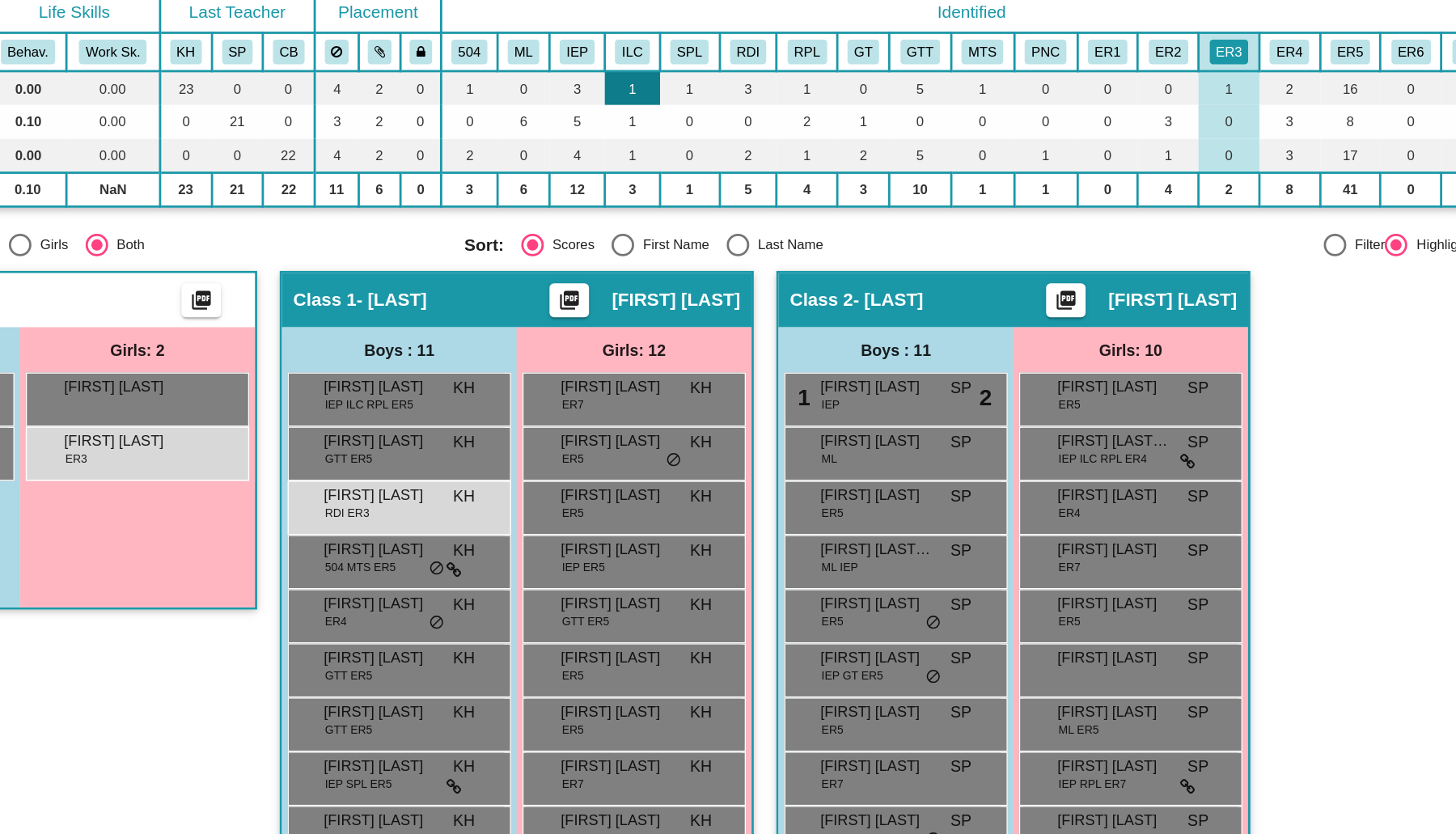 scroll, scrollTop: 55, scrollLeft: 0, axis: vertical 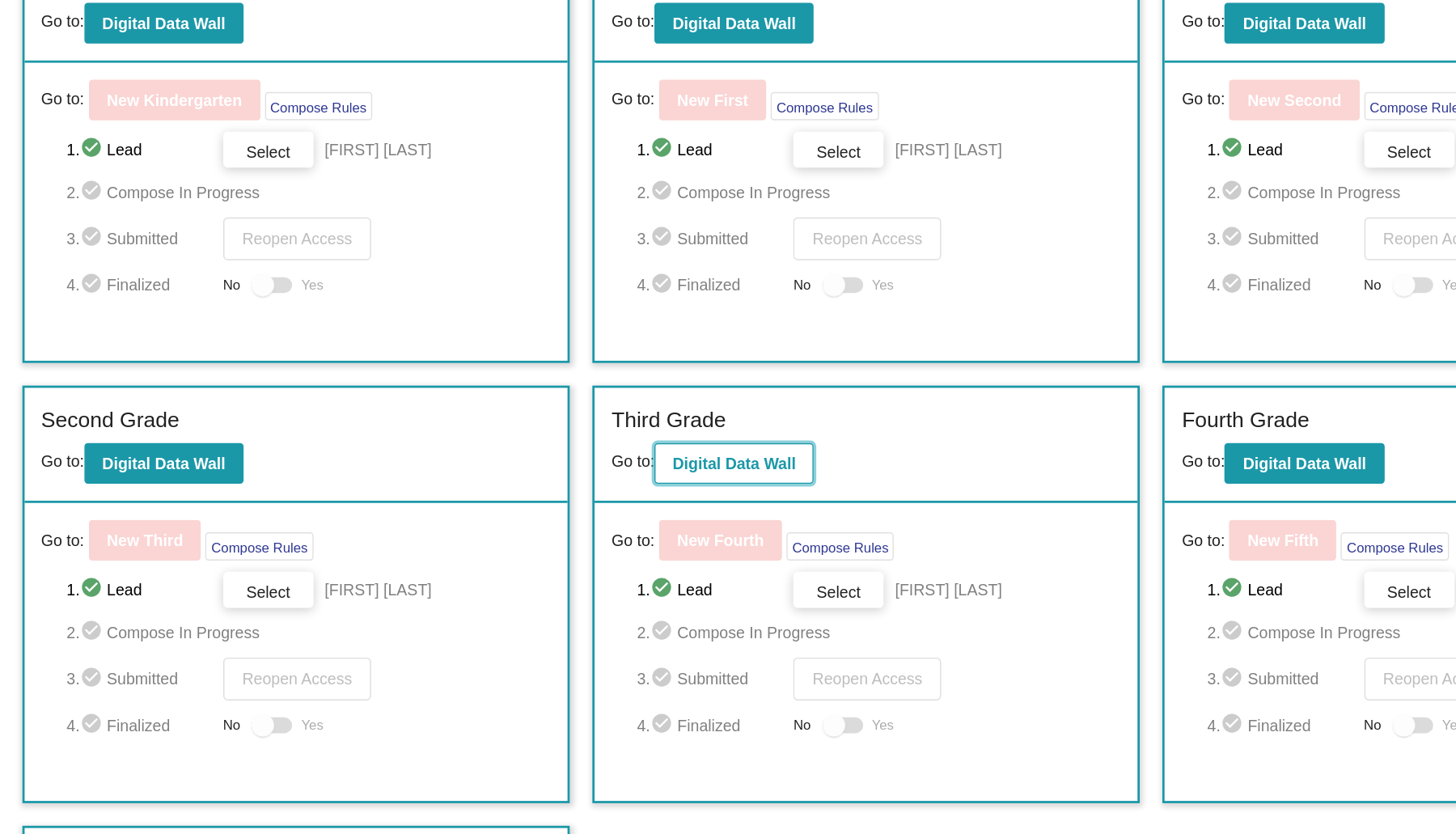 click on "Digital Data Wall" 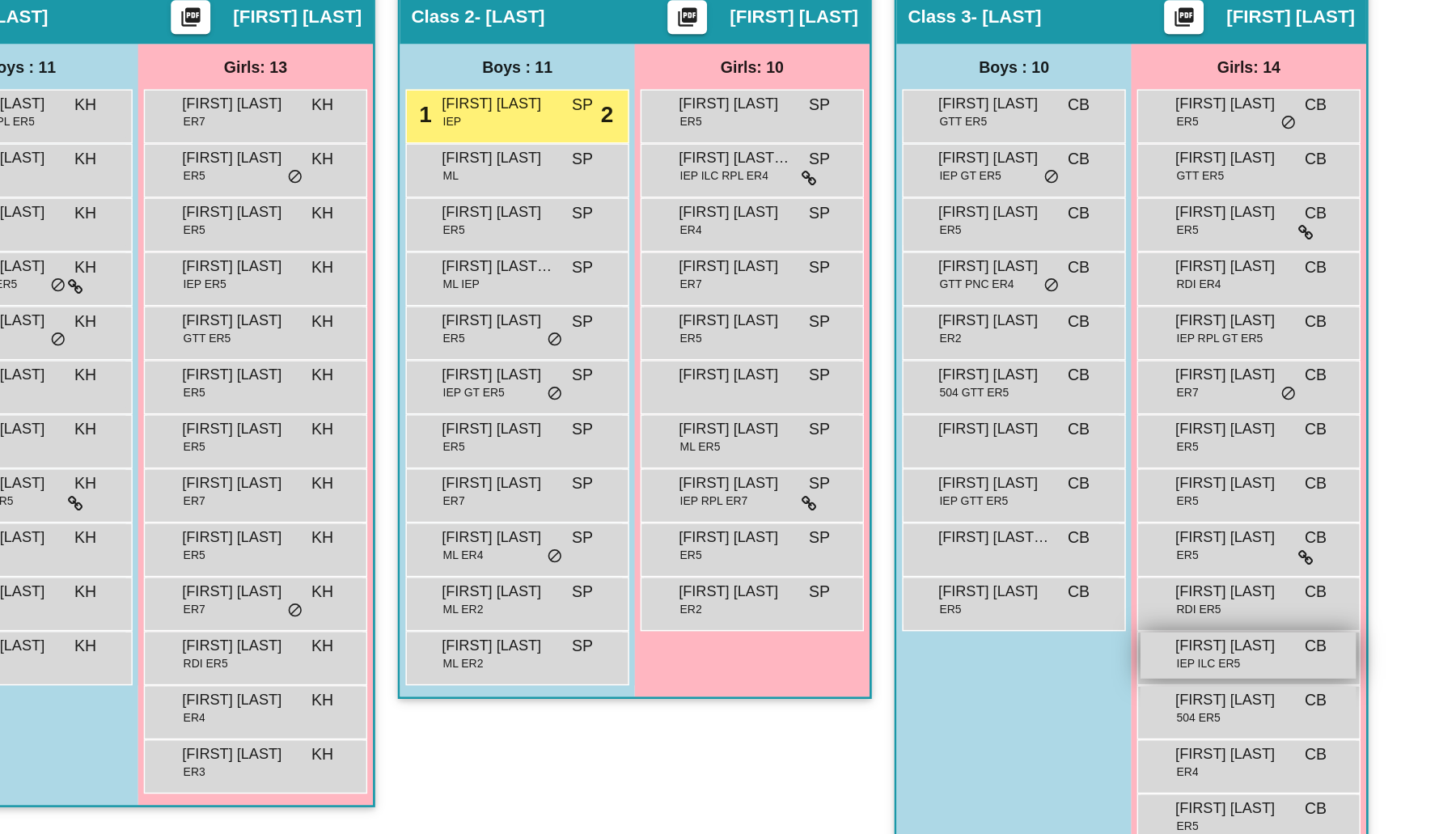 scroll, scrollTop: 188, scrollLeft: 0, axis: vertical 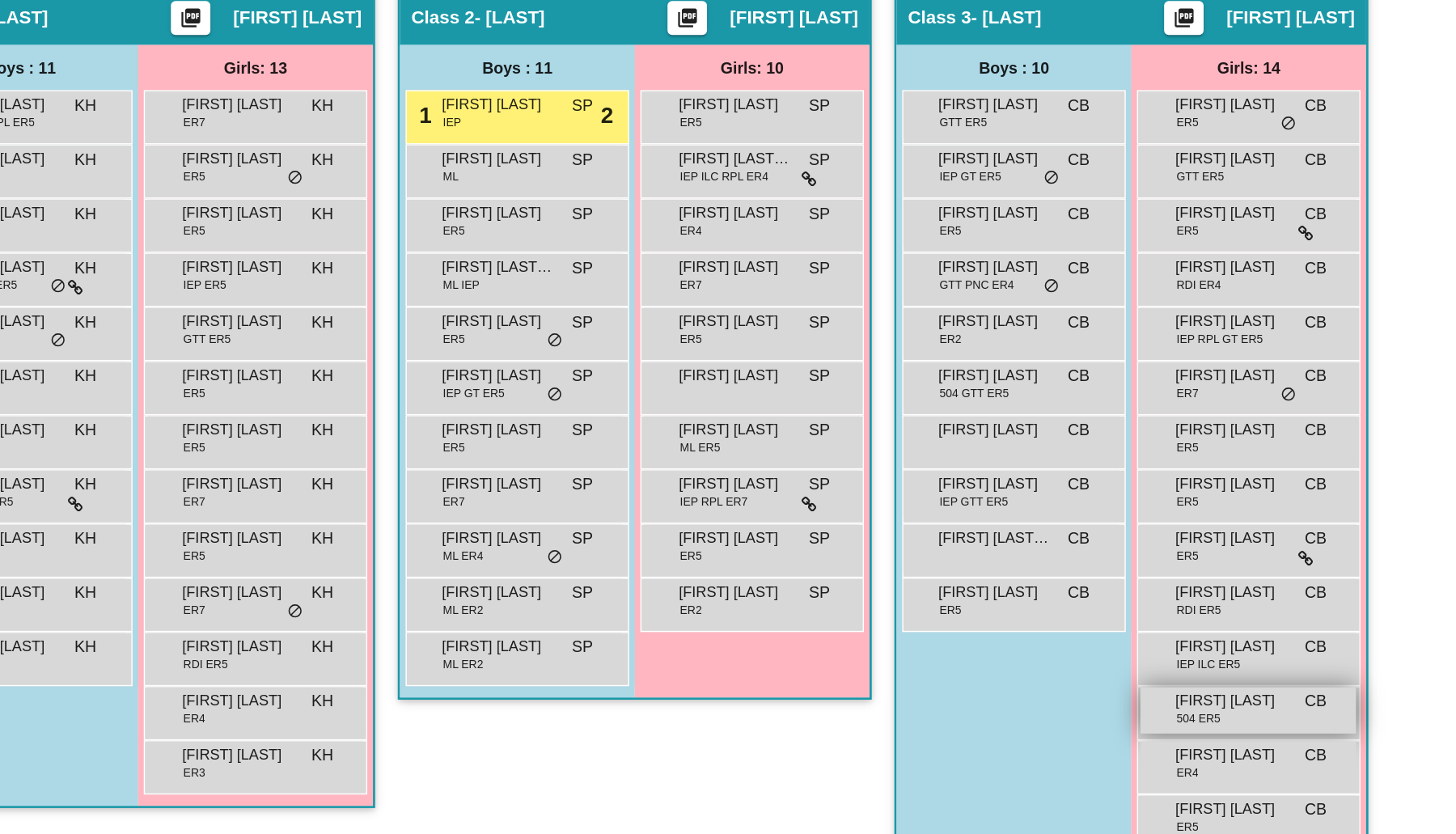 click on "Lydia Olsen" at bounding box center (1164, 731) 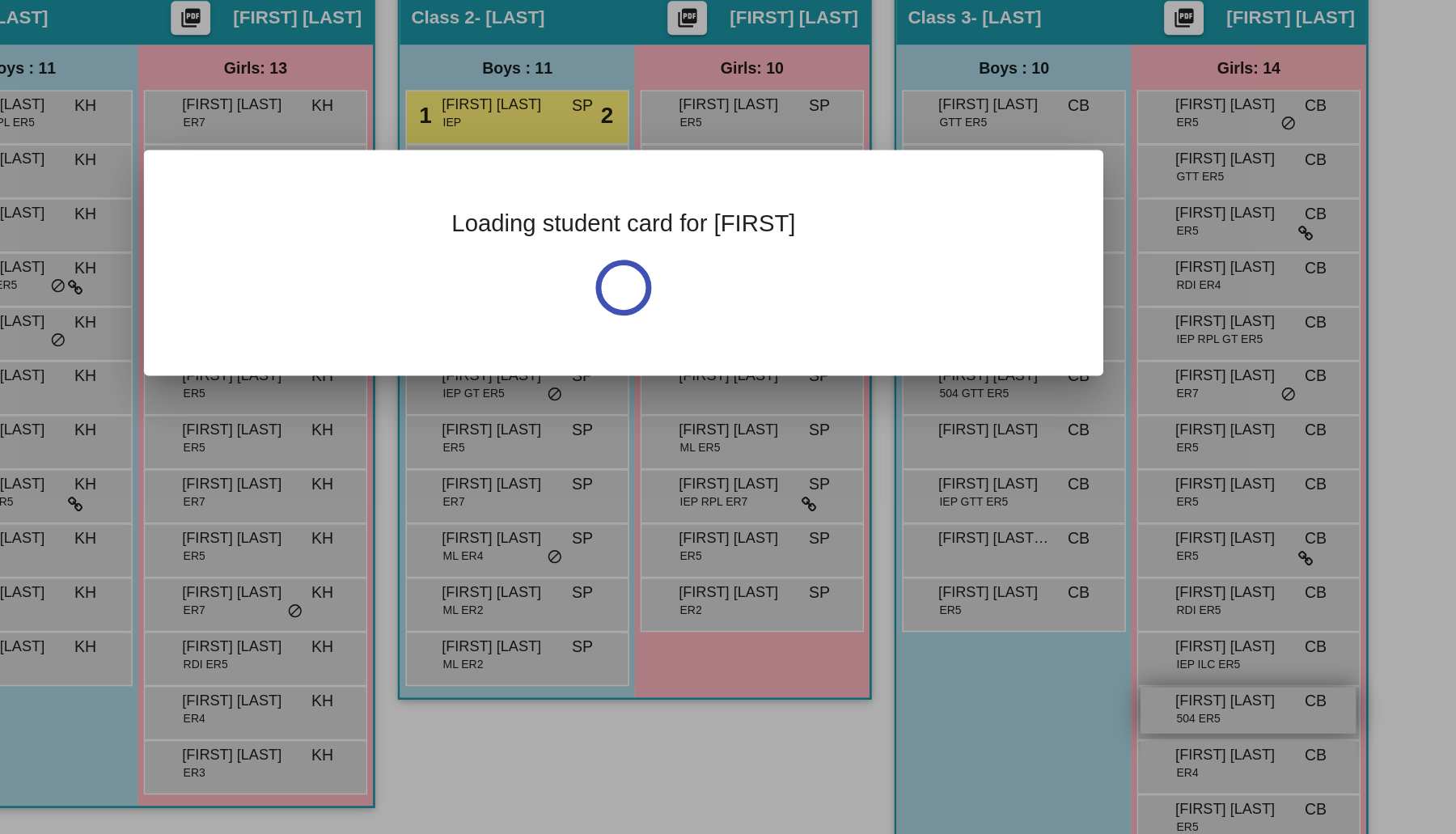 click at bounding box center [728, 417] 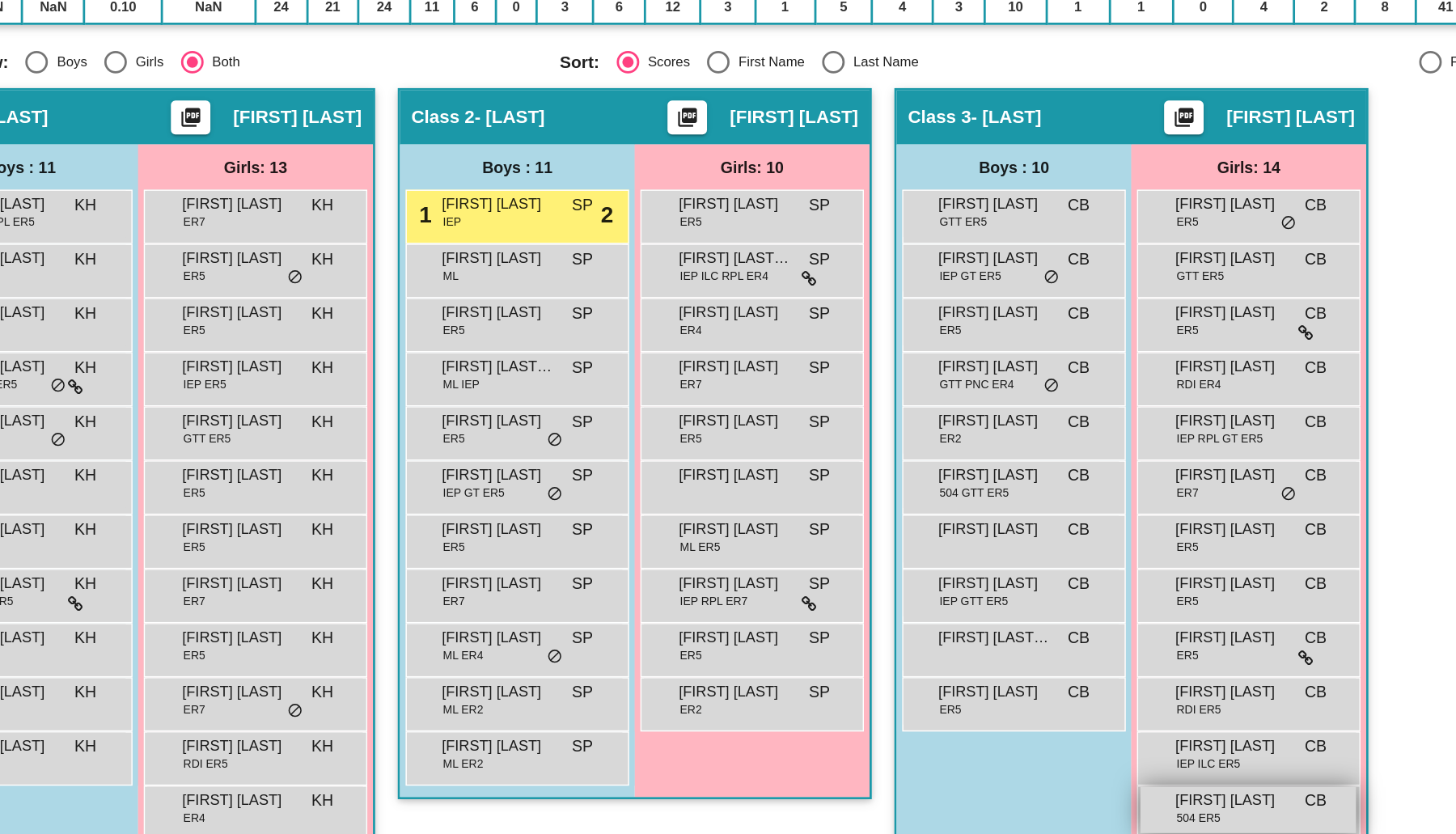 click on "Kora Tappenbeck RDI ER5 CB lock do_not_disturb_alt" at bounding box center [1175, 660] 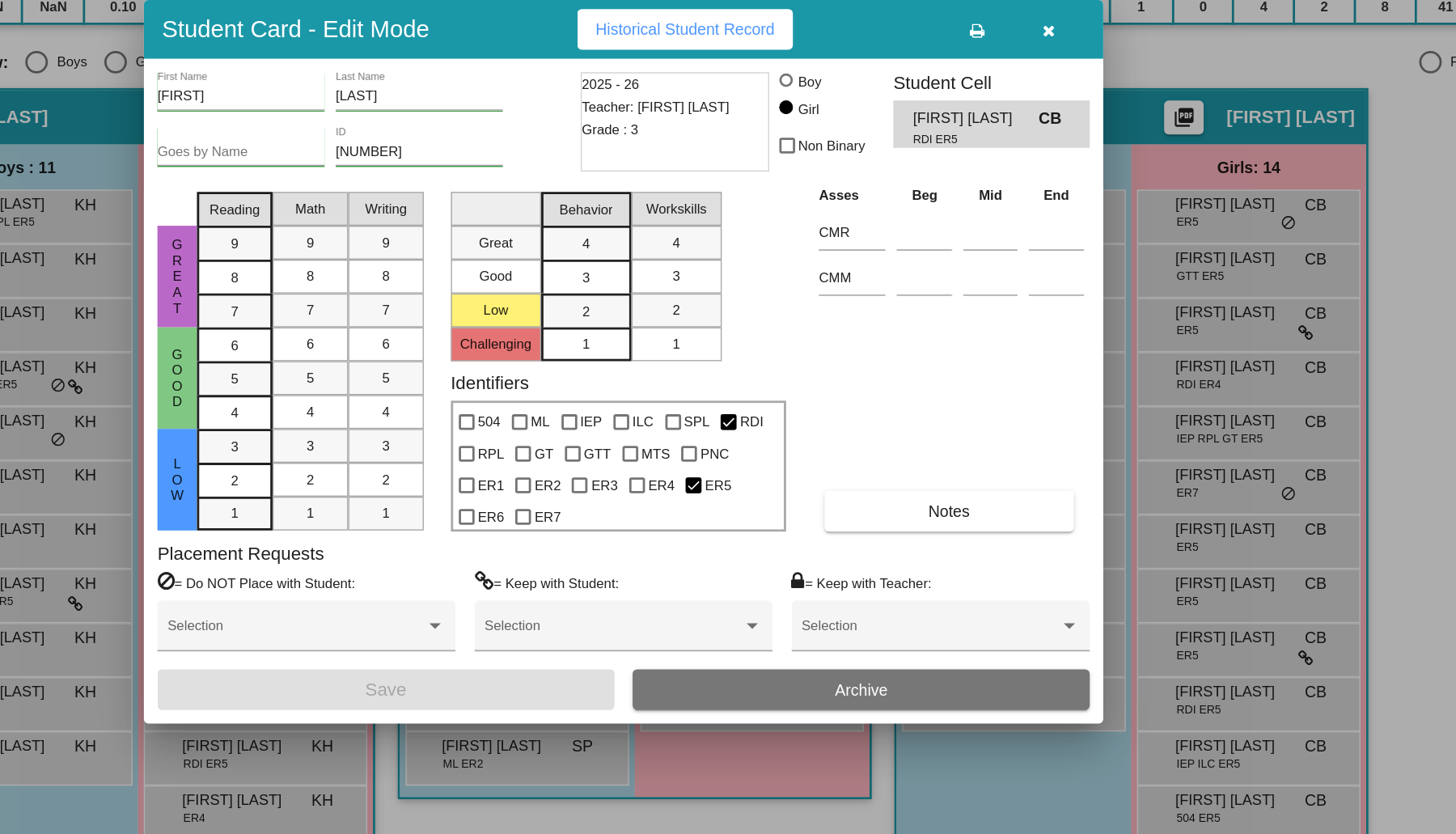 click at bounding box center [1033, 180] 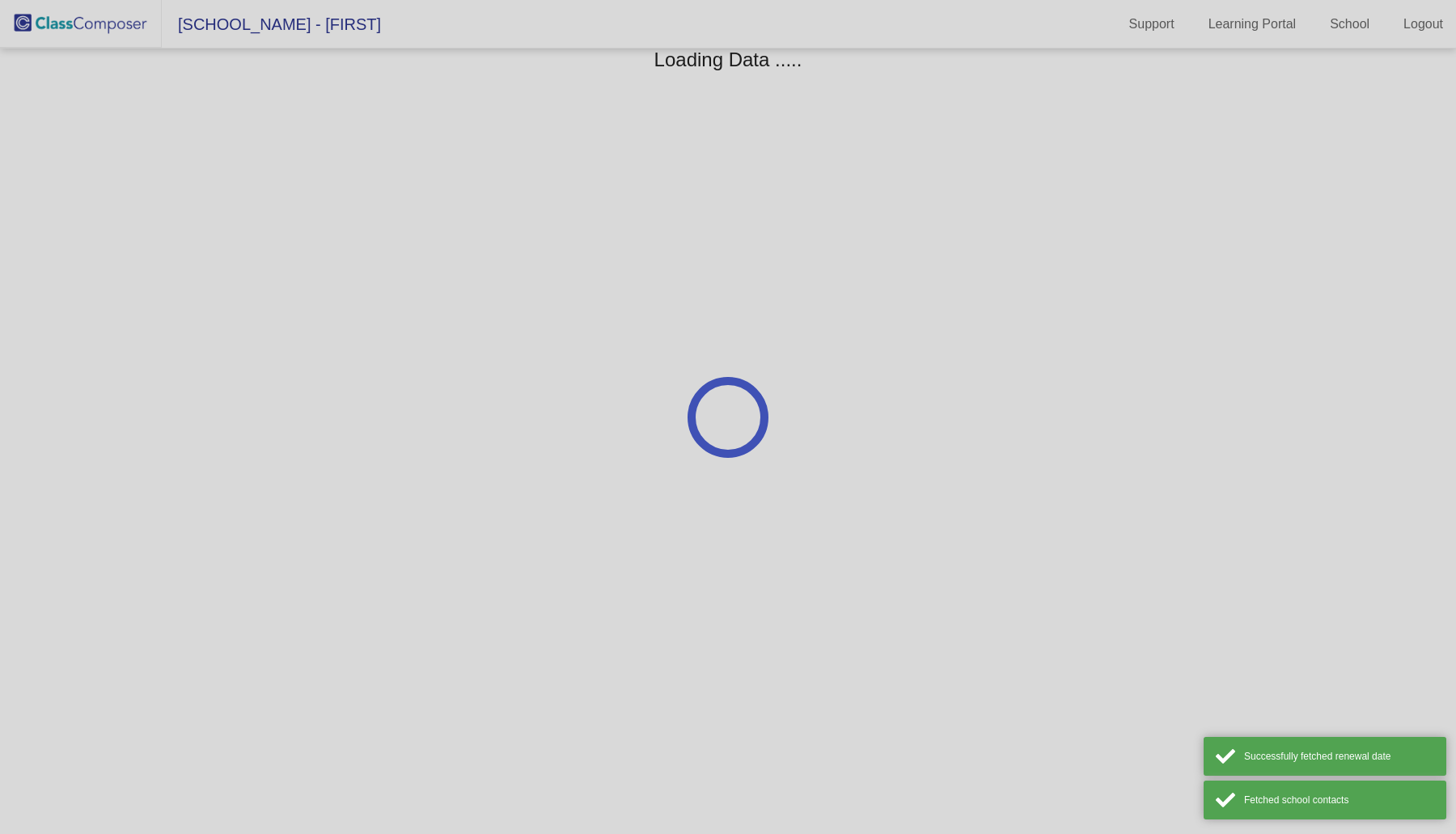 scroll, scrollTop: 0, scrollLeft: 0, axis: both 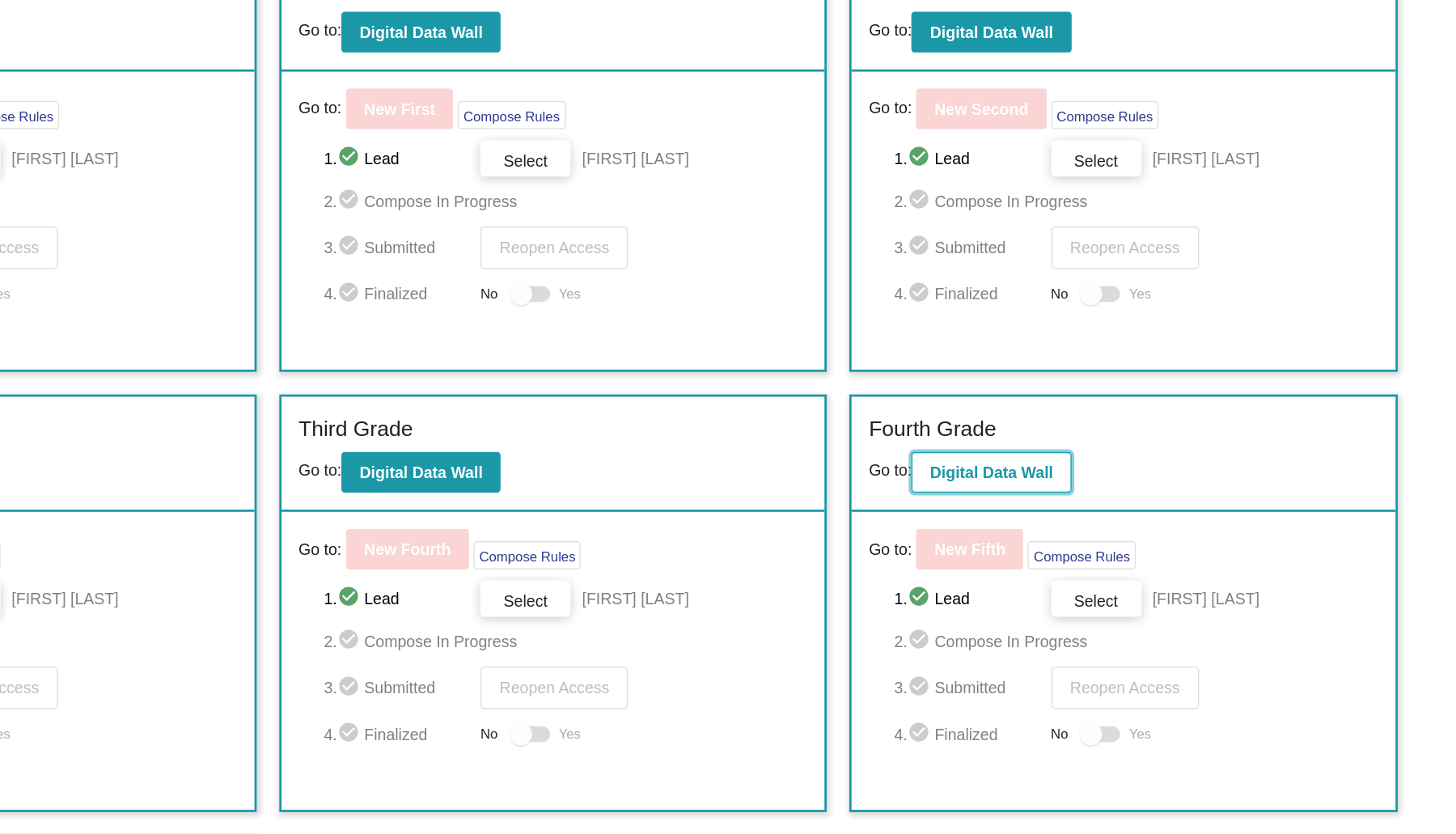 click on "Digital Data Wall" 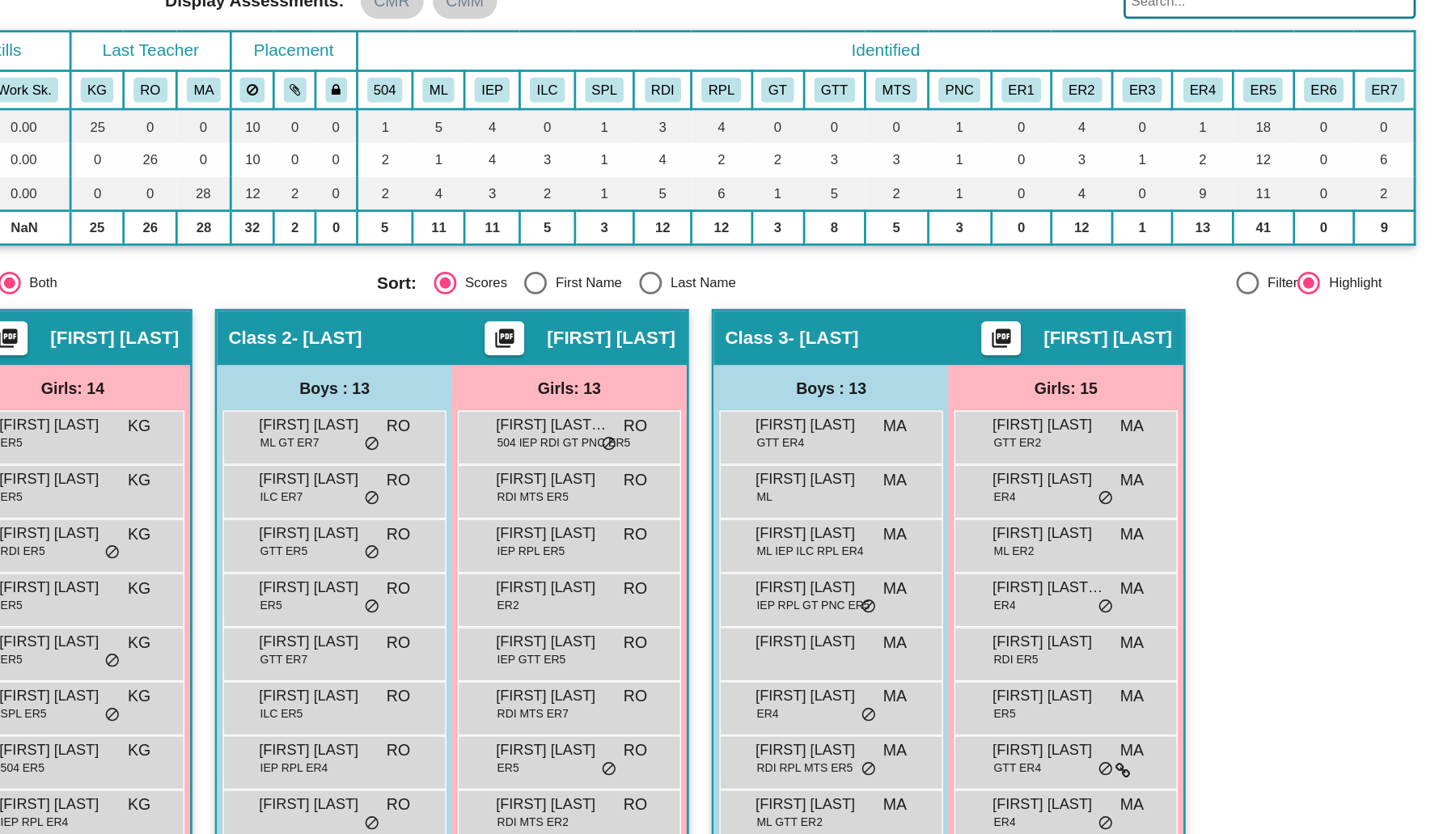 scroll, scrollTop: 13, scrollLeft: 0, axis: vertical 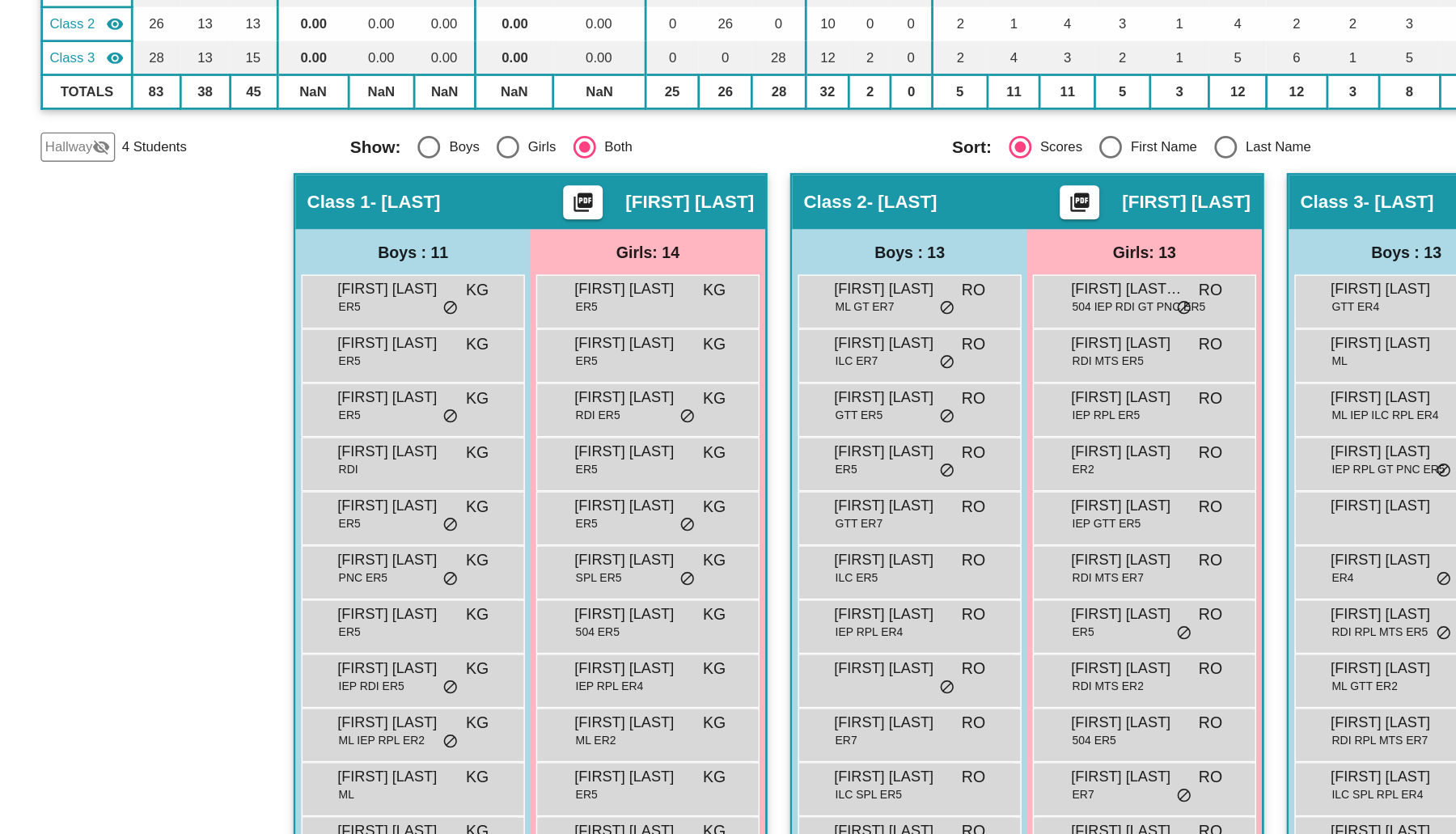 click on "Hallway" 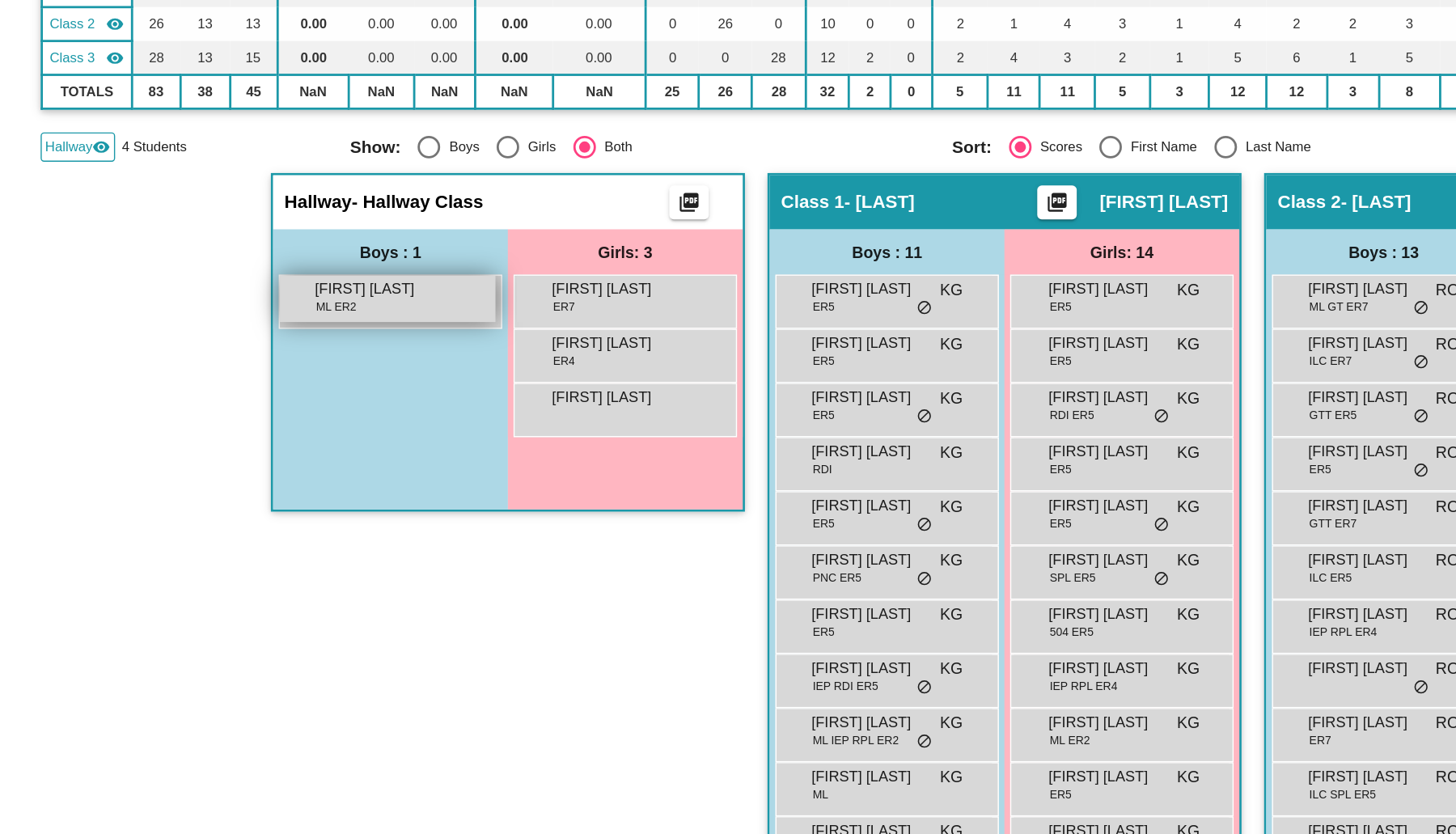 click on "Kevin Enkhtur ML ER2 lock do_not_disturb_alt" at bounding box center (277, 388) 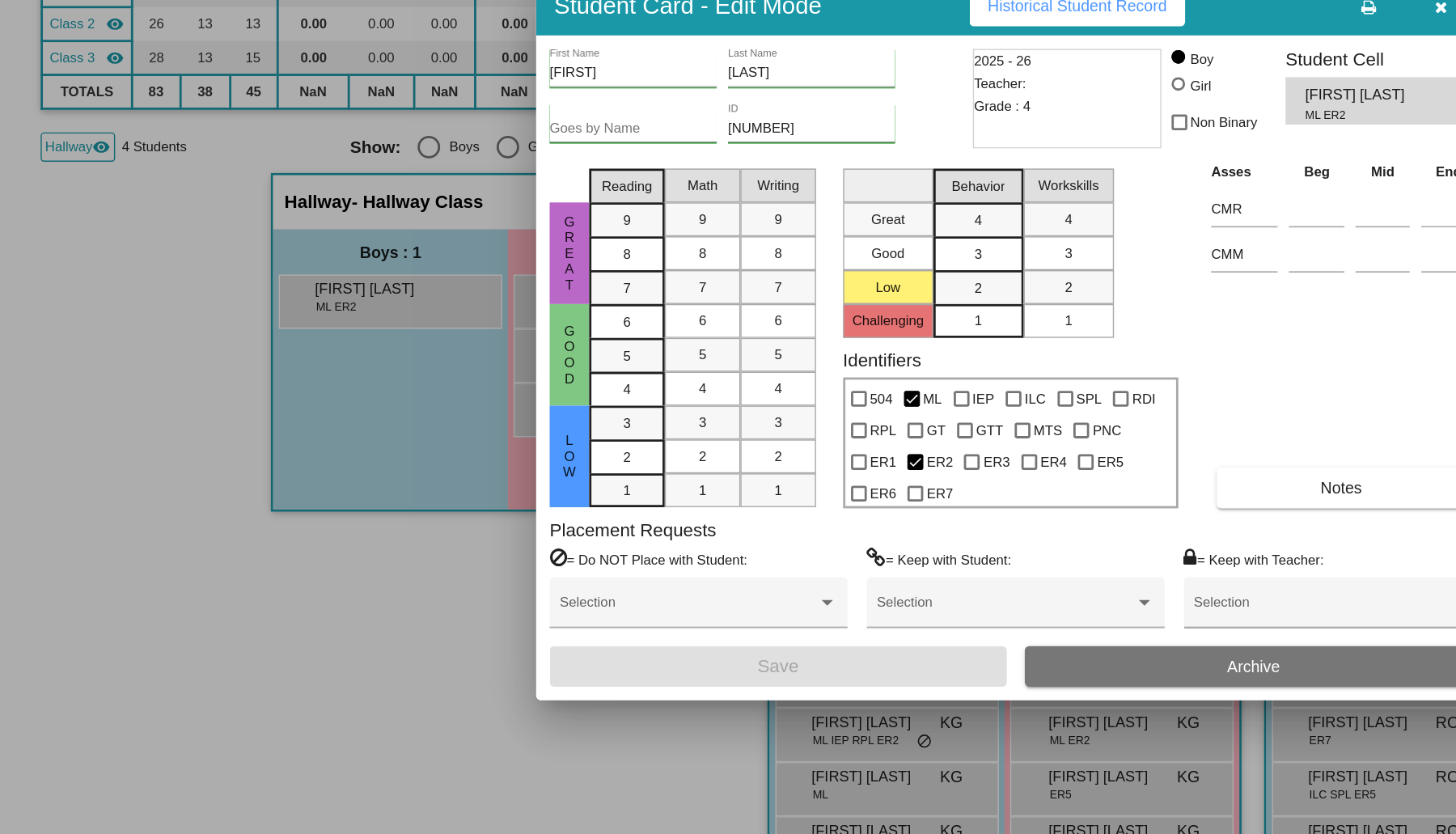 click at bounding box center [728, 417] 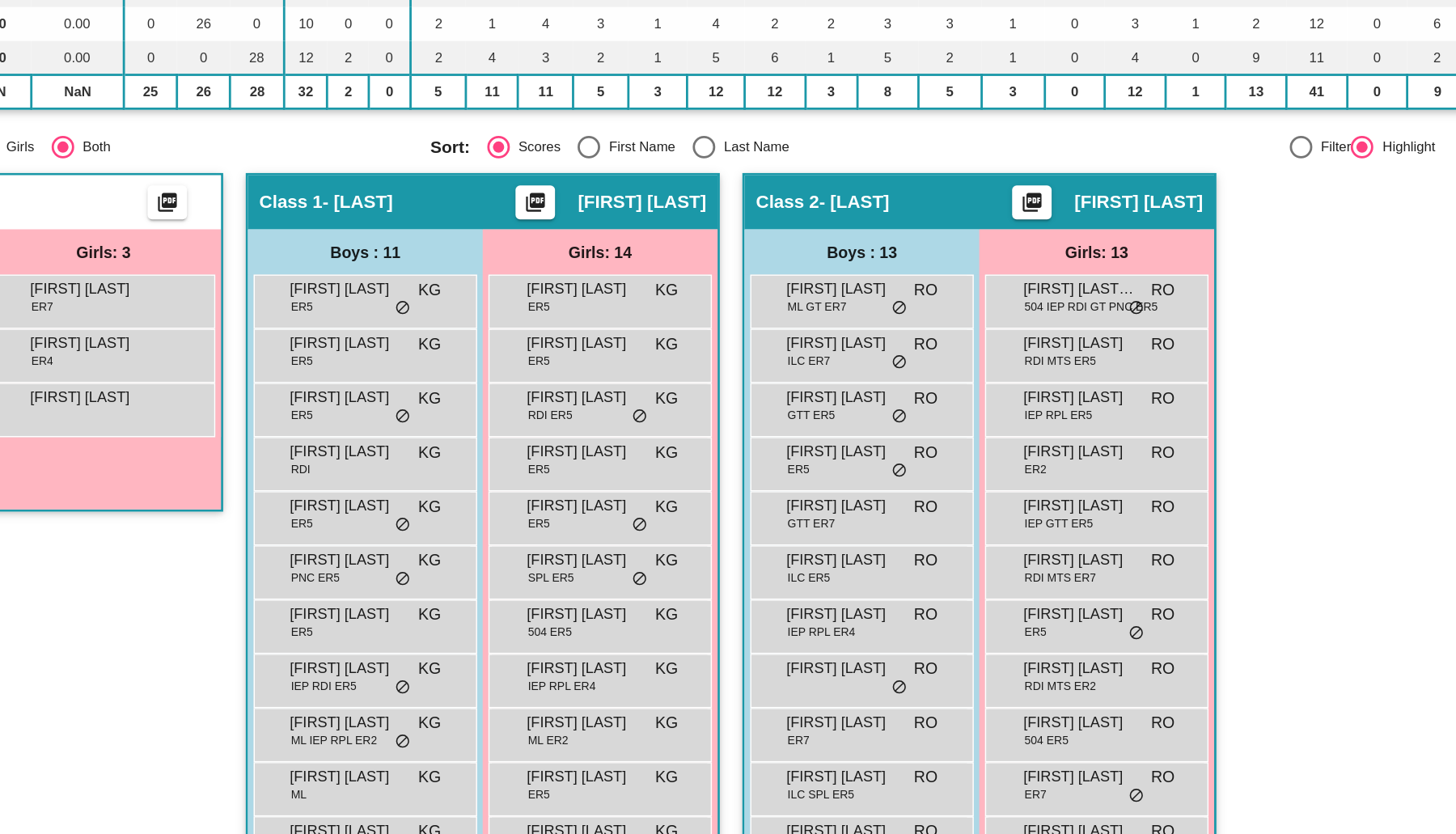 scroll, scrollTop: 0, scrollLeft: 0, axis: both 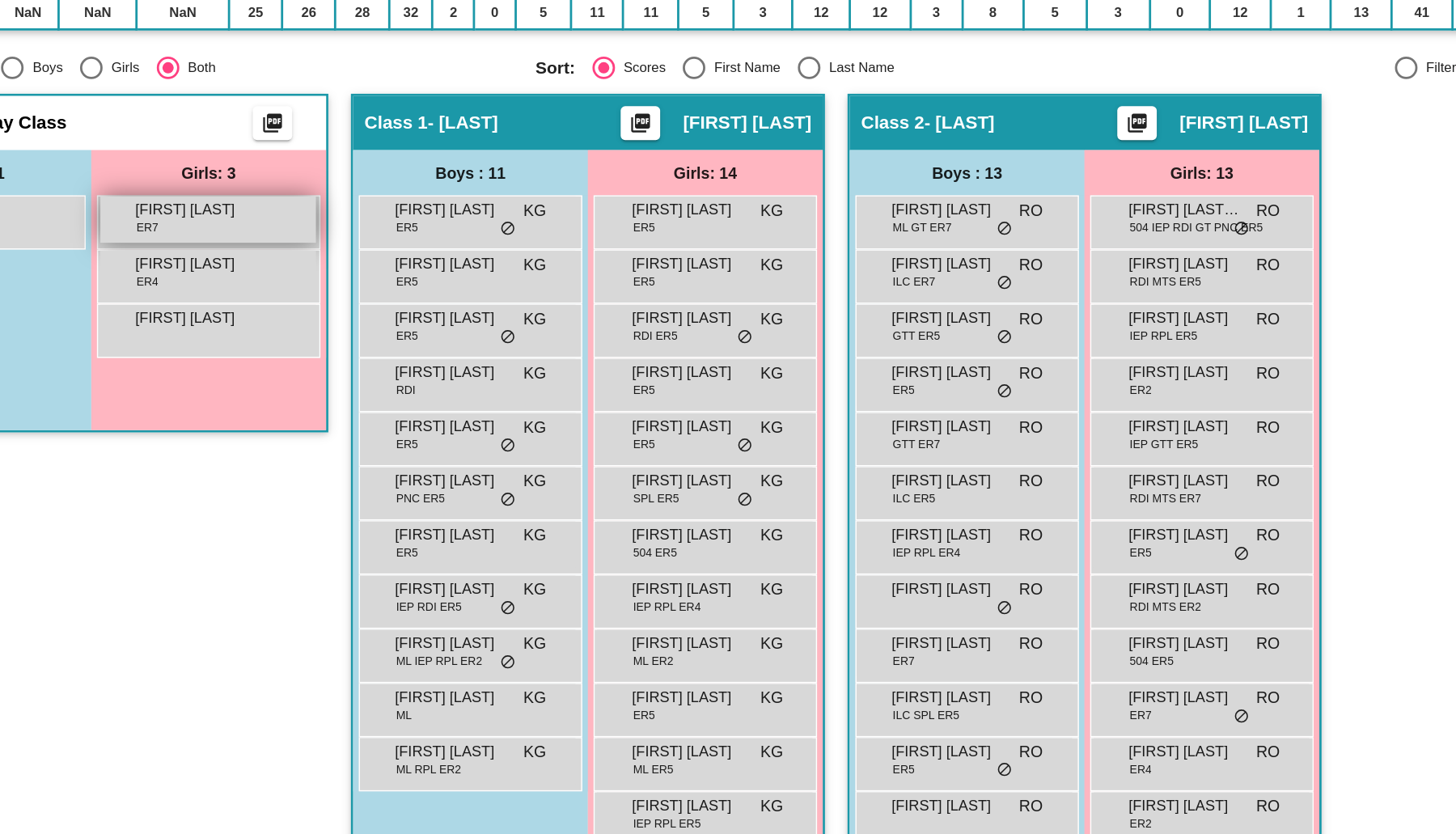 click on "Abigail Rainosek ER7 lock do_not_disturb_alt" at bounding box center (447, 268) 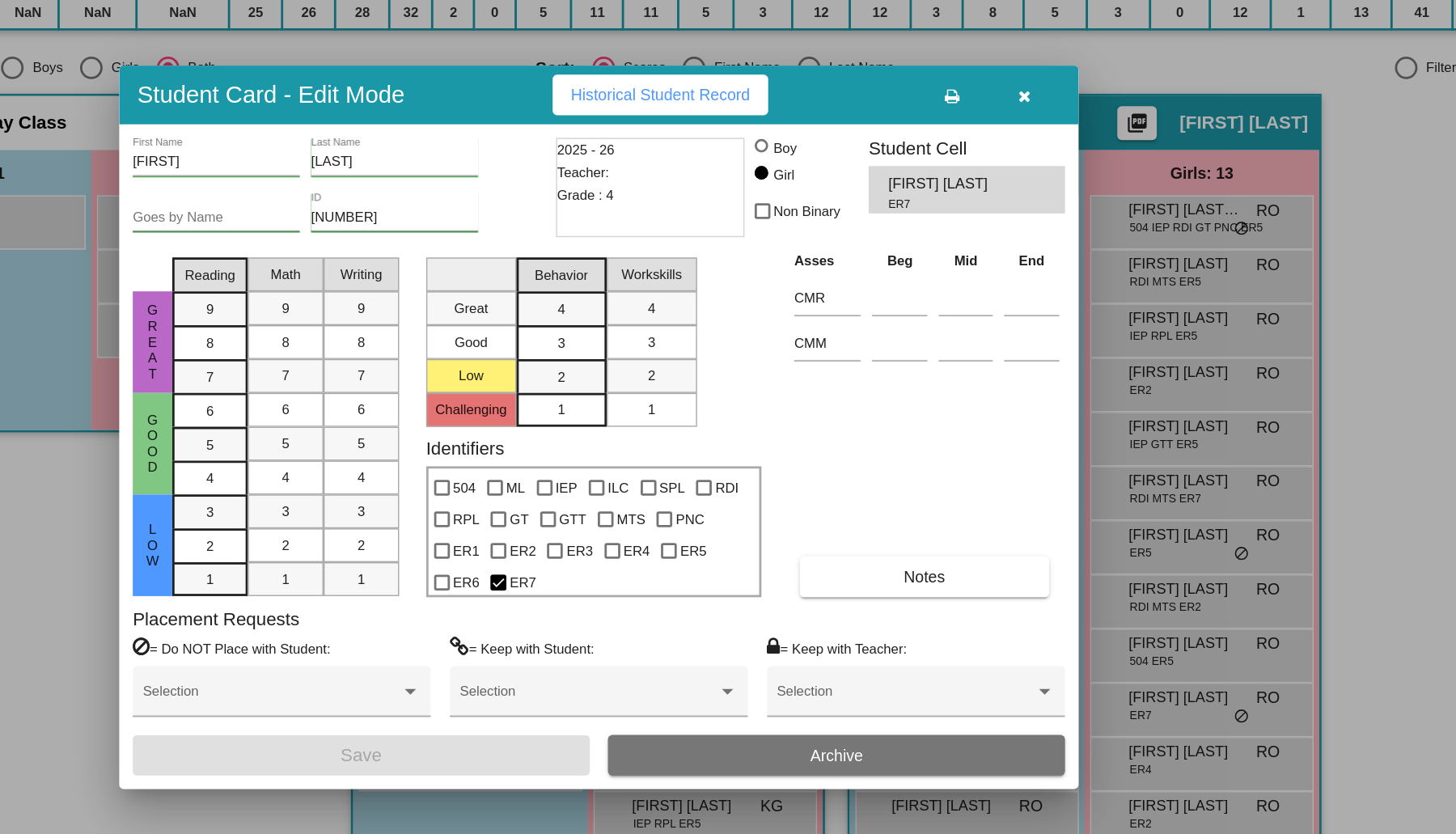 click on "Asses Beg Mid End CMR CMM  Notes" at bounding box center [963, 413] 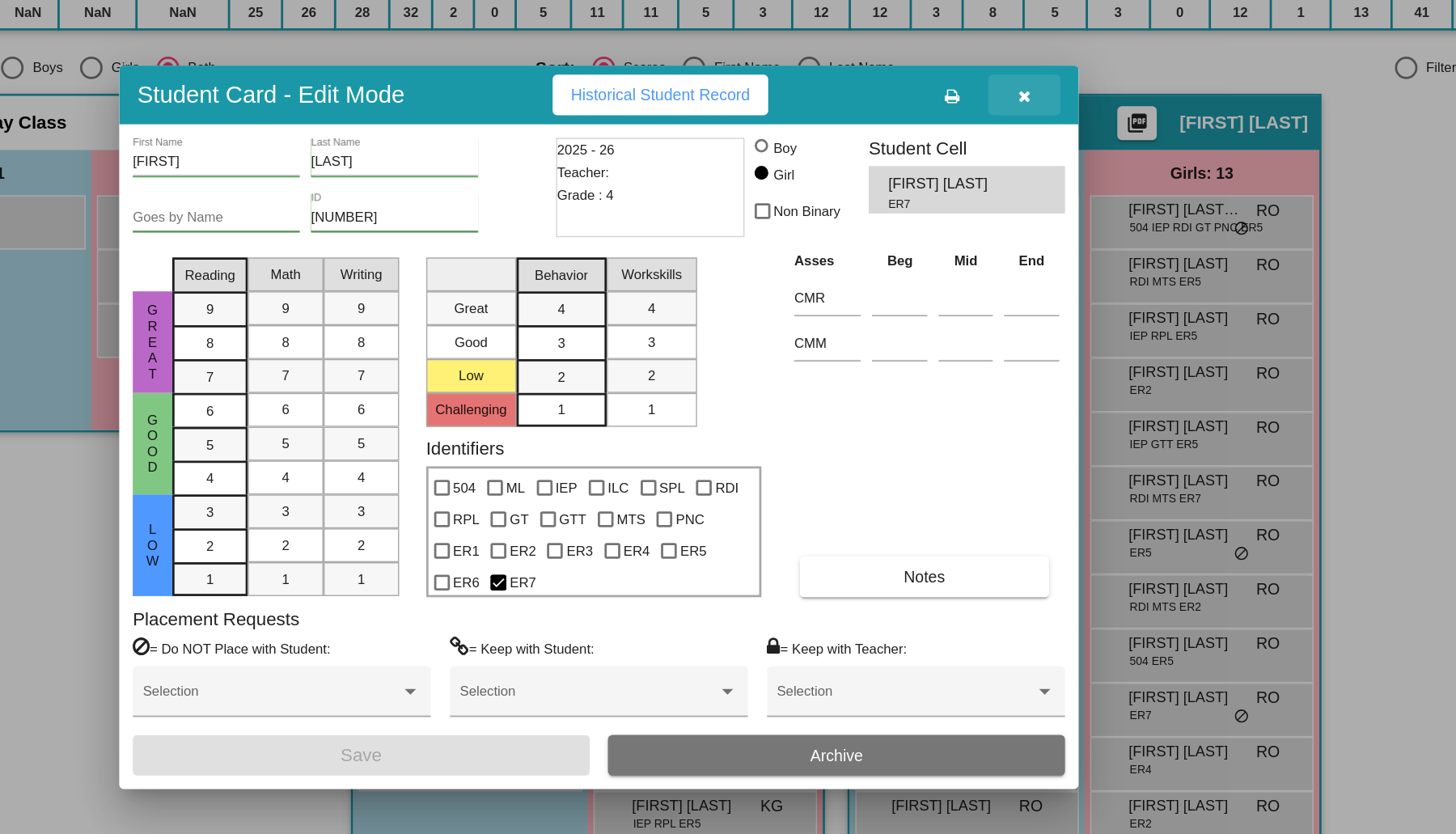 click at bounding box center [1033, 180] 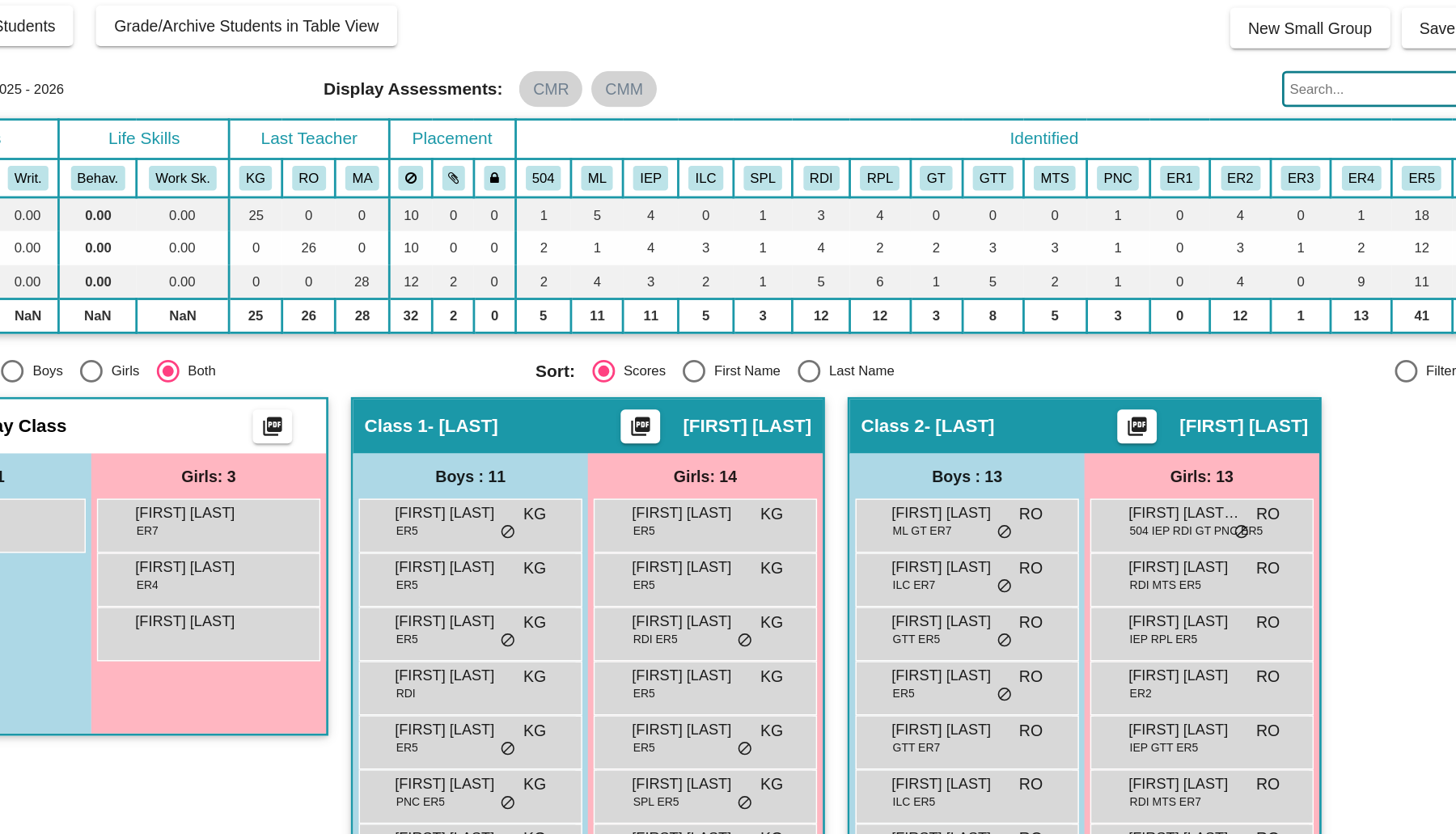 scroll, scrollTop: 12, scrollLeft: 0, axis: vertical 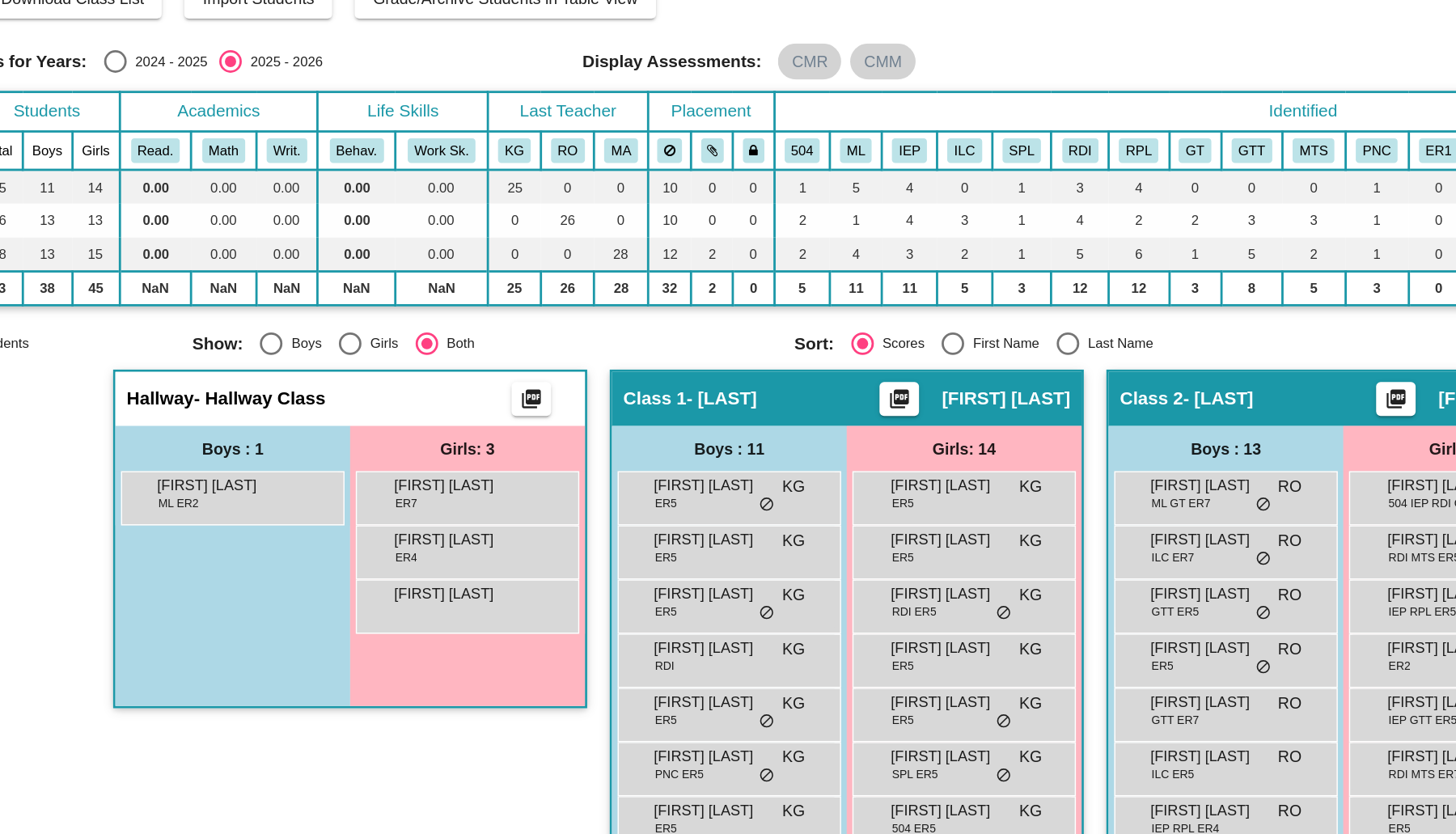 click on "Girls: 3 Abigail Rainosek ER7 lock do_not_disturb_alt Araya Fuller ER4 lock do_not_disturb_alt Genevieve Sessions lock do_not_disturb_alt" at bounding box center [448, 516] 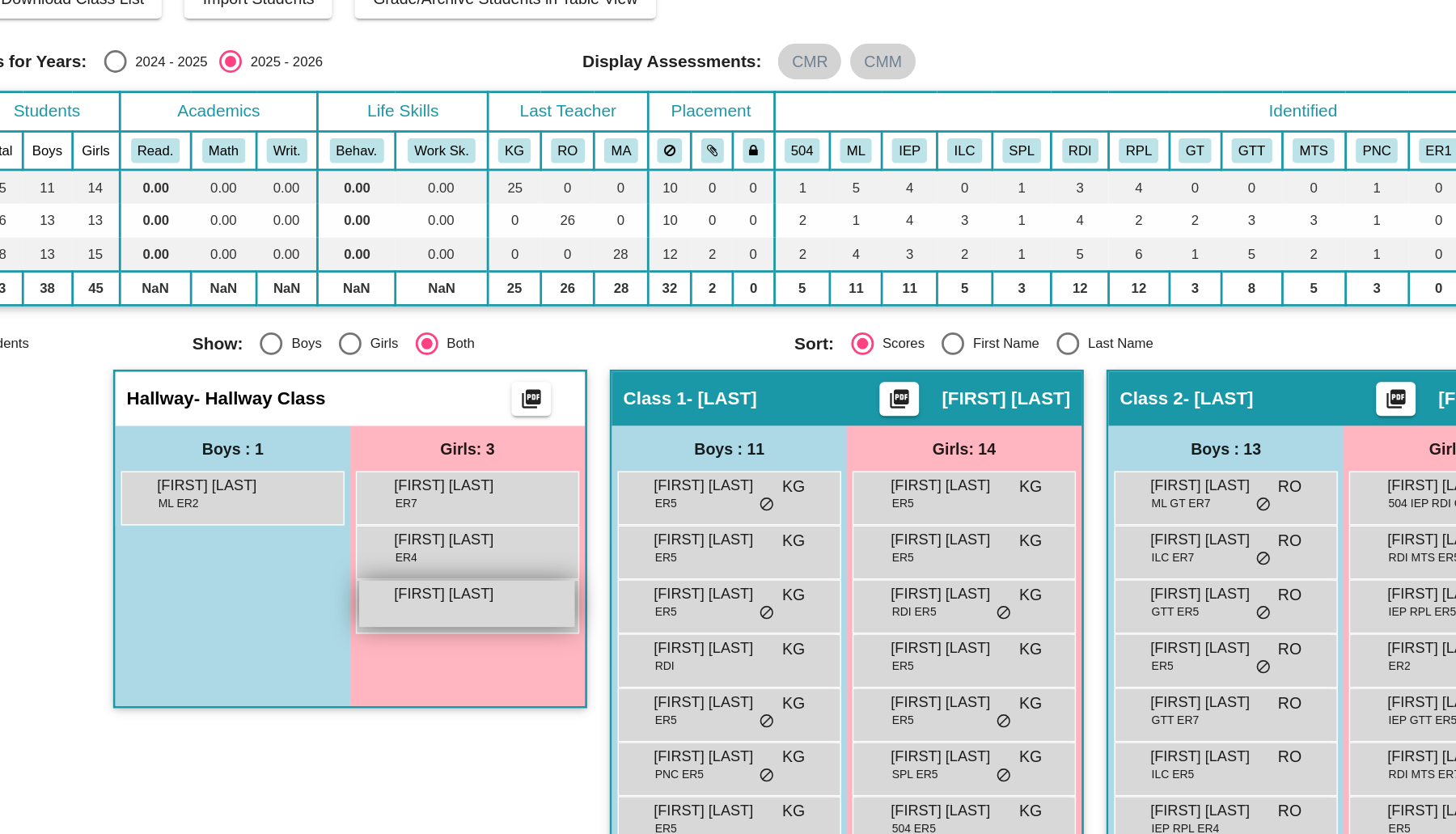 click on "Genevieve Sessions" at bounding box center (436, 536) 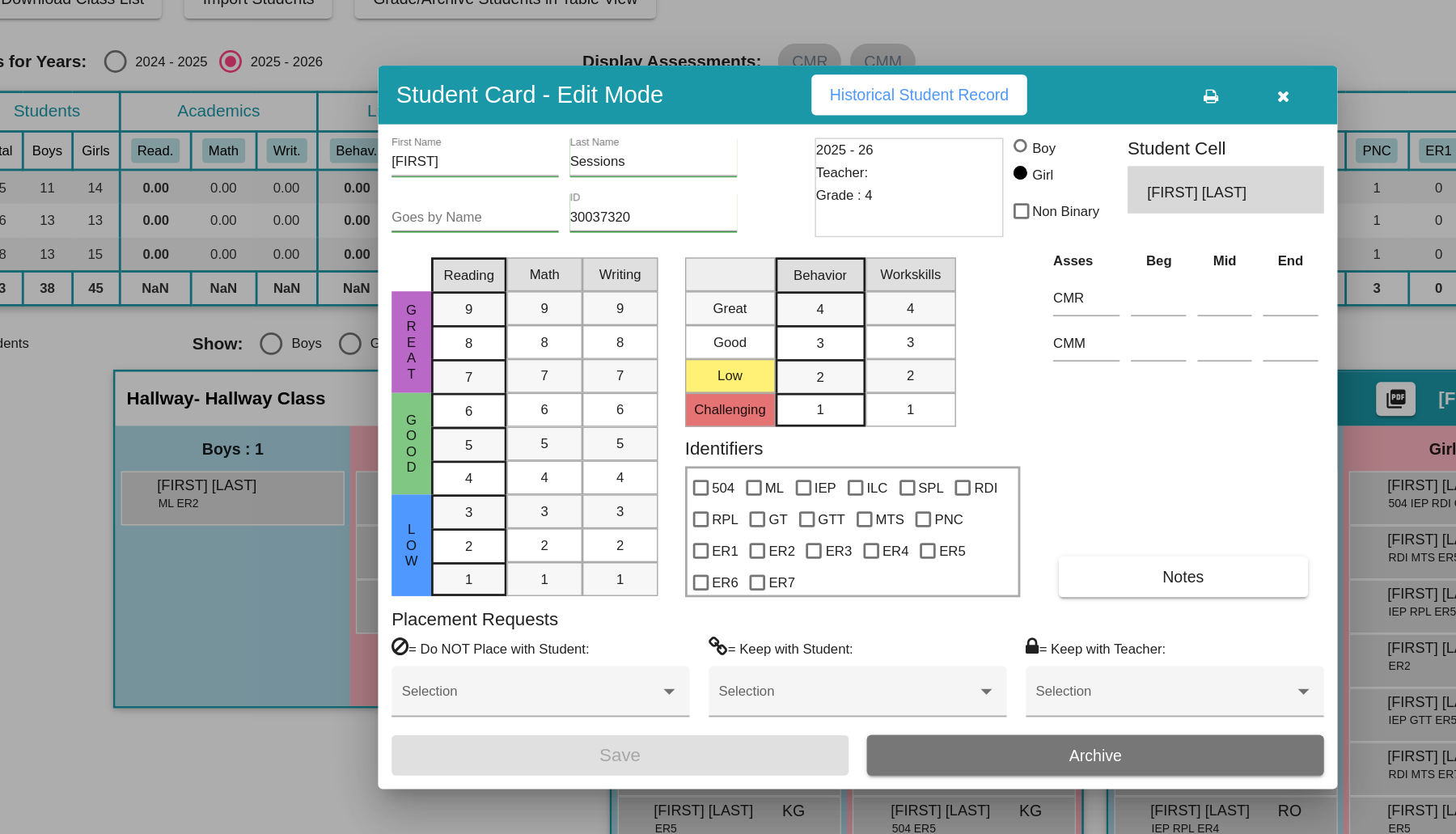 click at bounding box center [1033, 179] 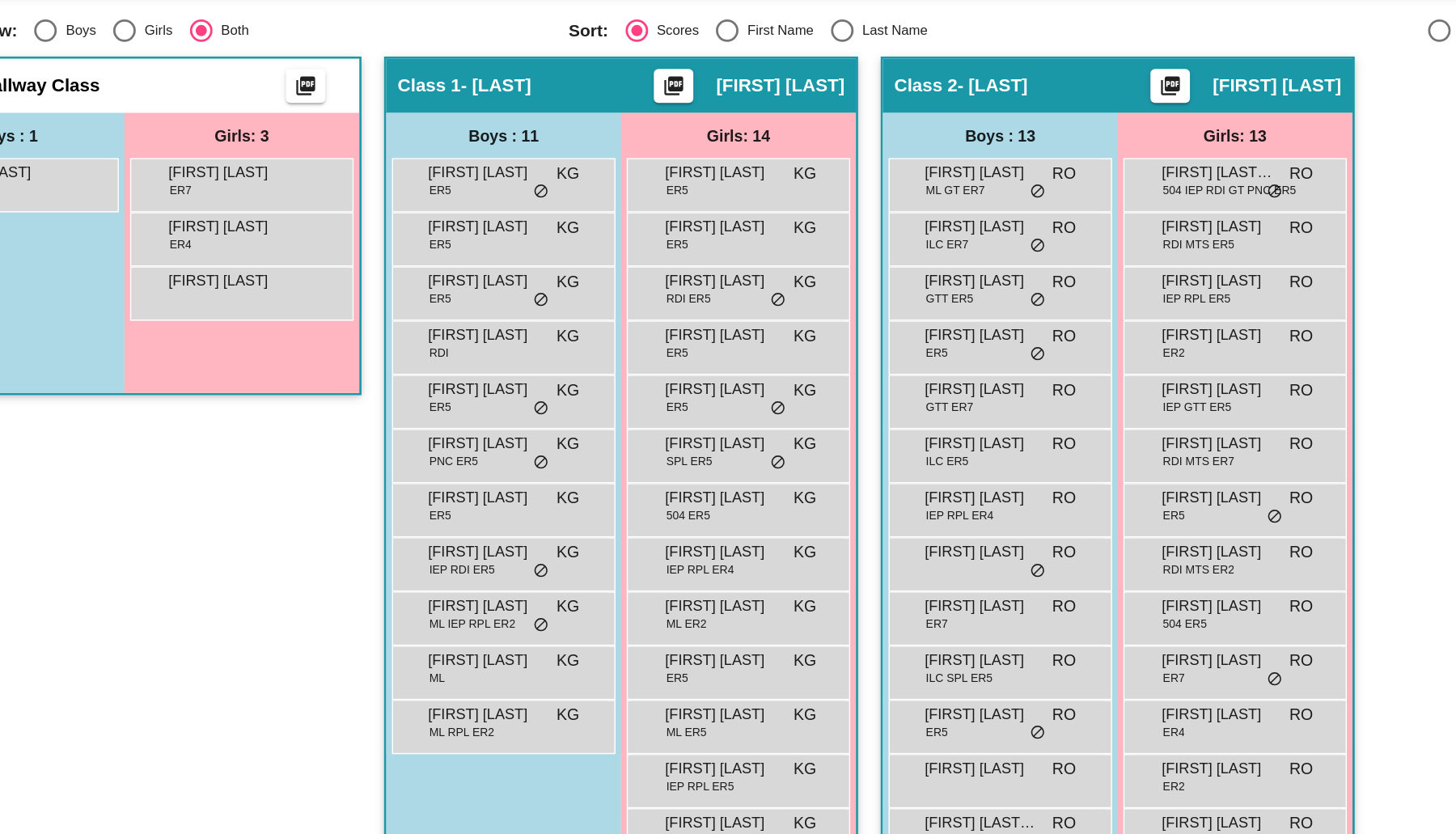 scroll, scrollTop: 256, scrollLeft: 0, axis: vertical 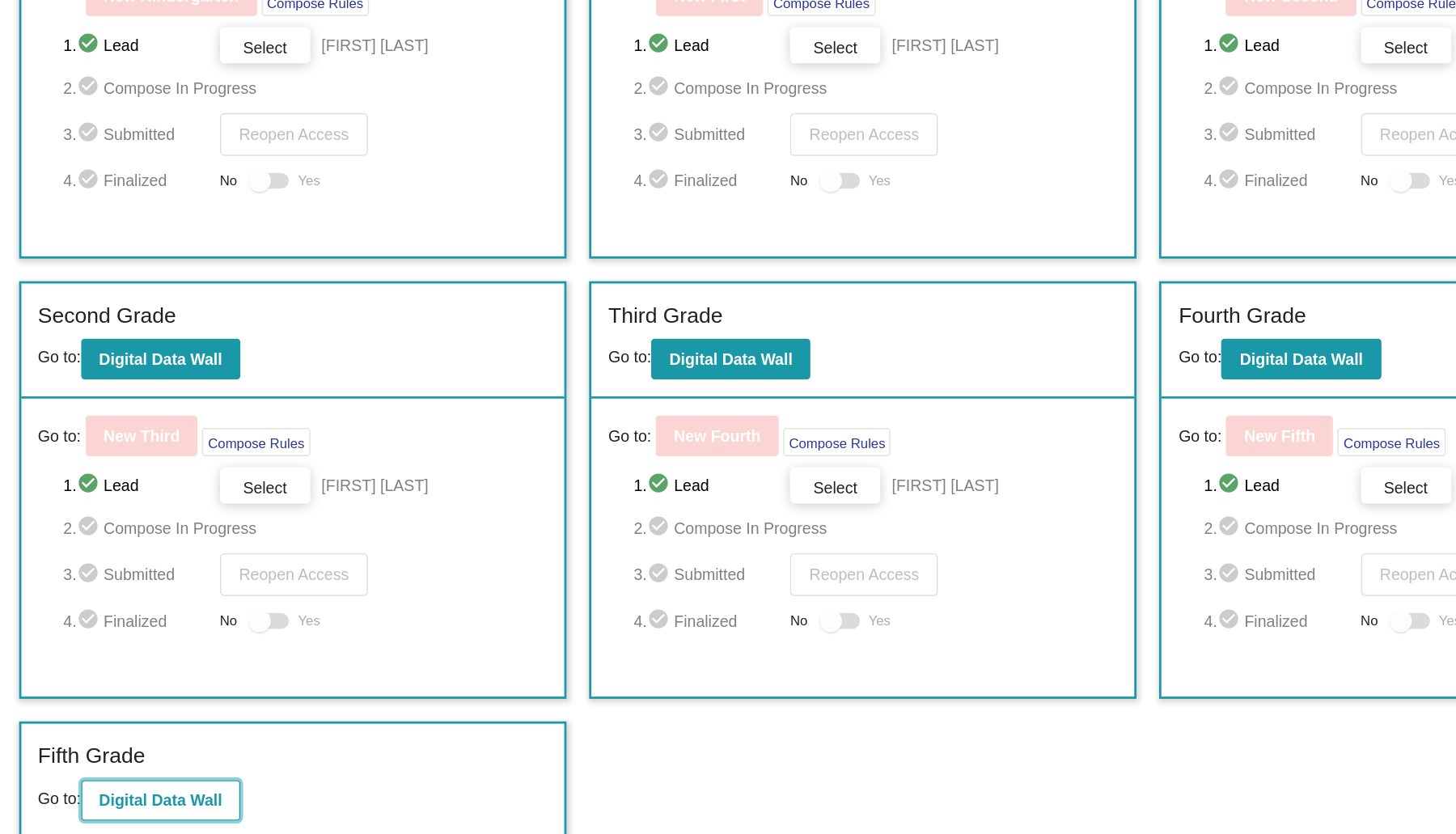 click on "Digital Data Wall" 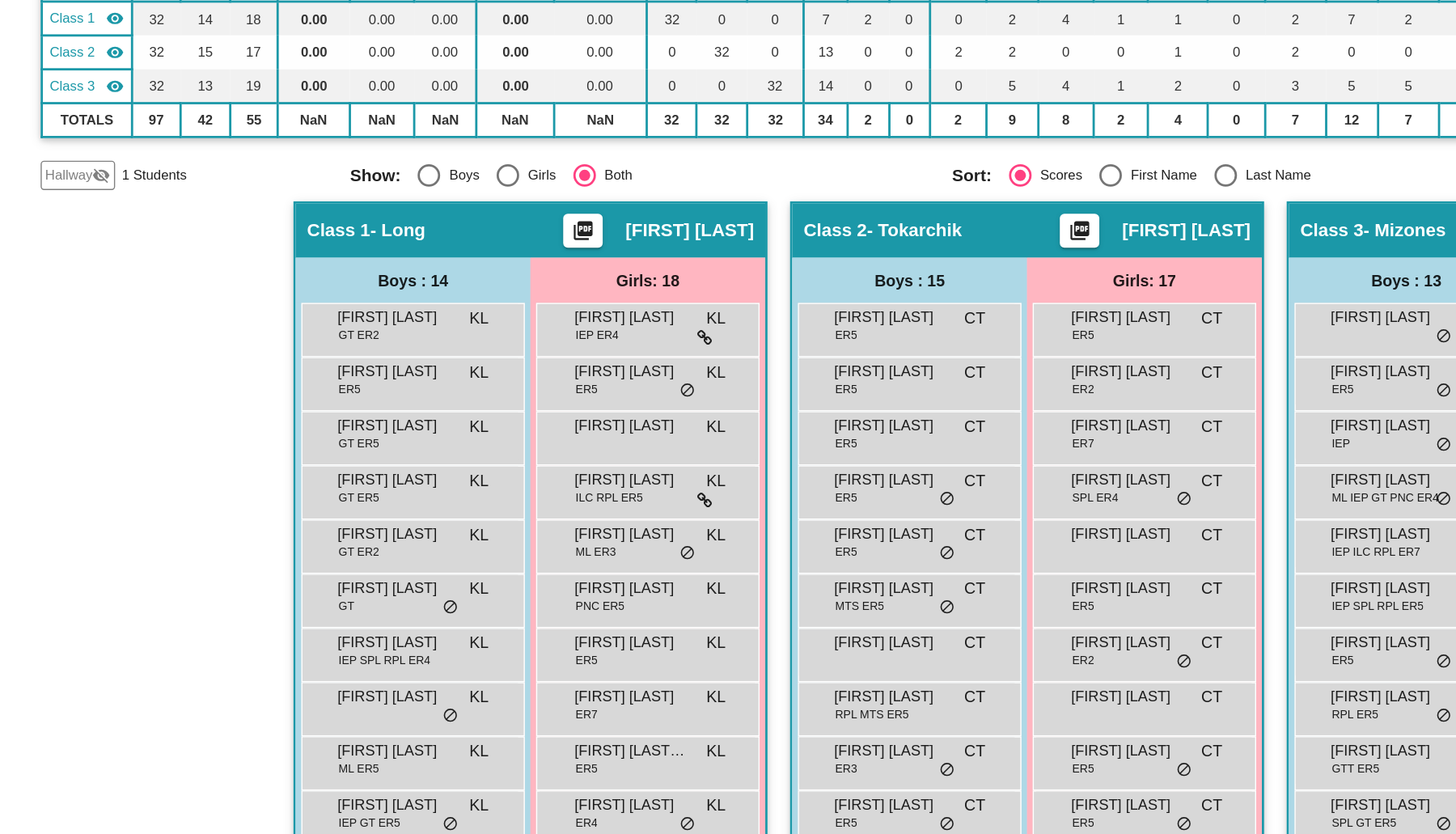 scroll, scrollTop: 0, scrollLeft: 0, axis: both 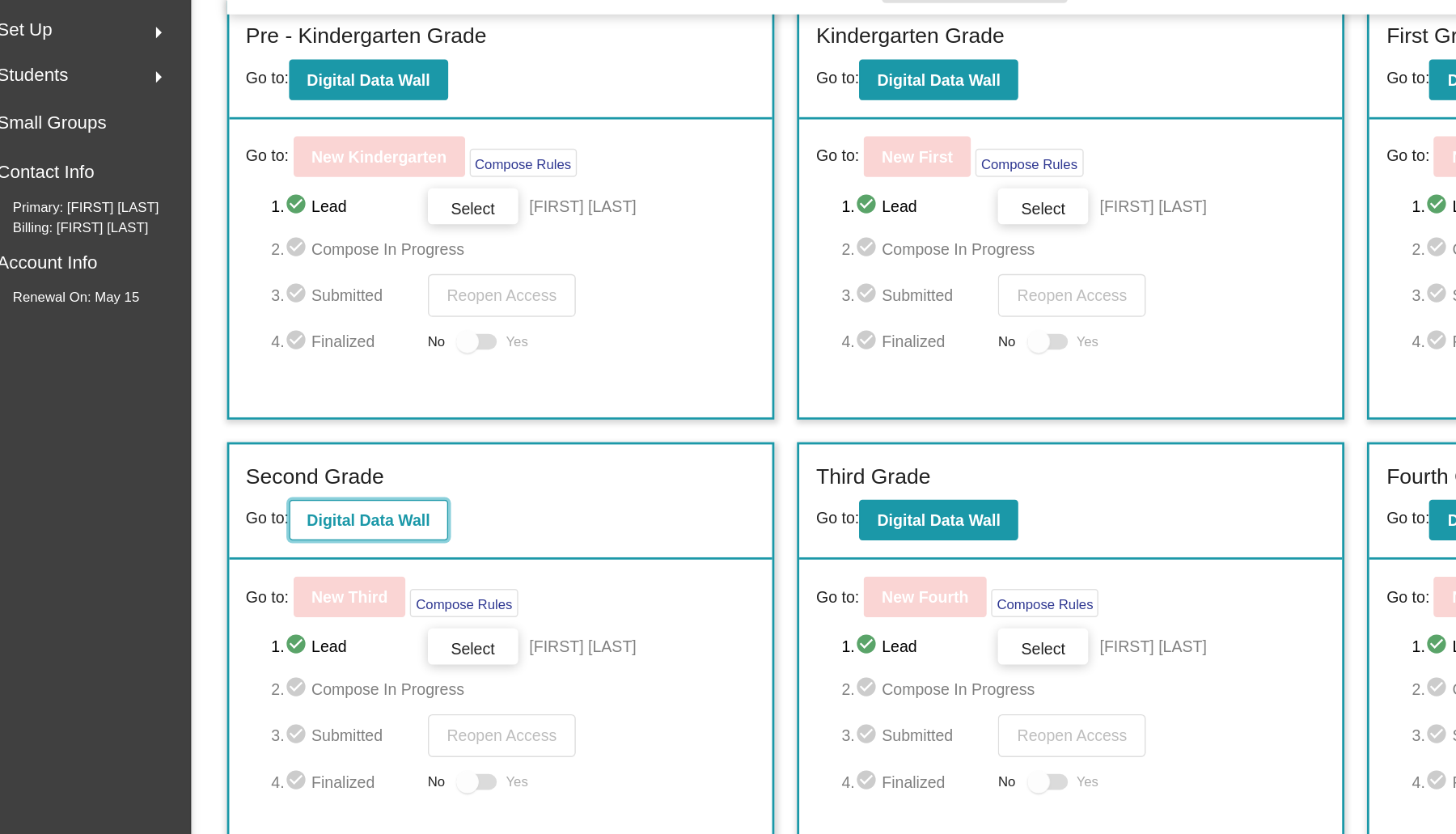 click on "Digital Data Wall" 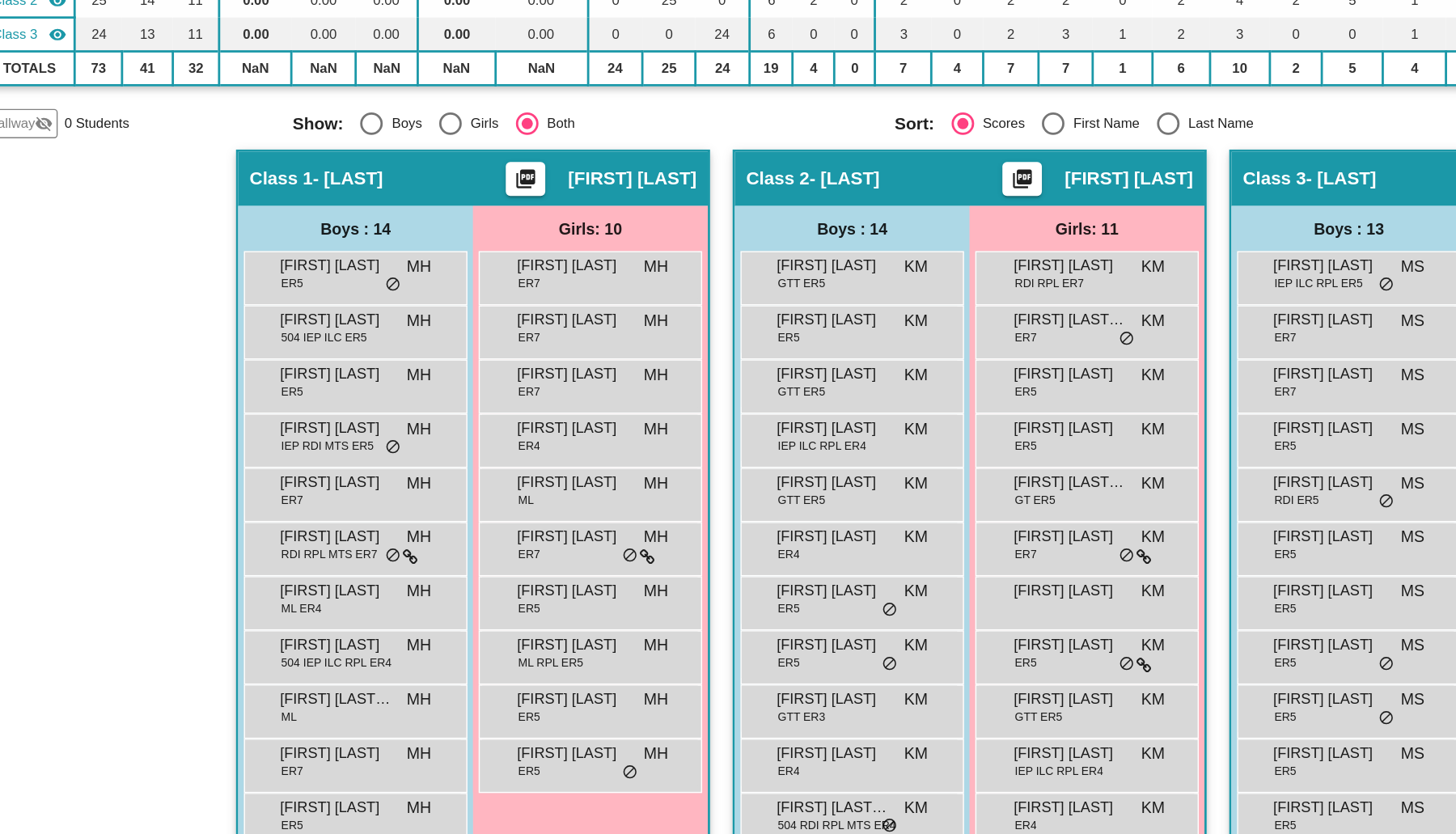 scroll, scrollTop: 214, scrollLeft: 0, axis: vertical 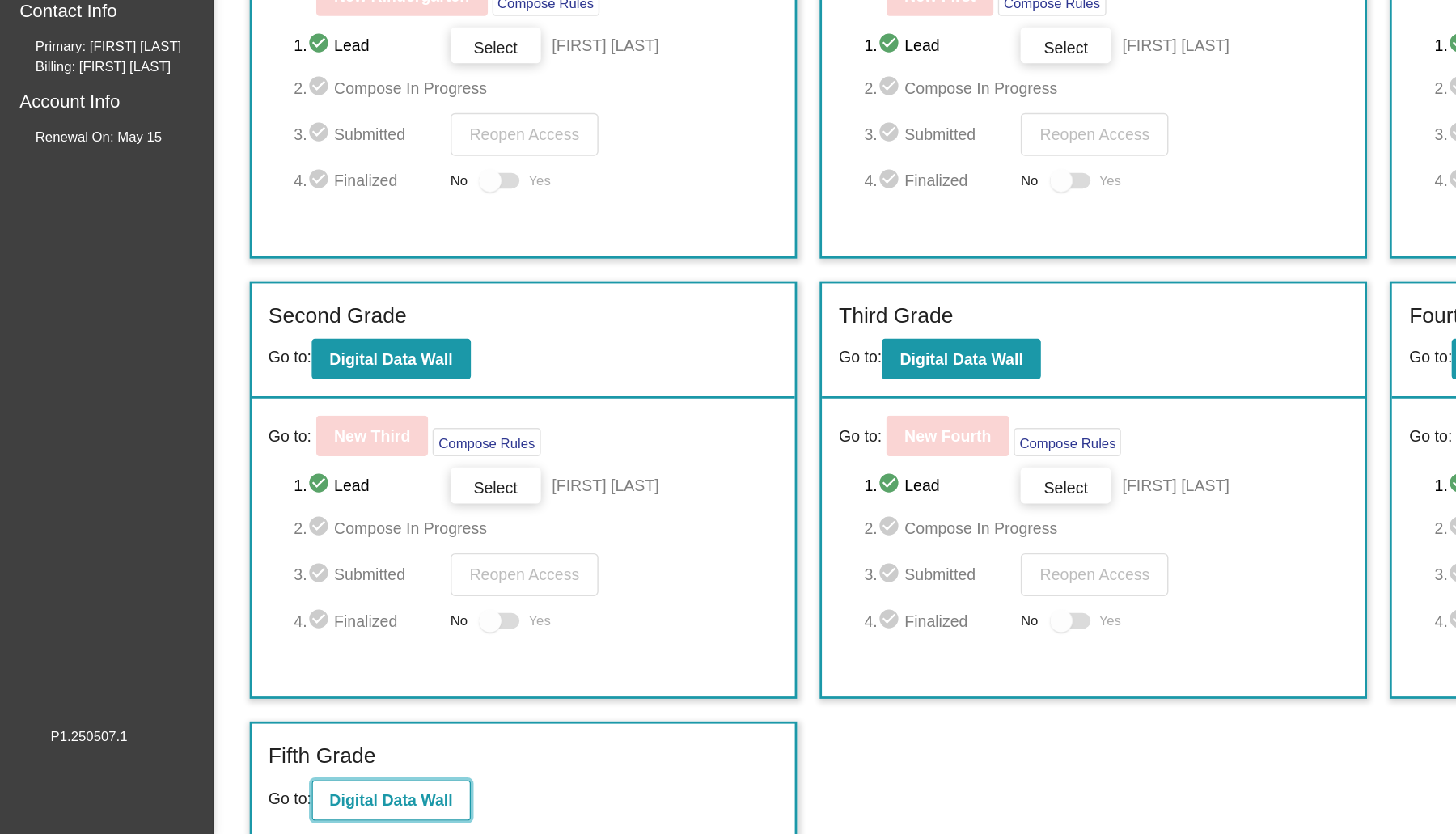 click on "Digital Data Wall" 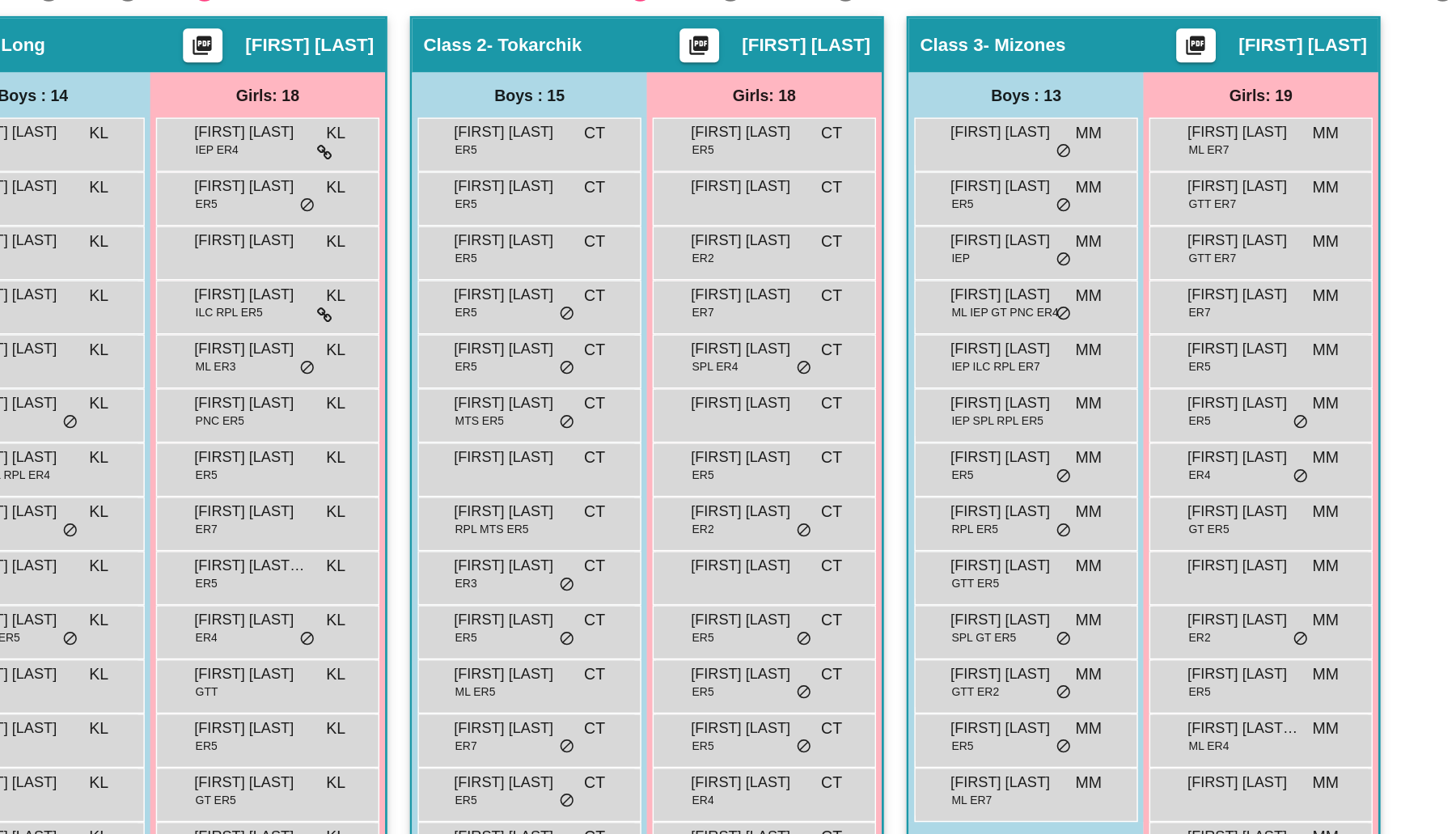 scroll, scrollTop: 120, scrollLeft: 0, axis: vertical 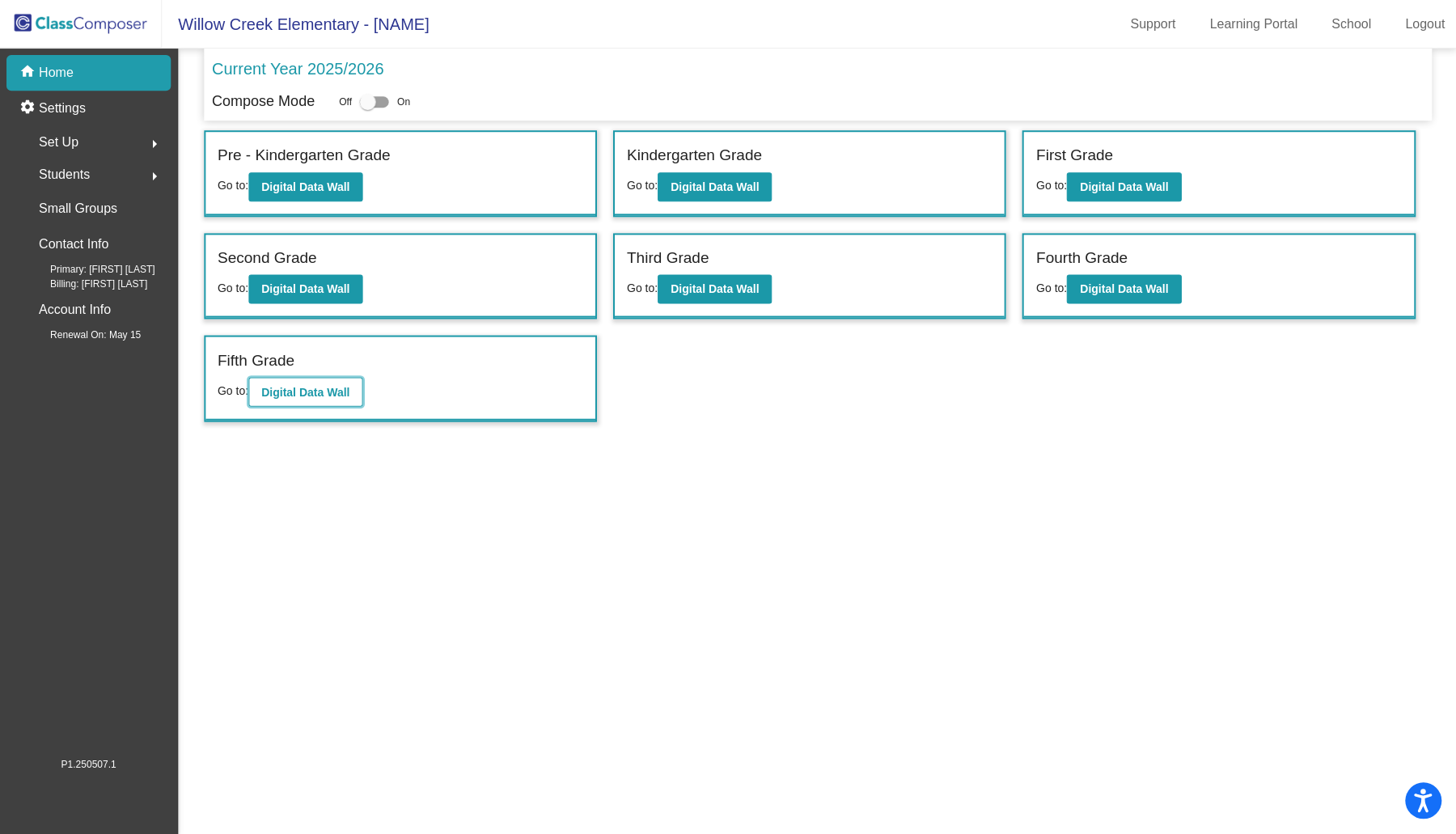 click on "Digital Data Wall" 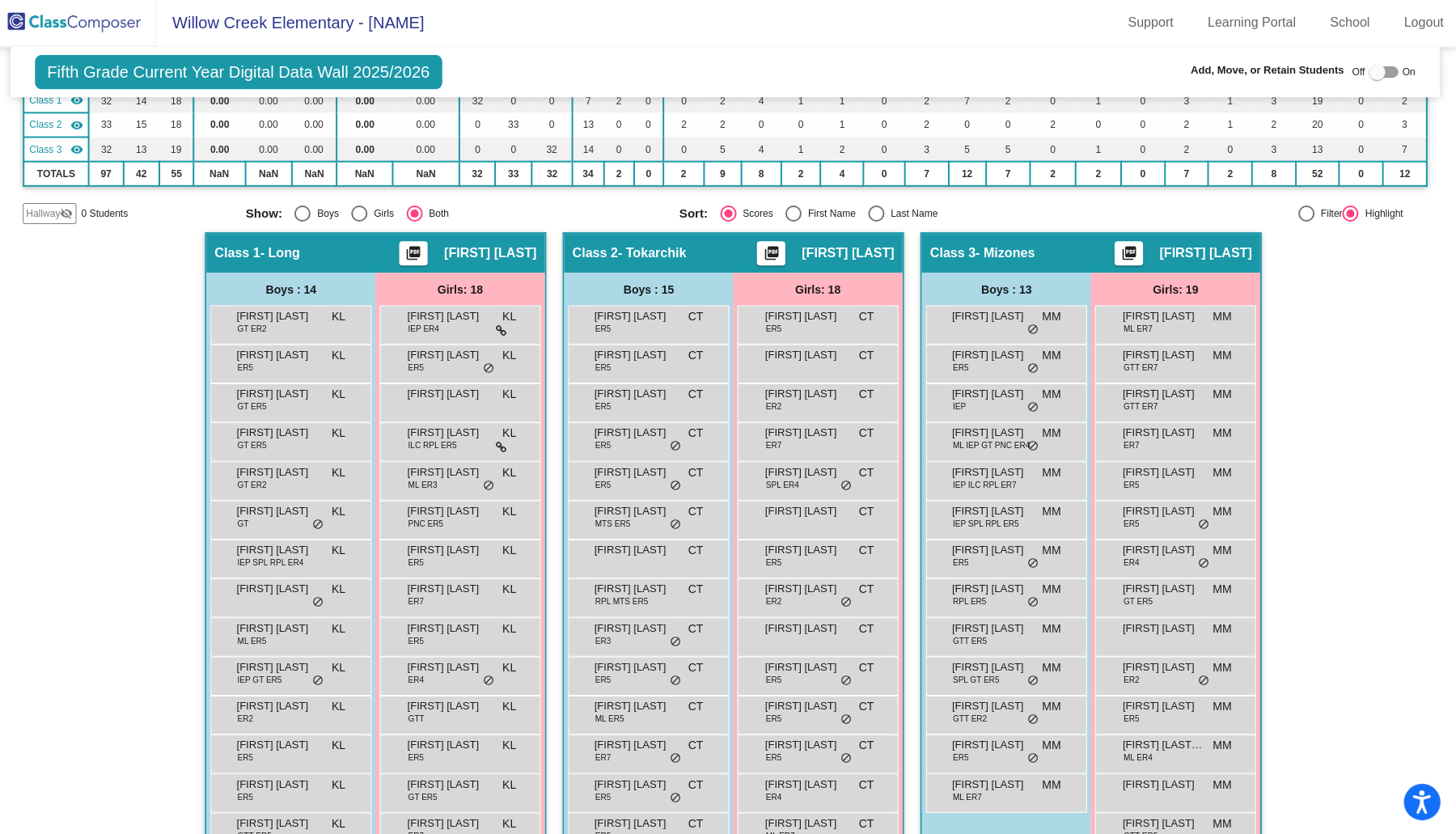 scroll, scrollTop: 156, scrollLeft: 0, axis: vertical 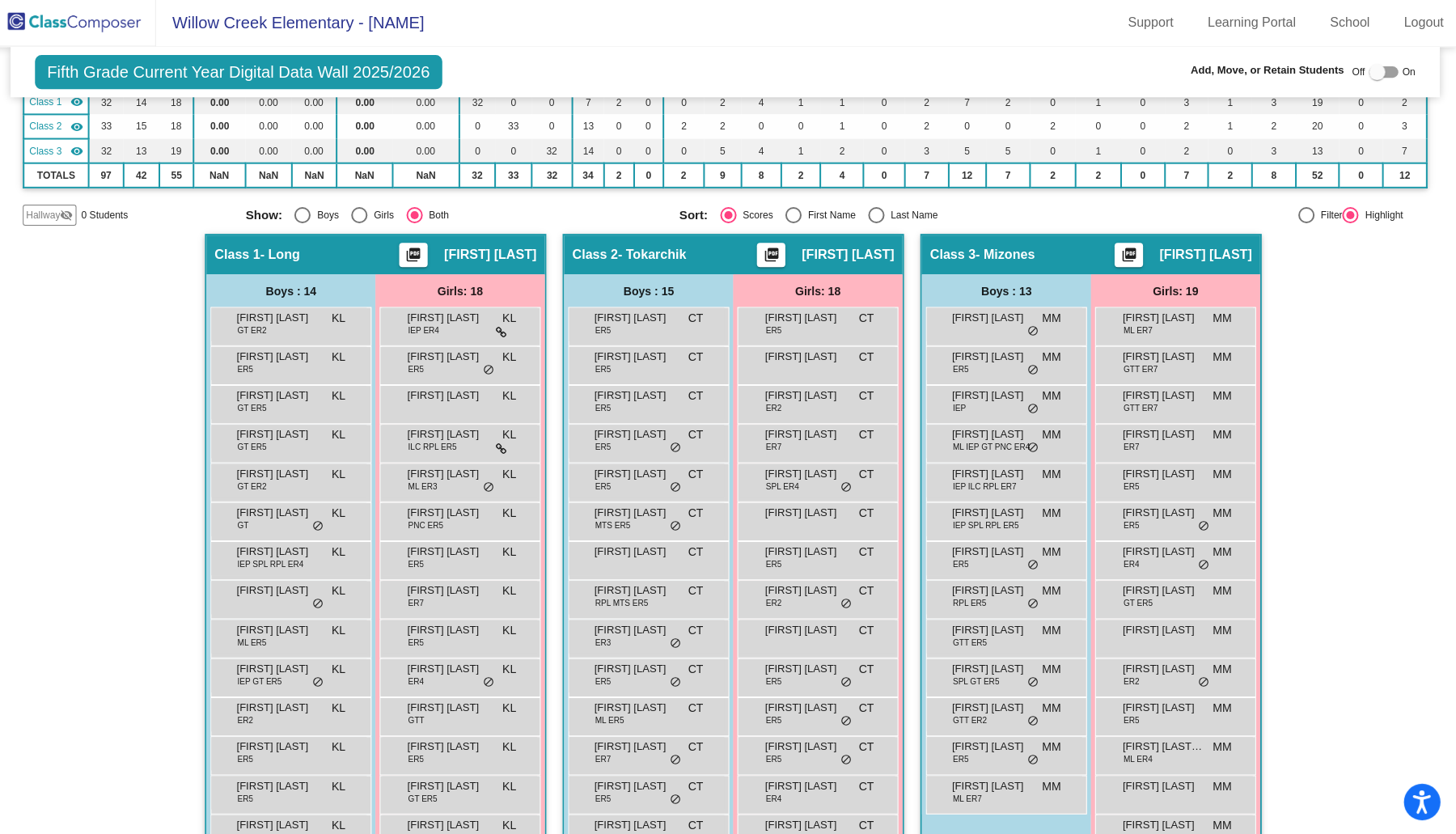 click on "Fifth Grade Current Year Digital Data Wall 2025/2026  Add, Move, or Retain Students Off   On  Incoming   Digital Data Wall    Display Scores for Years:   2024 - 2025   2025 - 2026  Grade/Archive Students in Table View   Download   New Small Group   Saved Small Group   Notes   Download Class List   Import Students   Grade/Archive Students in Table View   New Small Group   Saved Small Group  Display Scores for Years:   2024 - 2025   2025 - 2026 Display Assessments: CMR CMM Students Academics Life Skills  Last Teacher  Placement  Identified  Total Boys Girls  Read.   Math   Writ.   Behav.   Work Sk.   KL   CT   MM   504   ML   IEP   ILC   SPL   RDI   RPL   GT   GTT   MTS   PNC   ER1   ER2   ER3   ER4   ER5   ER6   ER7  Hallway  visibility_off  0 0 0                 0   0   0   0   0   0   0   0   0   0   0   0   0   0   0   0   0   0   0   0   0   0   0   0  Class 1  visibility  32 14 18  0.00   0.00   0.00   0.00   0.00   32   0   0   7   2   0   0   2   4   1   1   0   2   7   2   0   1   0   3   1   3" 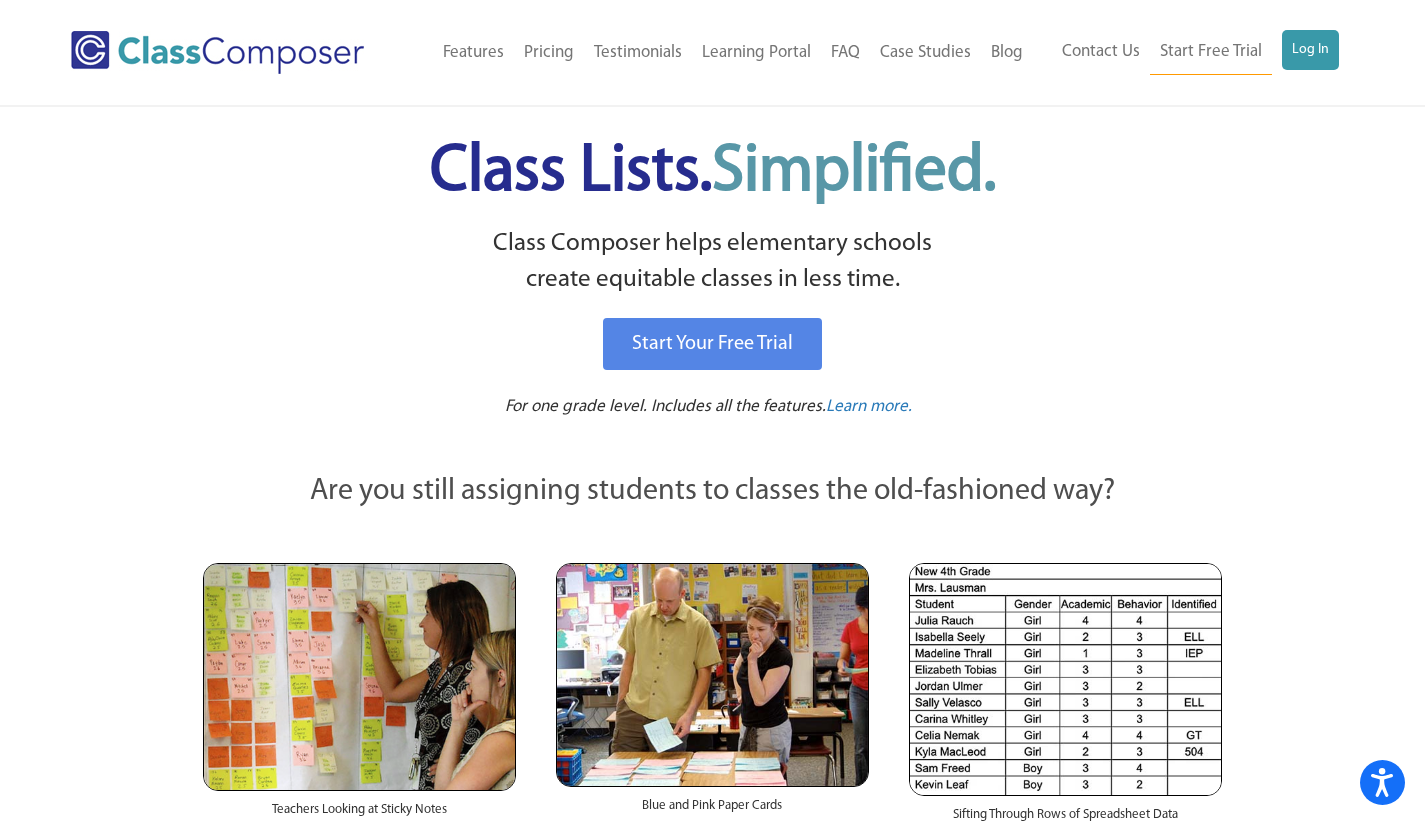 scroll, scrollTop: 0, scrollLeft: 0, axis: both 